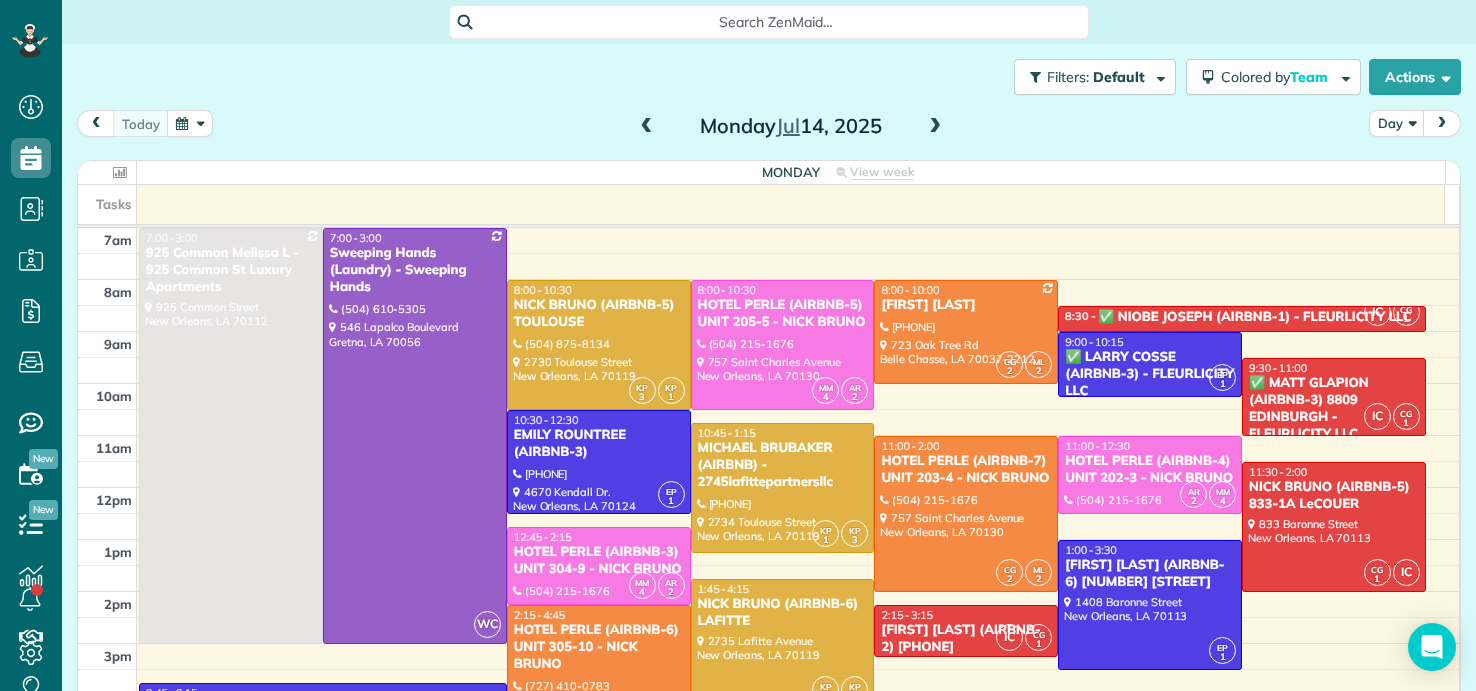 scroll, scrollTop: 0, scrollLeft: 0, axis: both 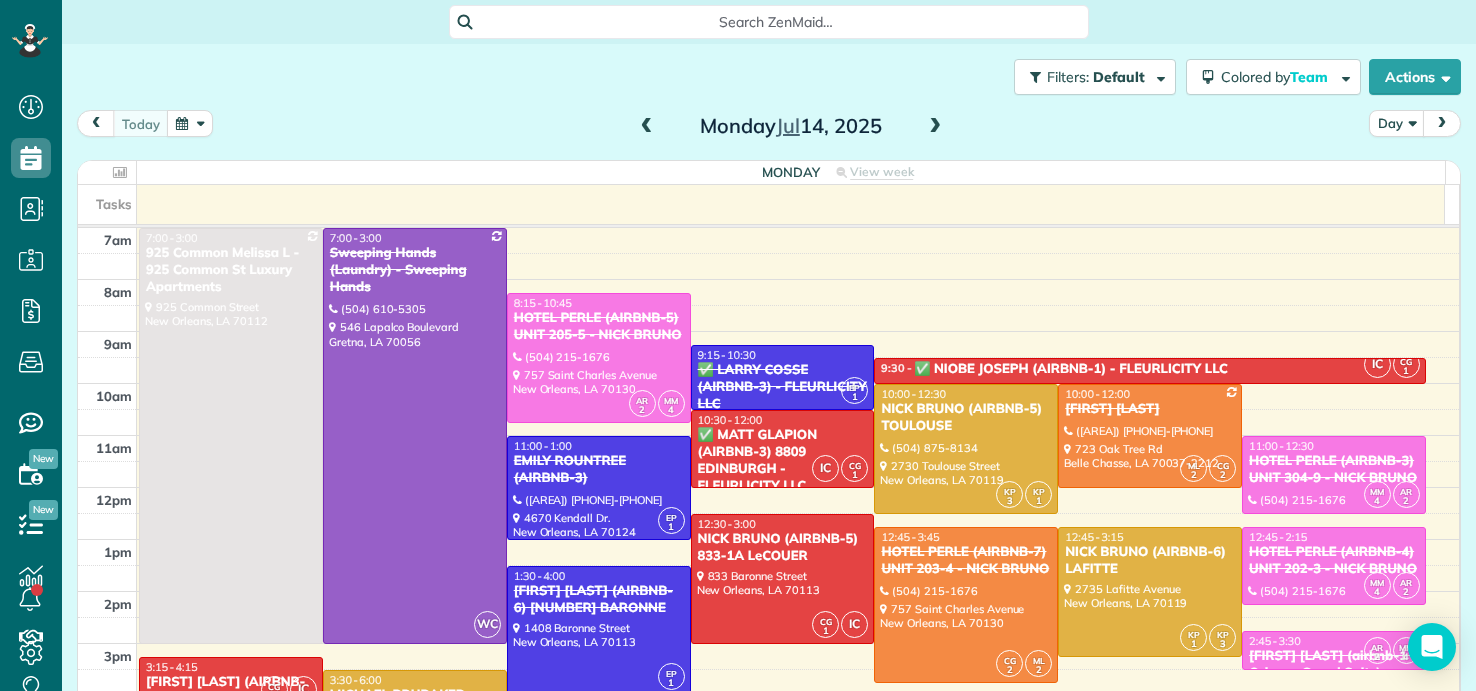 click at bounding box center (647, 127) 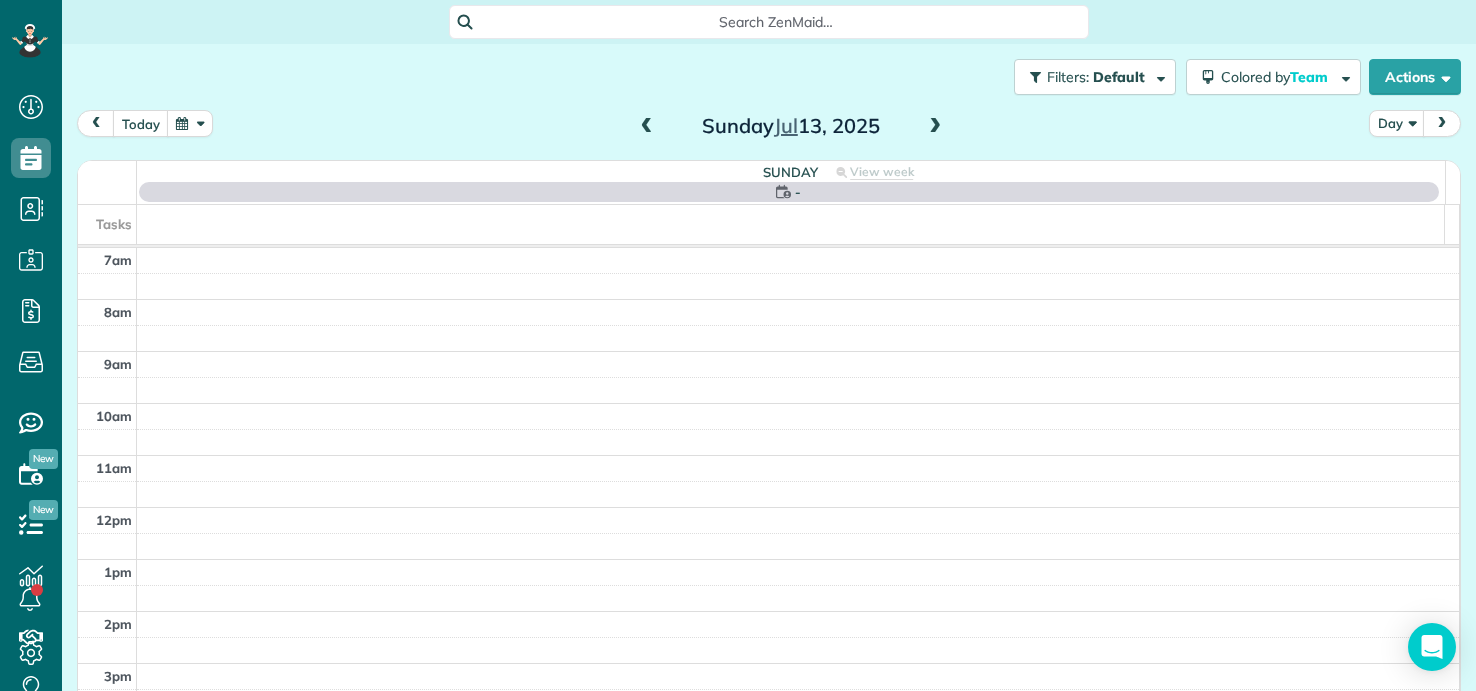 click at bounding box center [647, 127] 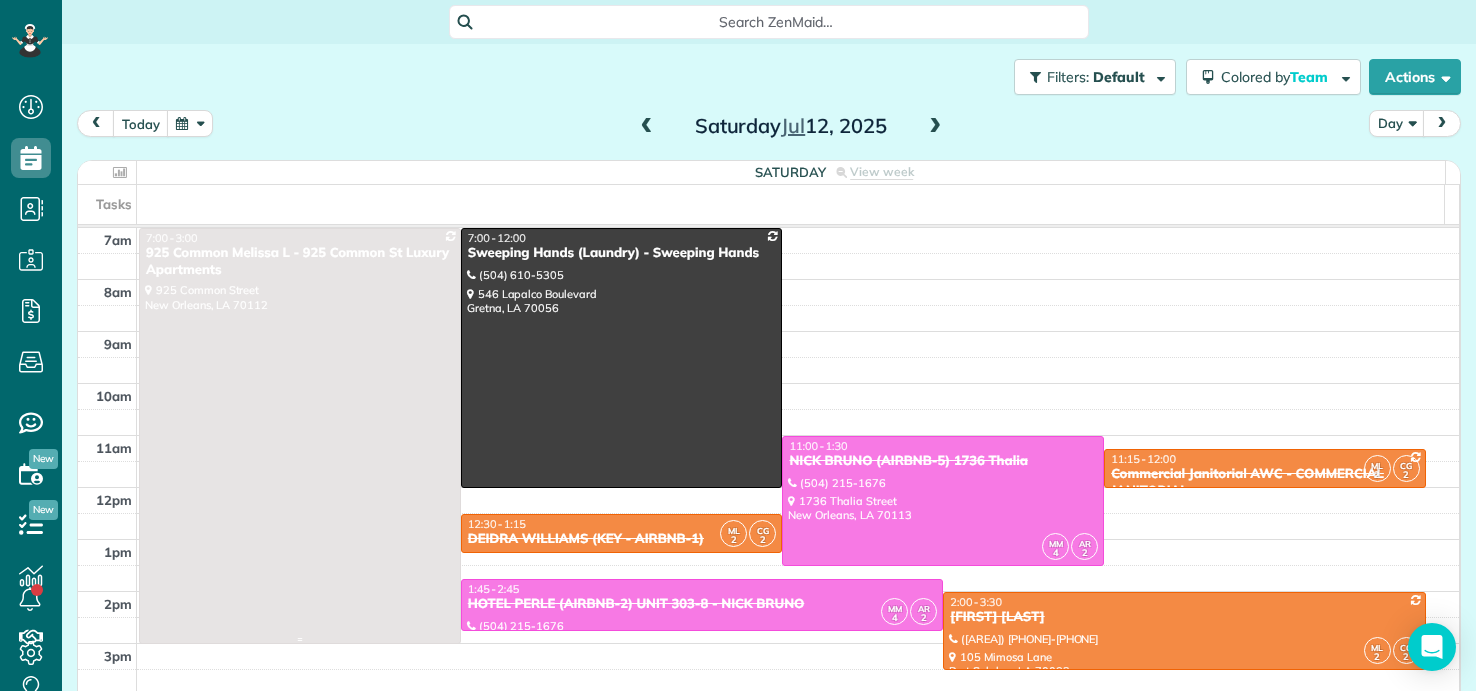 scroll, scrollTop: 100, scrollLeft: 0, axis: vertical 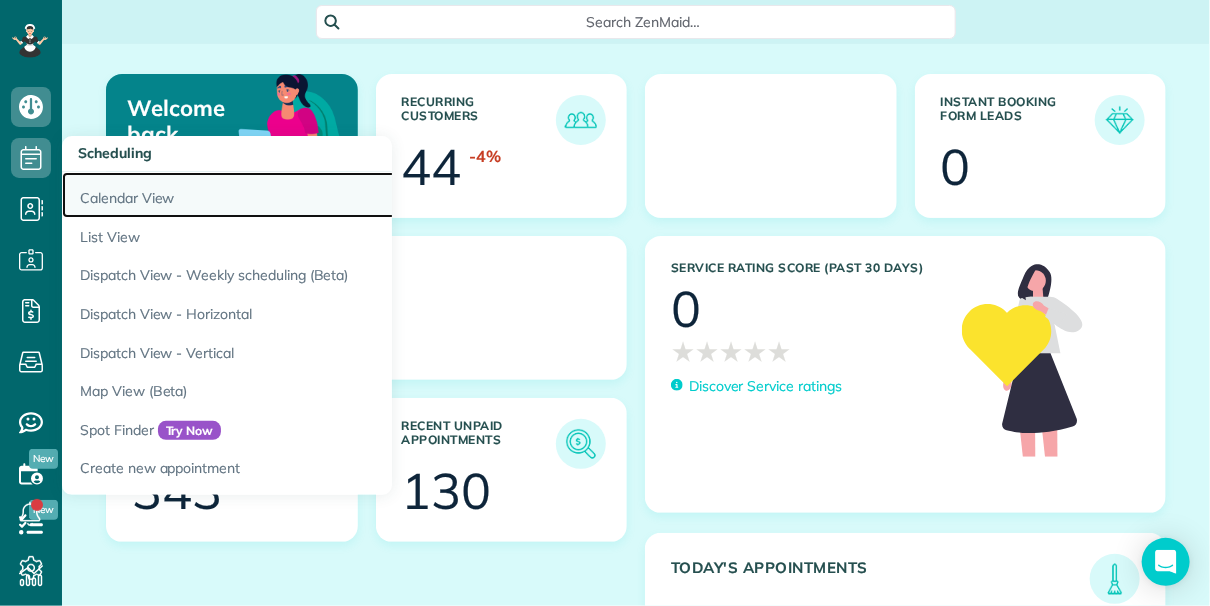 click on "Calendar View" at bounding box center [312, 195] 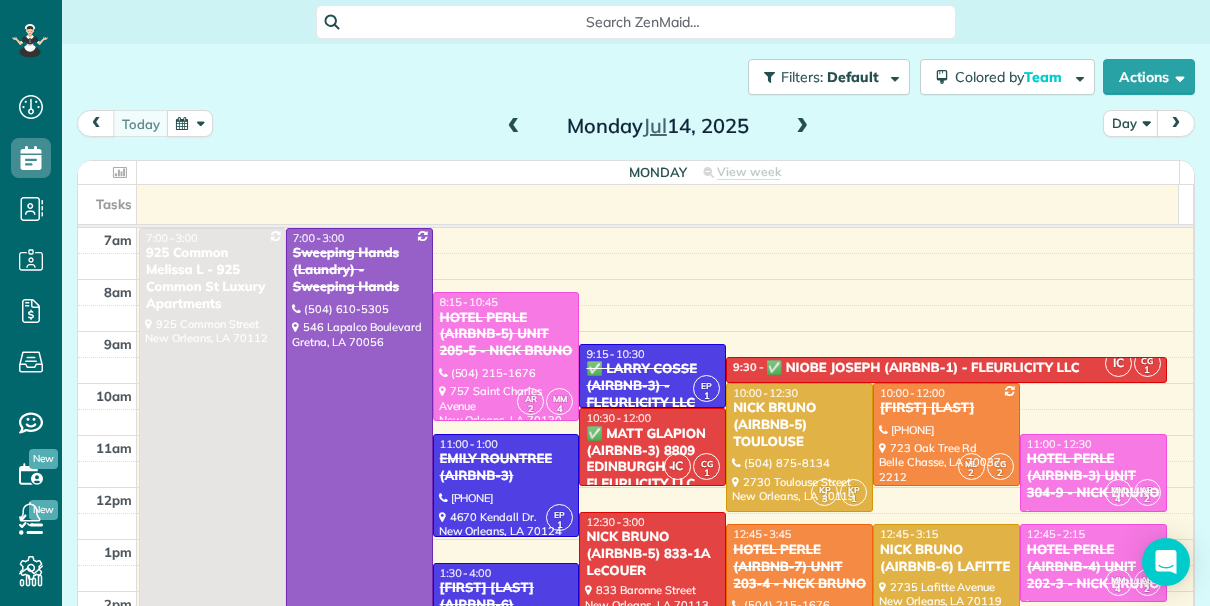 scroll, scrollTop: 0, scrollLeft: 0, axis: both 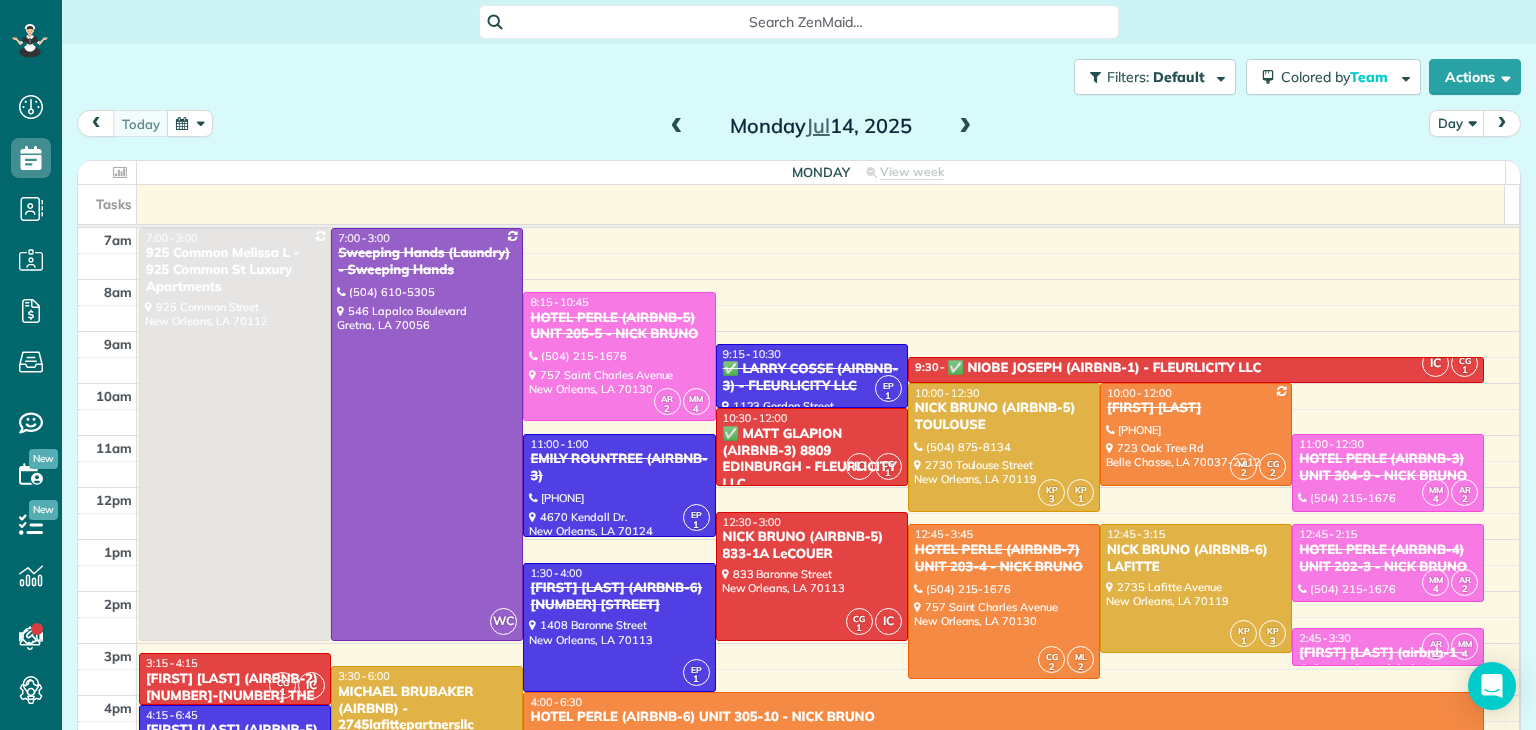 click at bounding box center (677, 127) 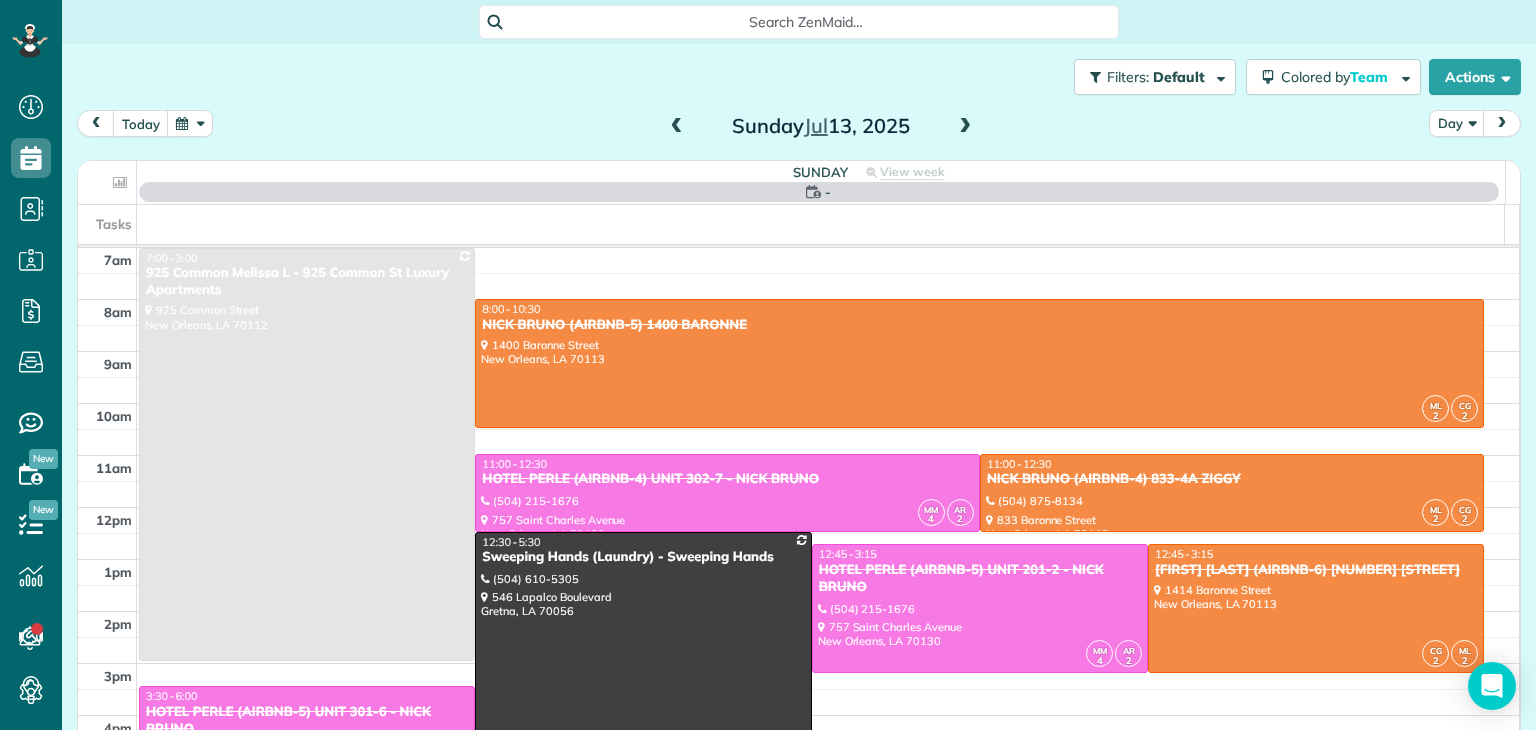 click at bounding box center [677, 127] 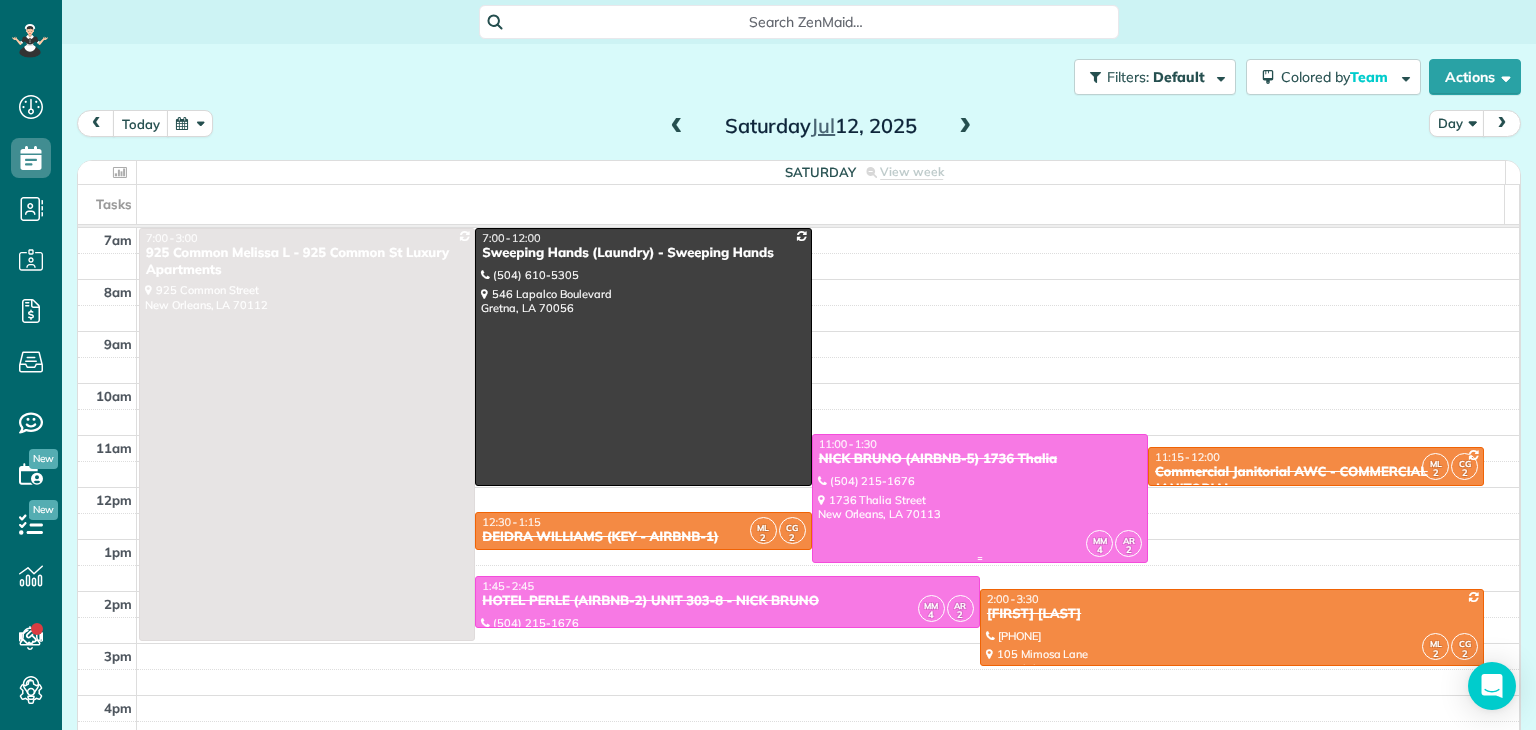 scroll, scrollTop: 100, scrollLeft: 0, axis: vertical 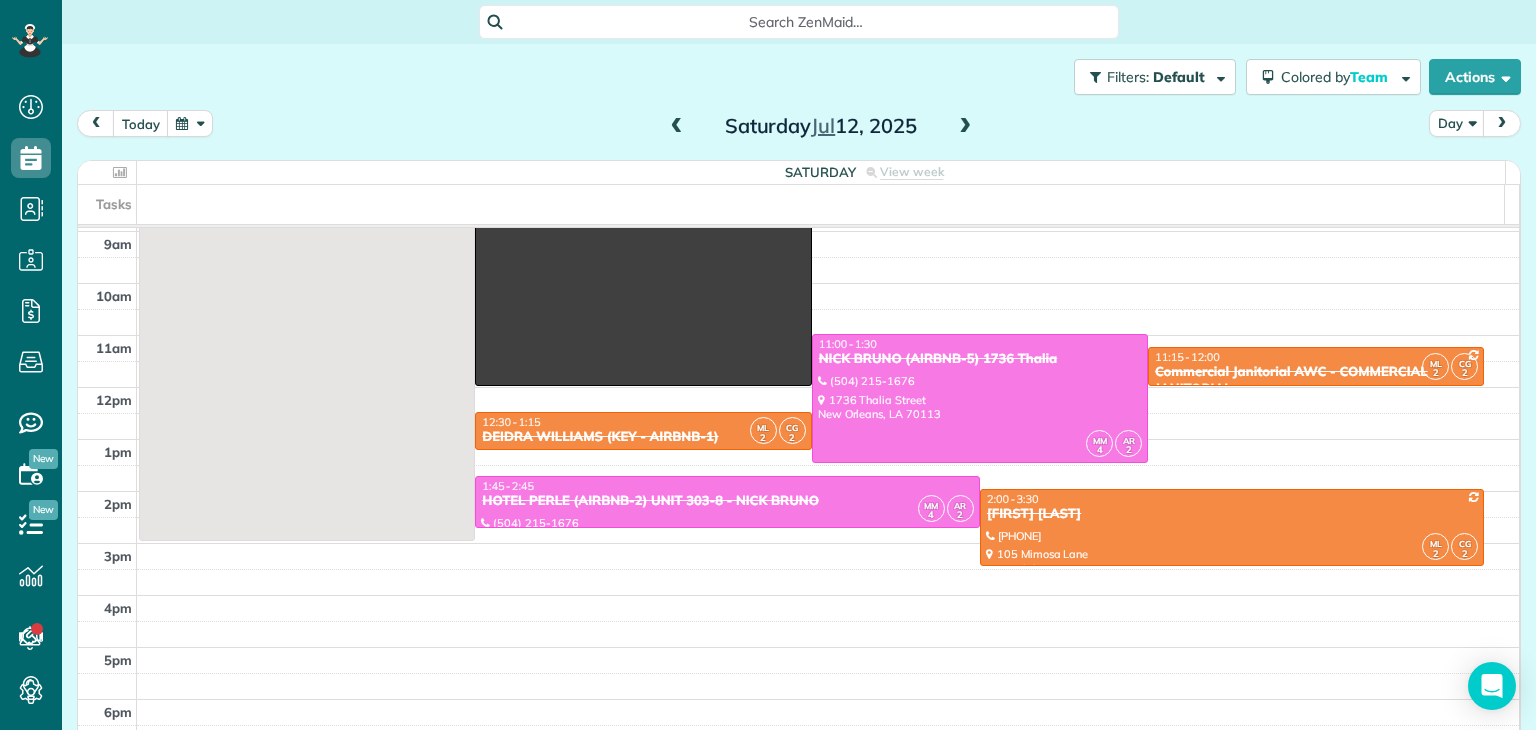 click at bounding box center (677, 127) 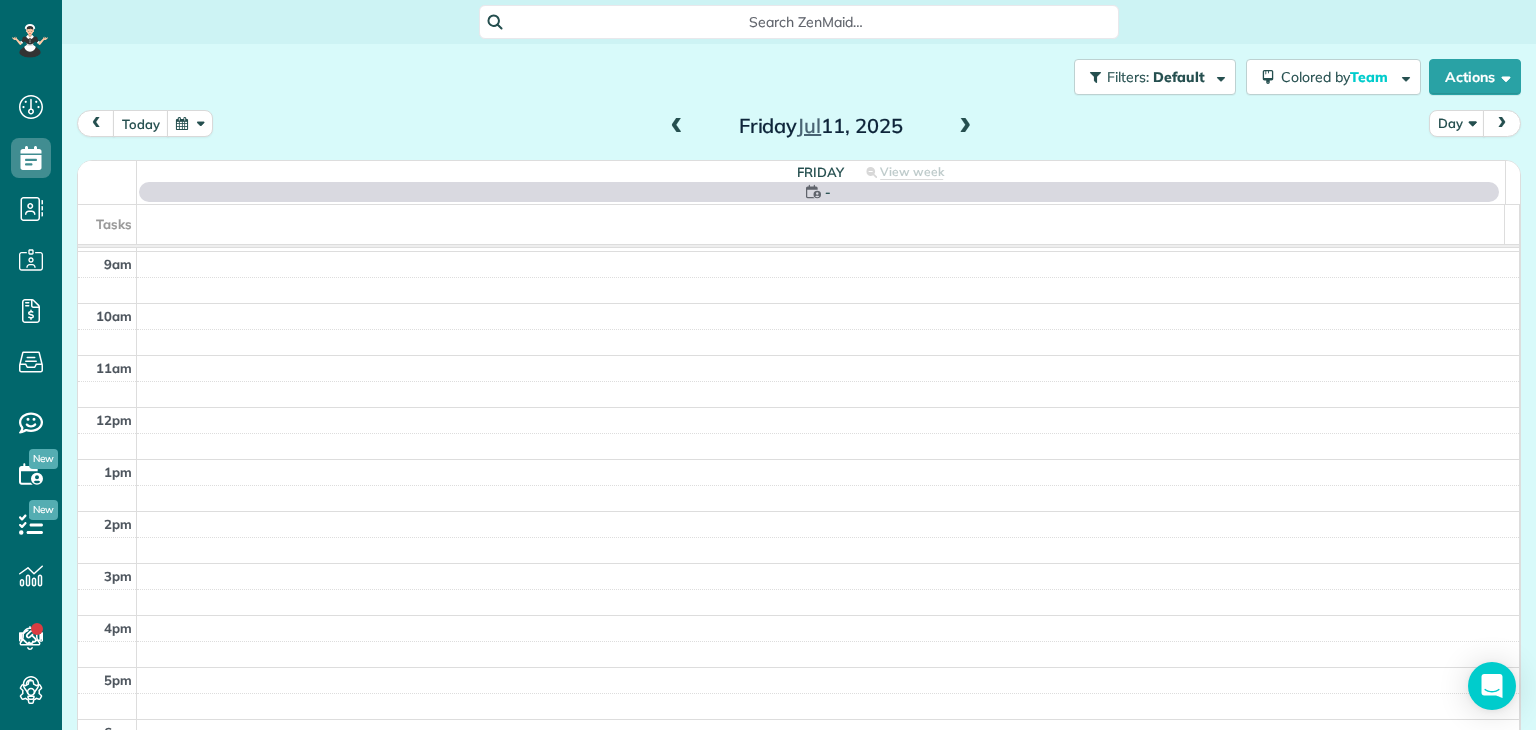 scroll, scrollTop: 0, scrollLeft: 0, axis: both 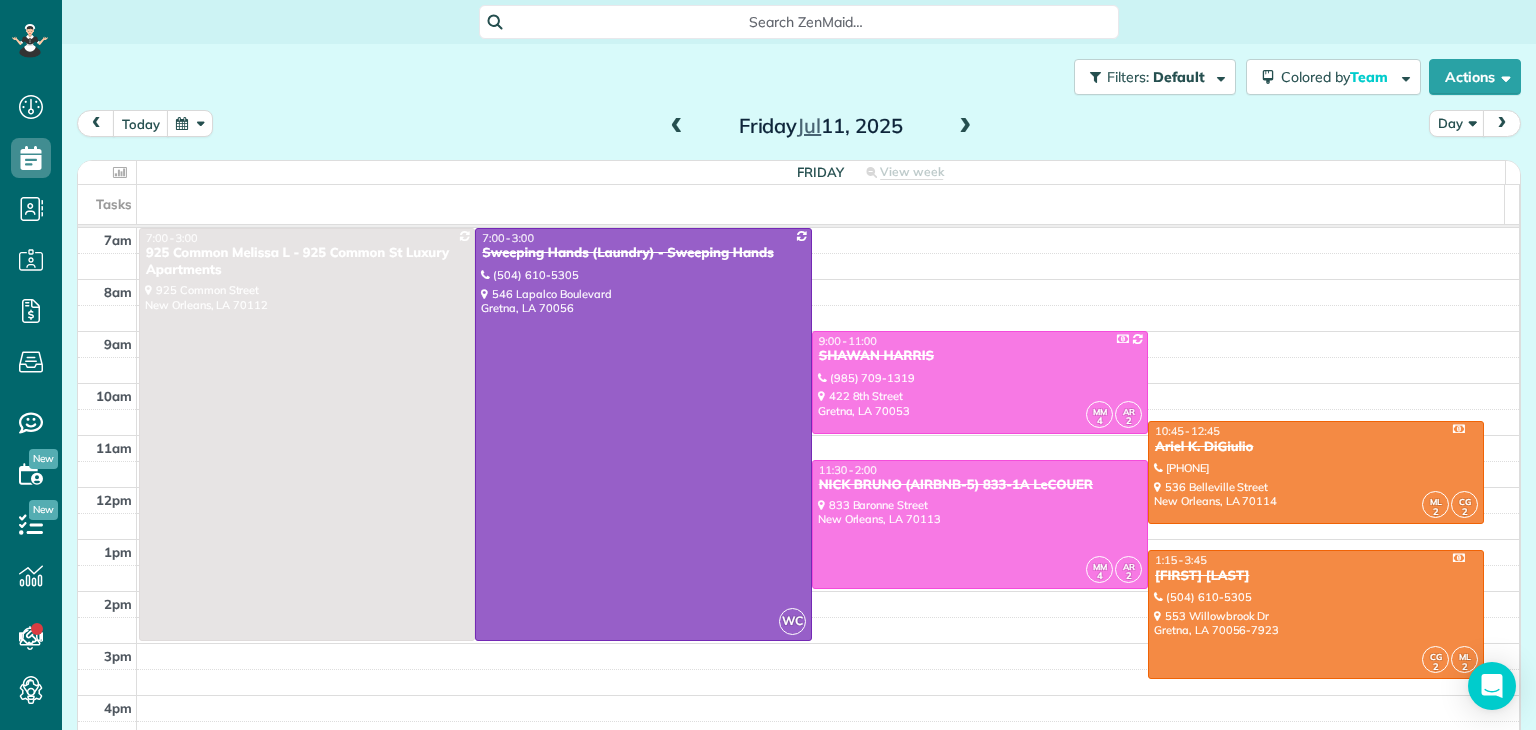 click at bounding box center [965, 127] 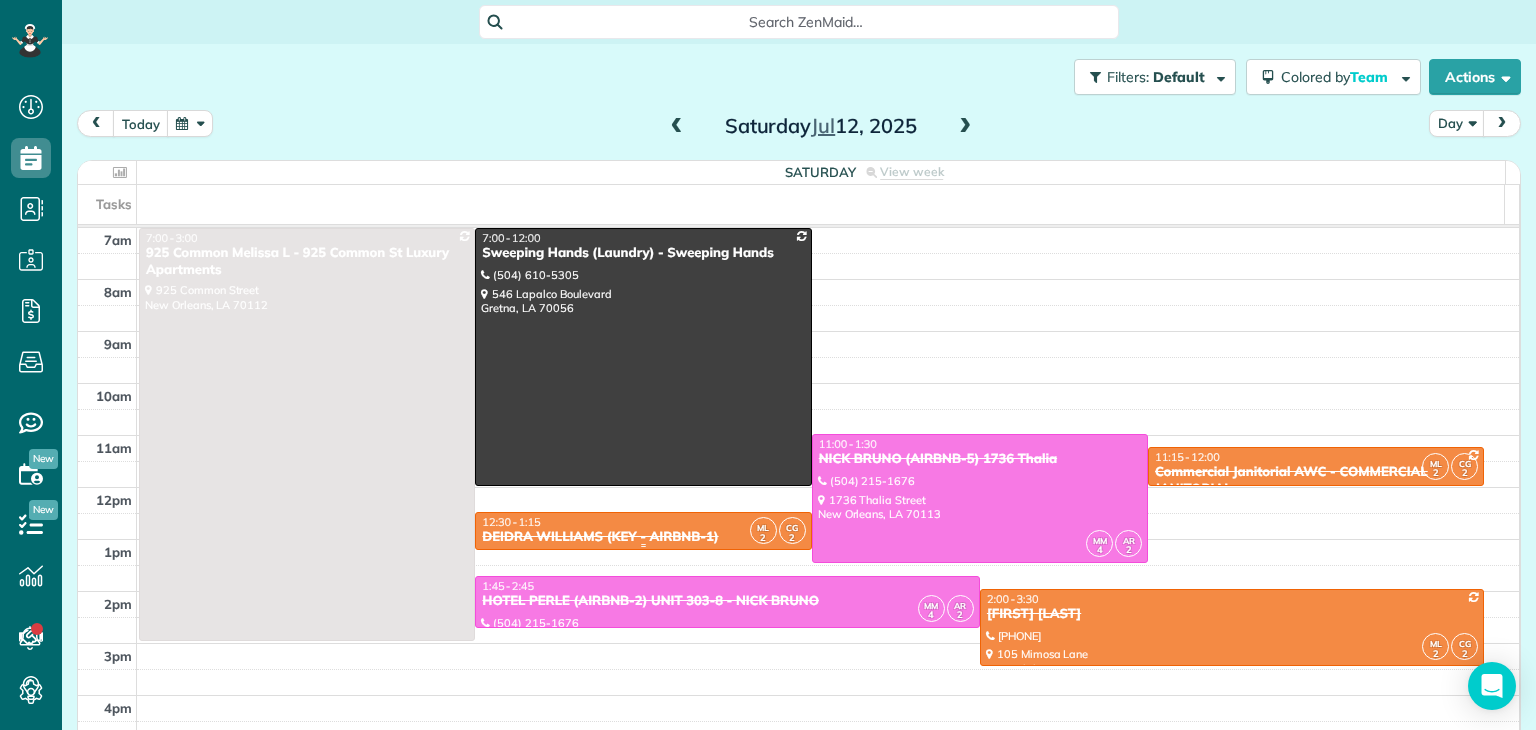 click on "DEIDRA WILLIAMS (KEY - AIRBNB-1)" at bounding box center (643, 537) 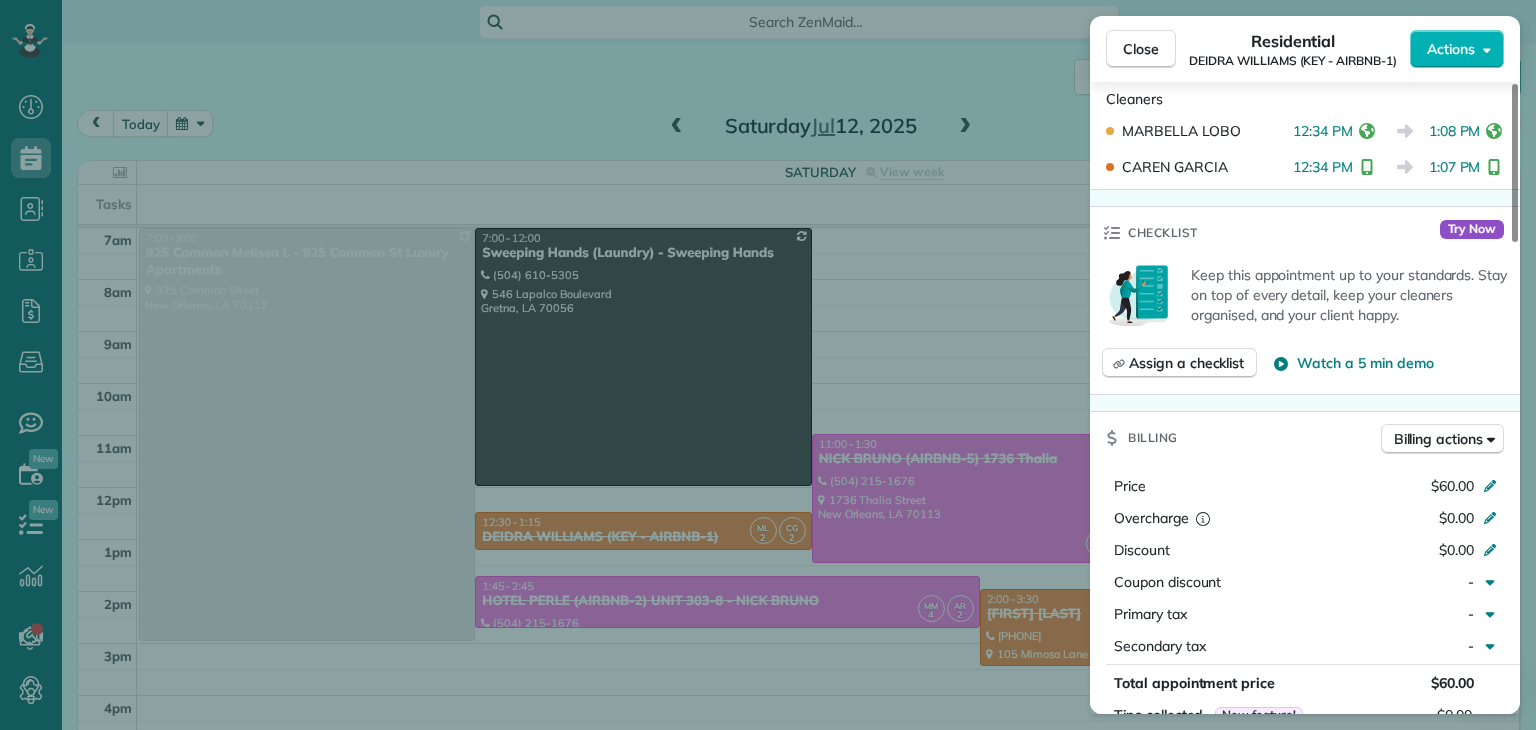 scroll, scrollTop: 900, scrollLeft: 0, axis: vertical 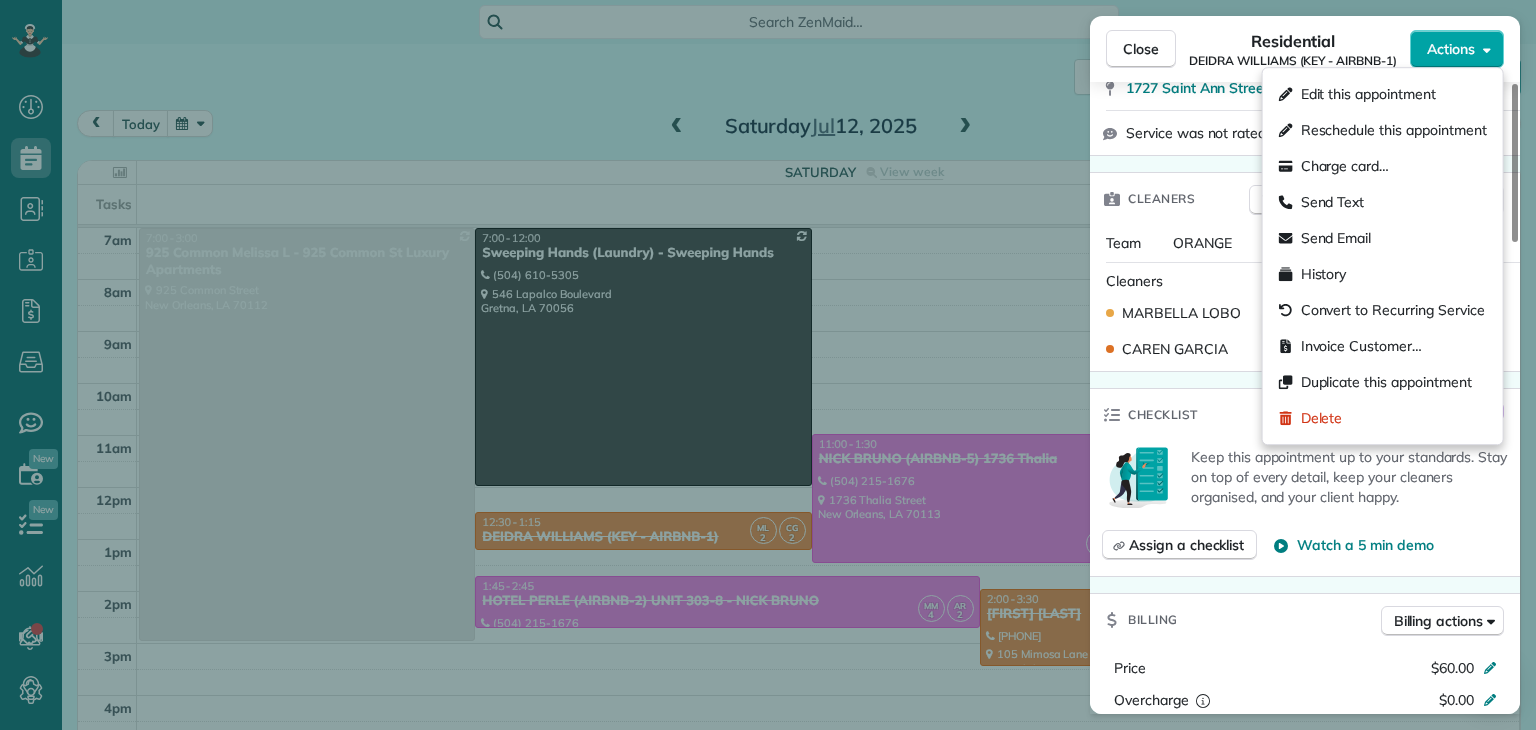 click on "Actions" at bounding box center [1451, 49] 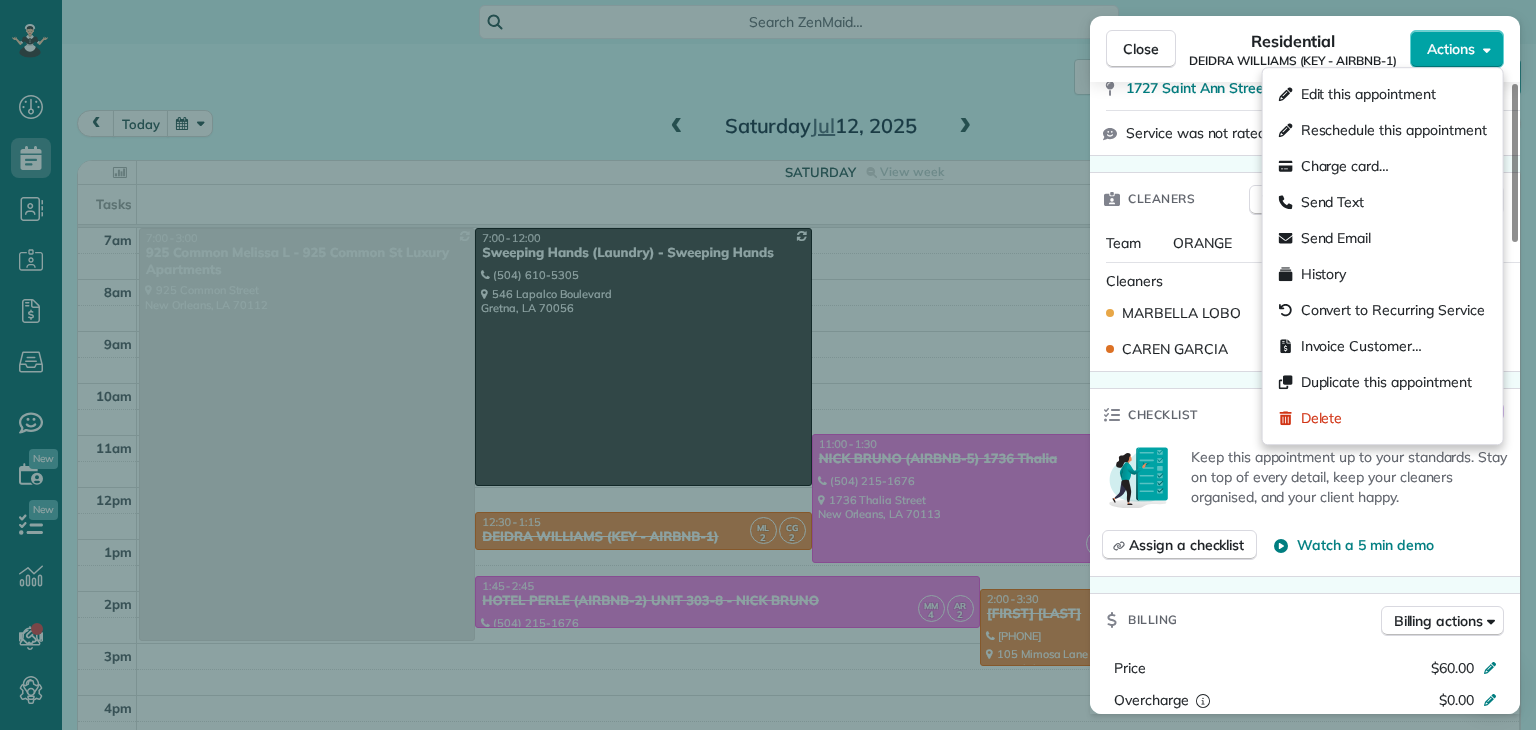 scroll, scrollTop: 0, scrollLeft: 0, axis: both 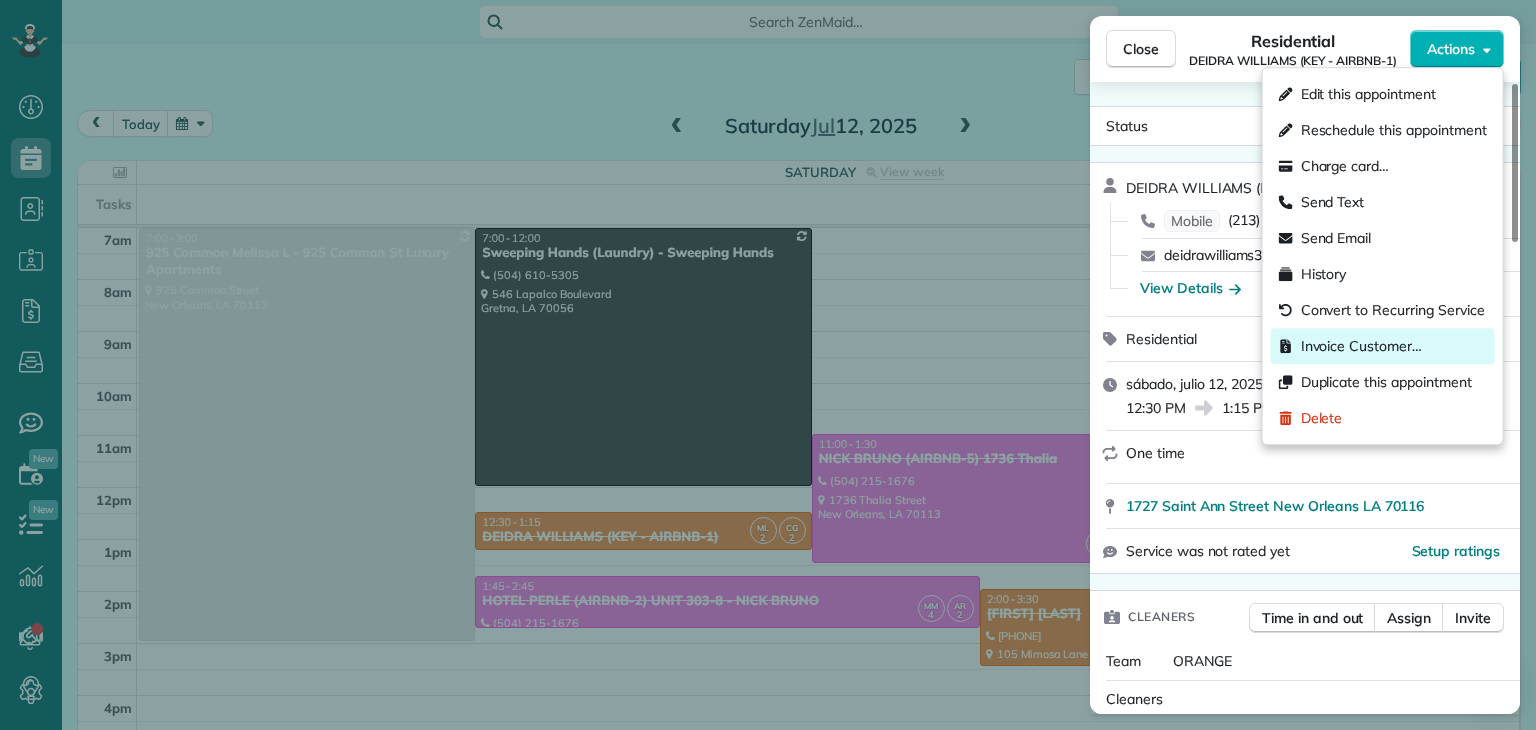 click on "Invoice Customer…" at bounding box center [1361, 346] 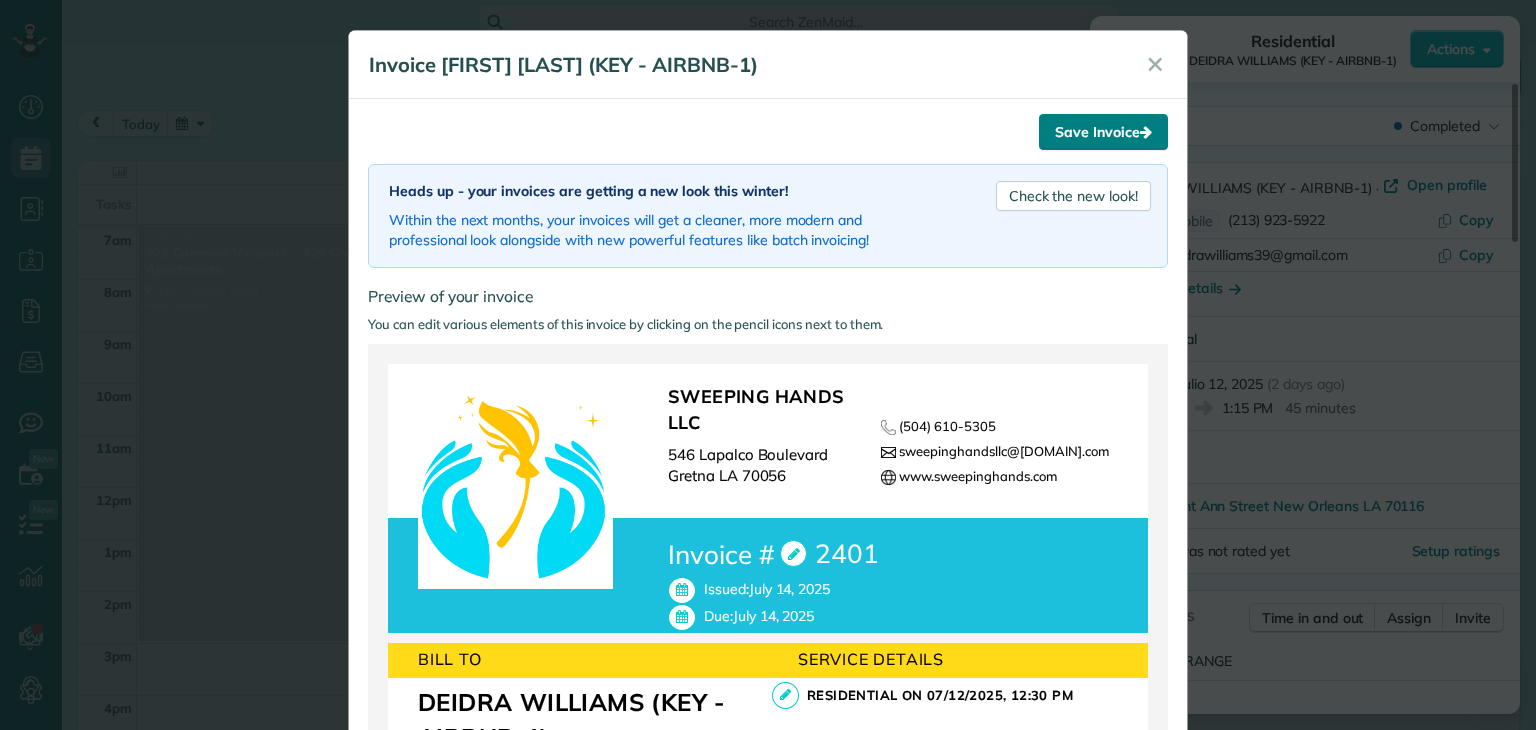click on "Save Invoice" at bounding box center (1103, 132) 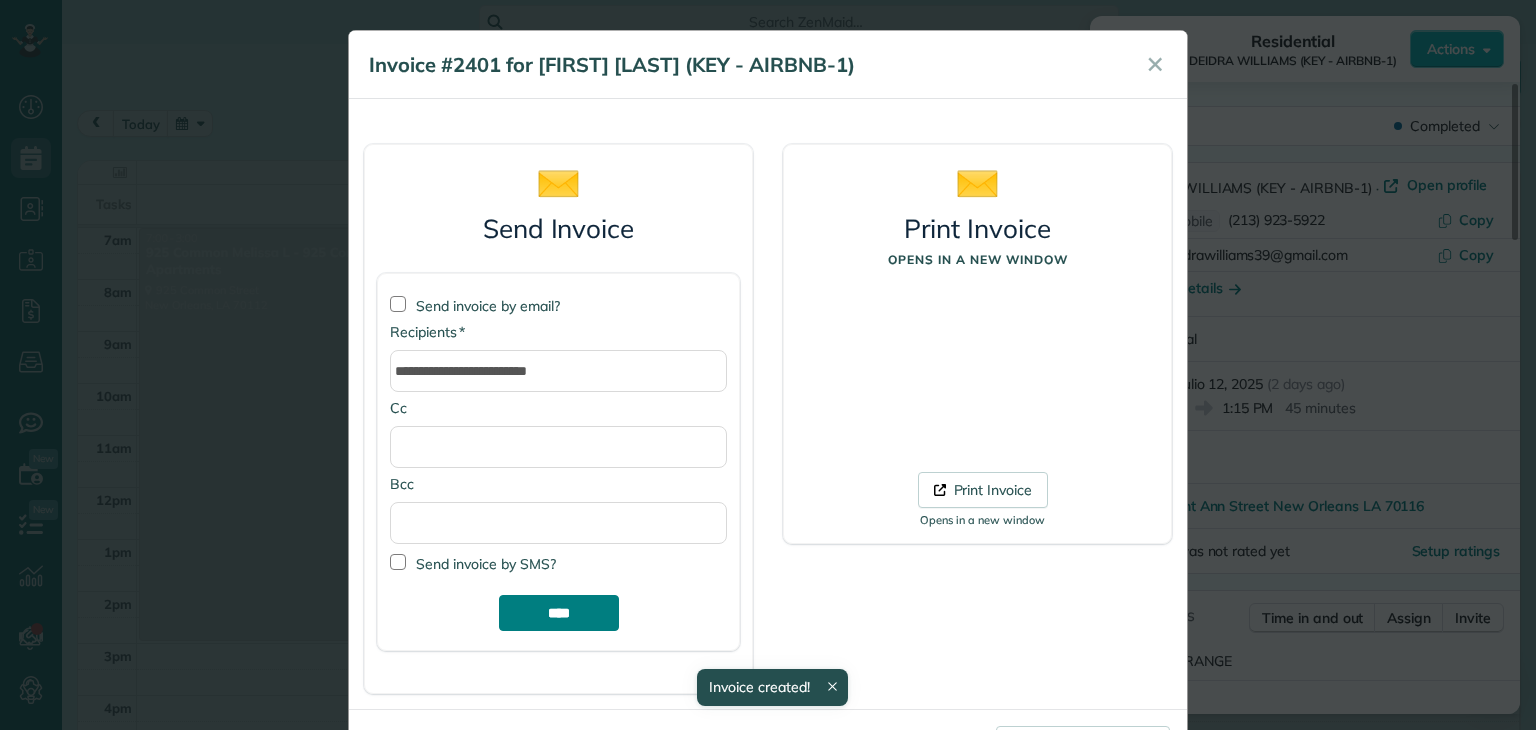 click on "****" at bounding box center [559, 613] 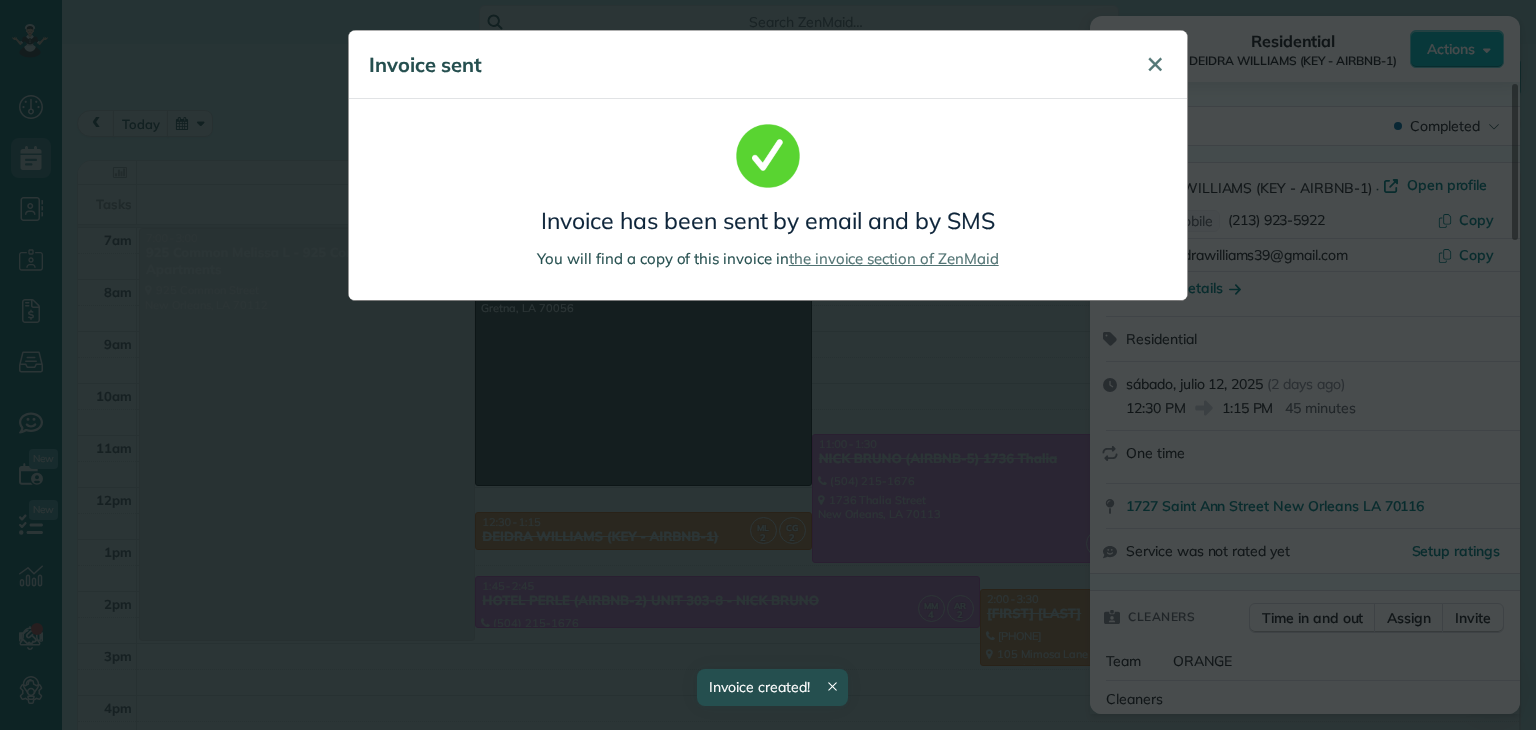 click on "✕" at bounding box center [1155, 64] 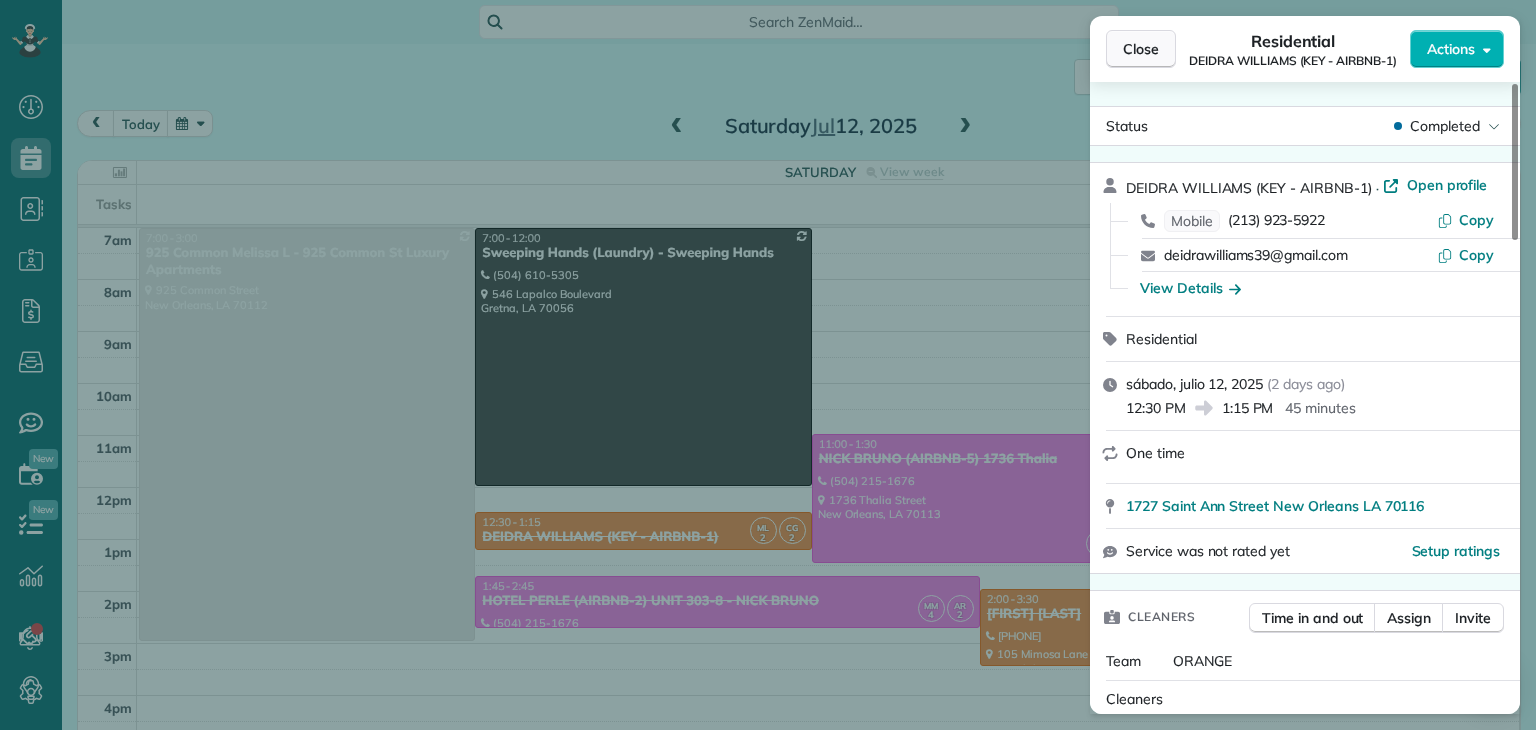 click on "Close" at bounding box center [1141, 49] 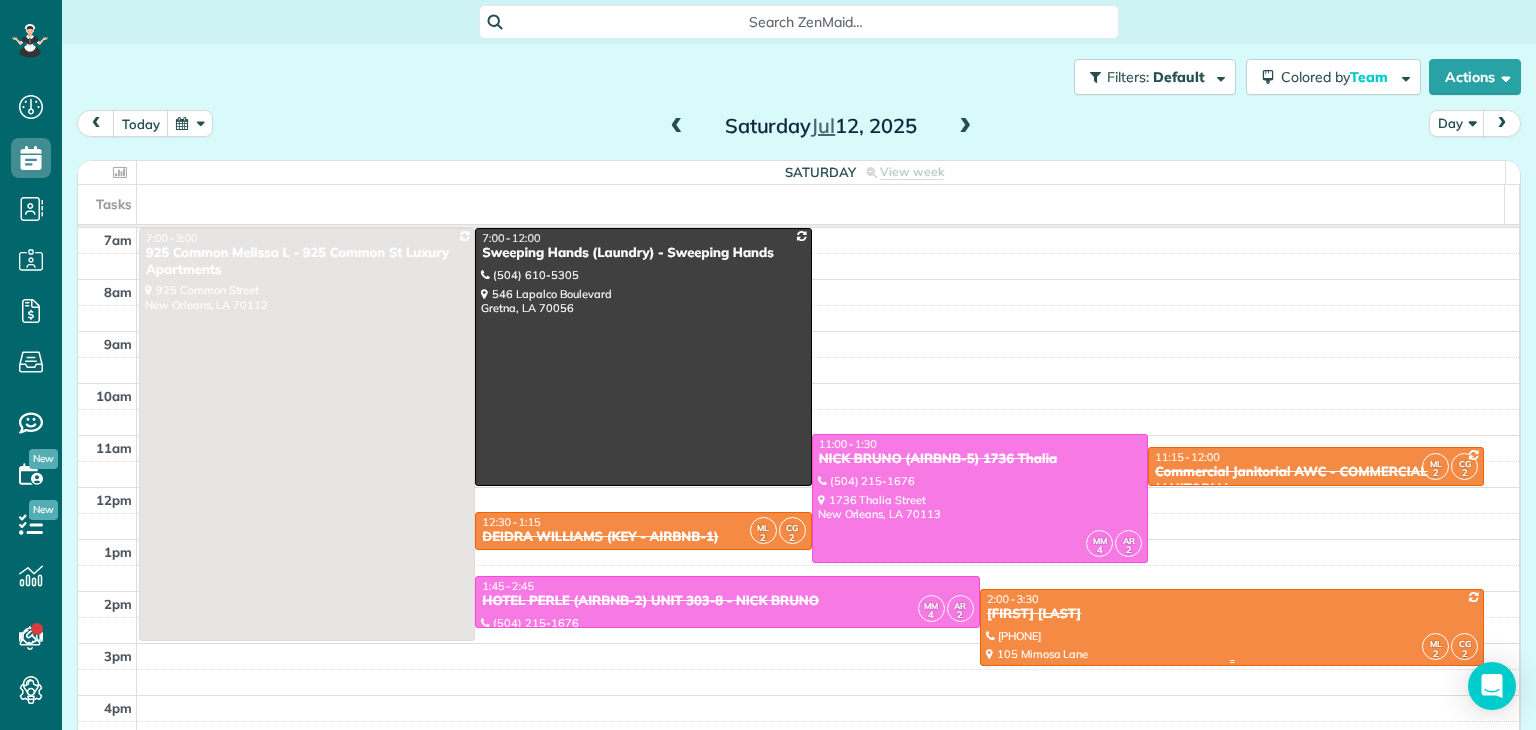 click on "MARIE PRYOR" at bounding box center (1232, 614) 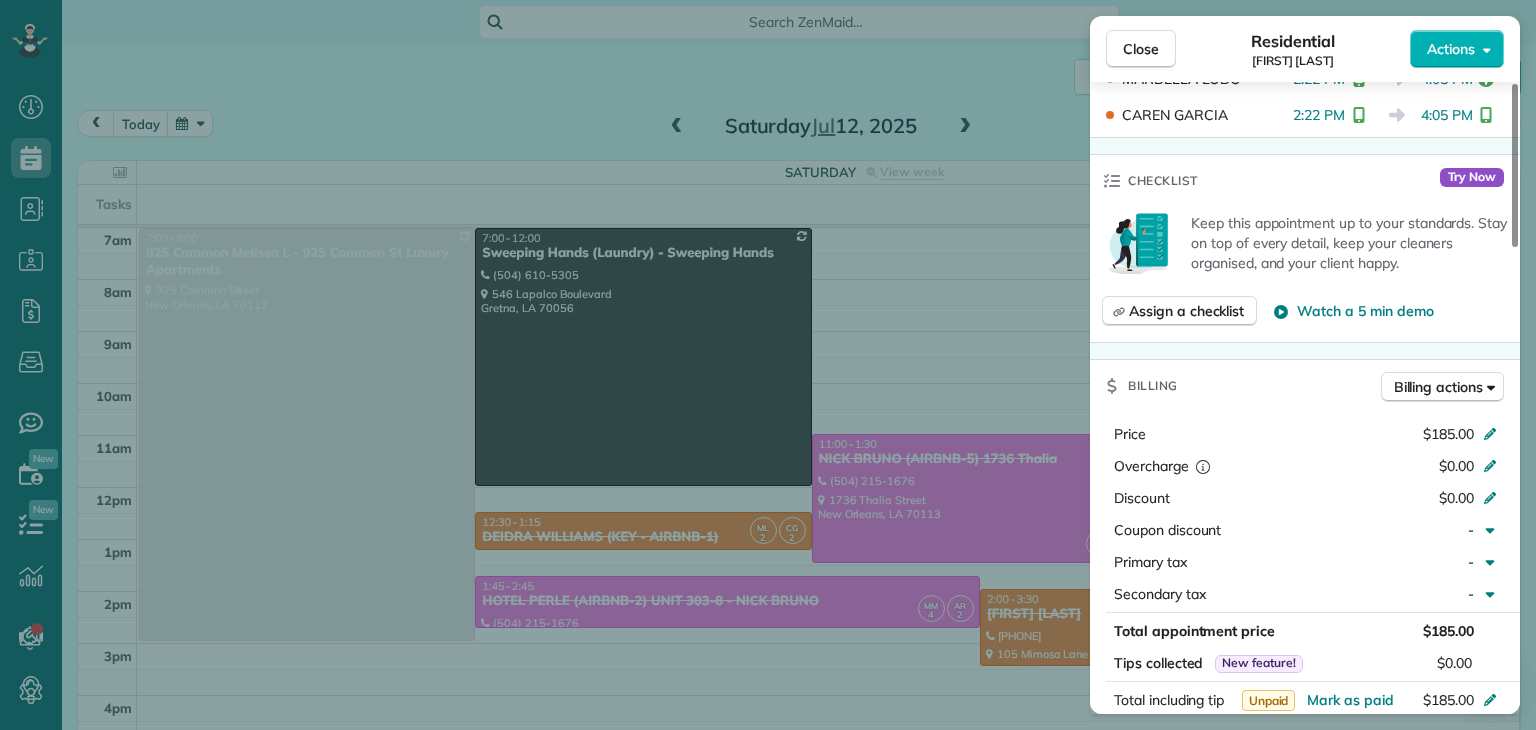scroll, scrollTop: 800, scrollLeft: 0, axis: vertical 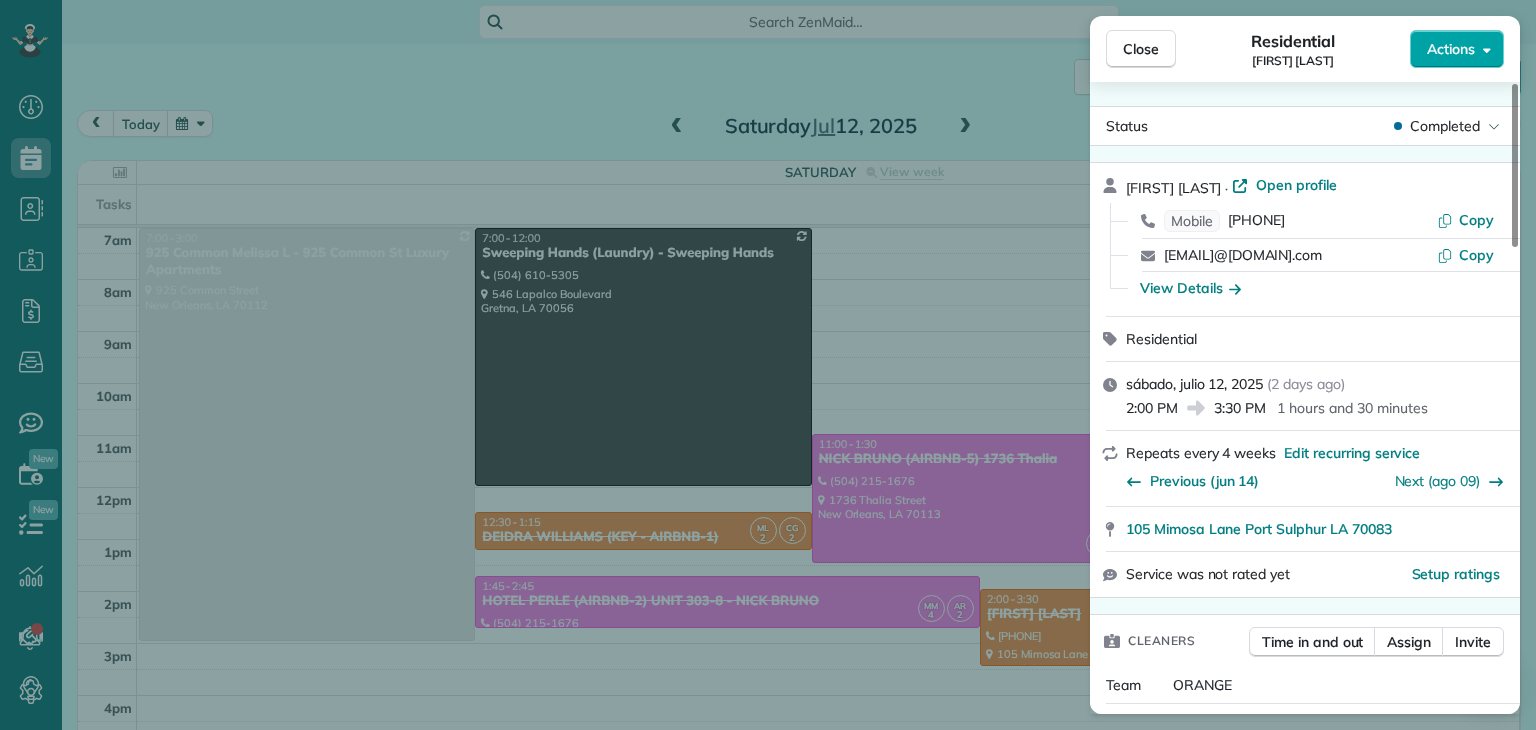 click on "Actions" at bounding box center (1451, 49) 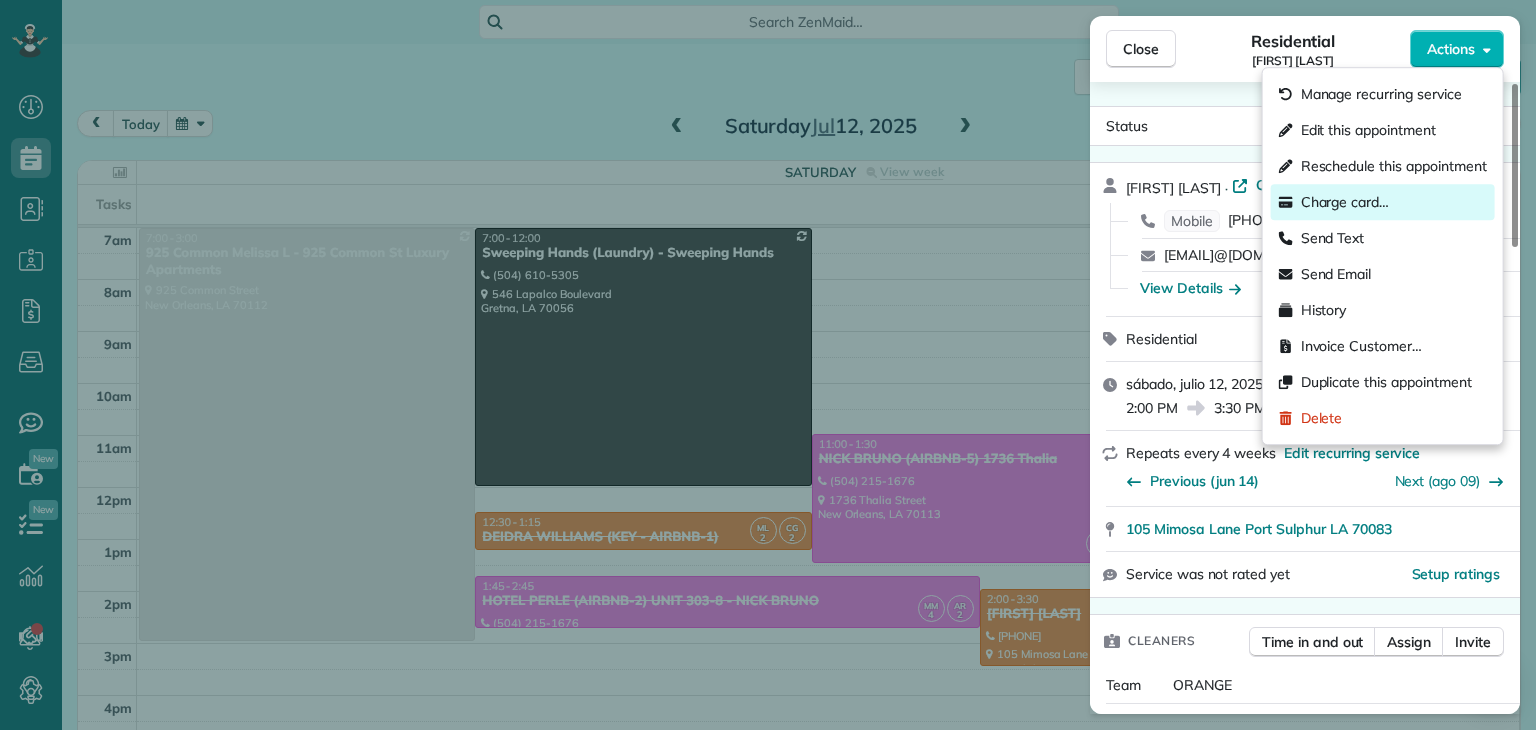 click on "Charge card…" at bounding box center [1345, 202] 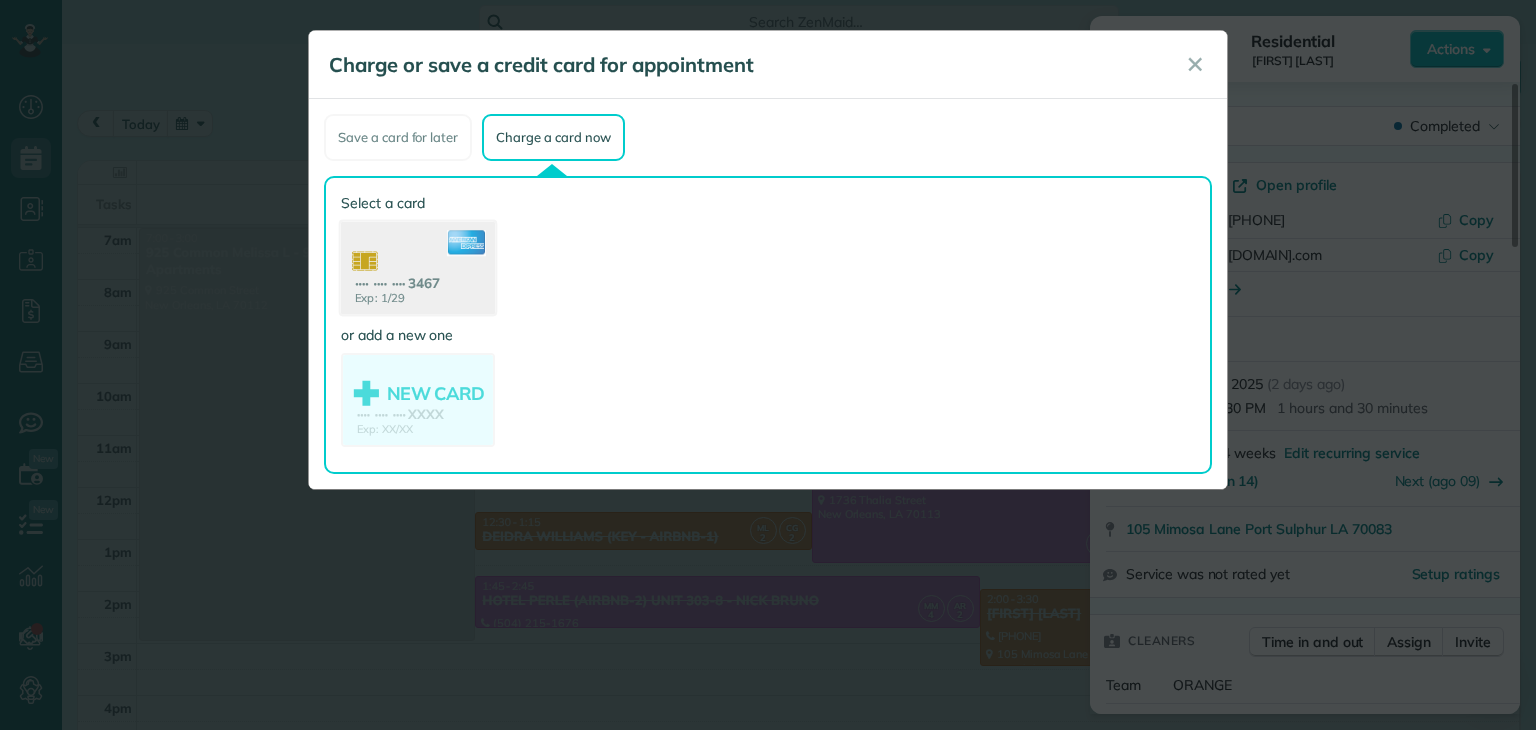 click 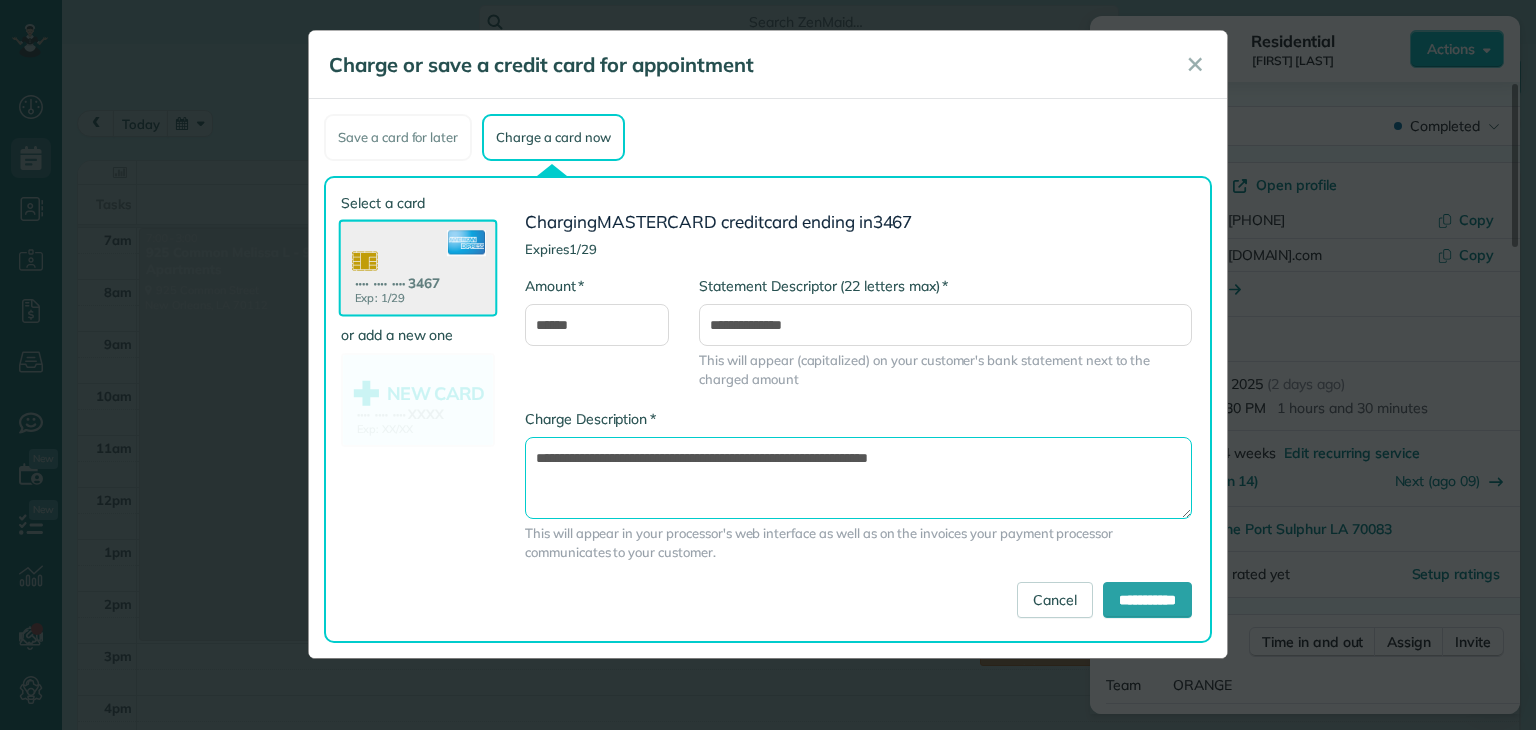 click on "**********" at bounding box center (858, 478) 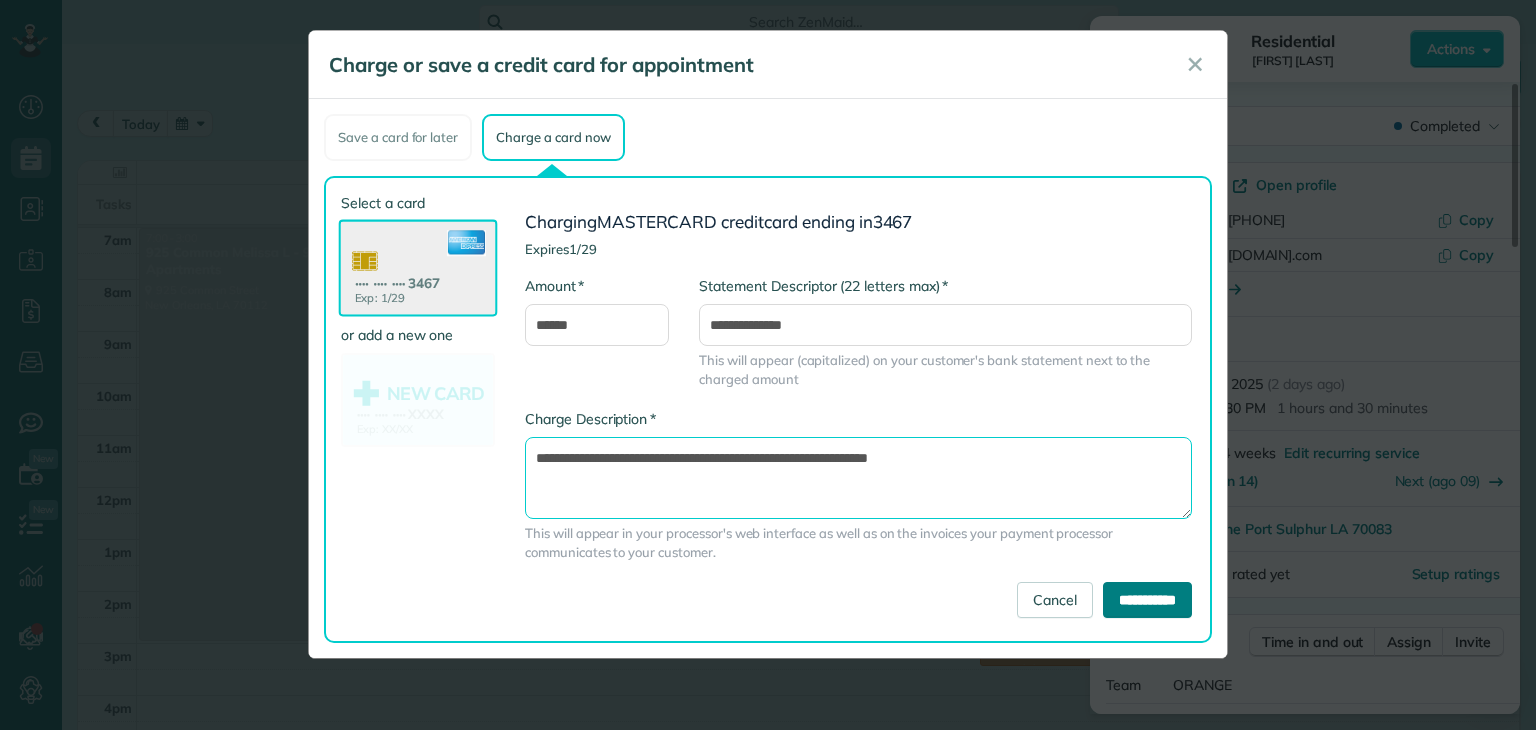 type on "**********" 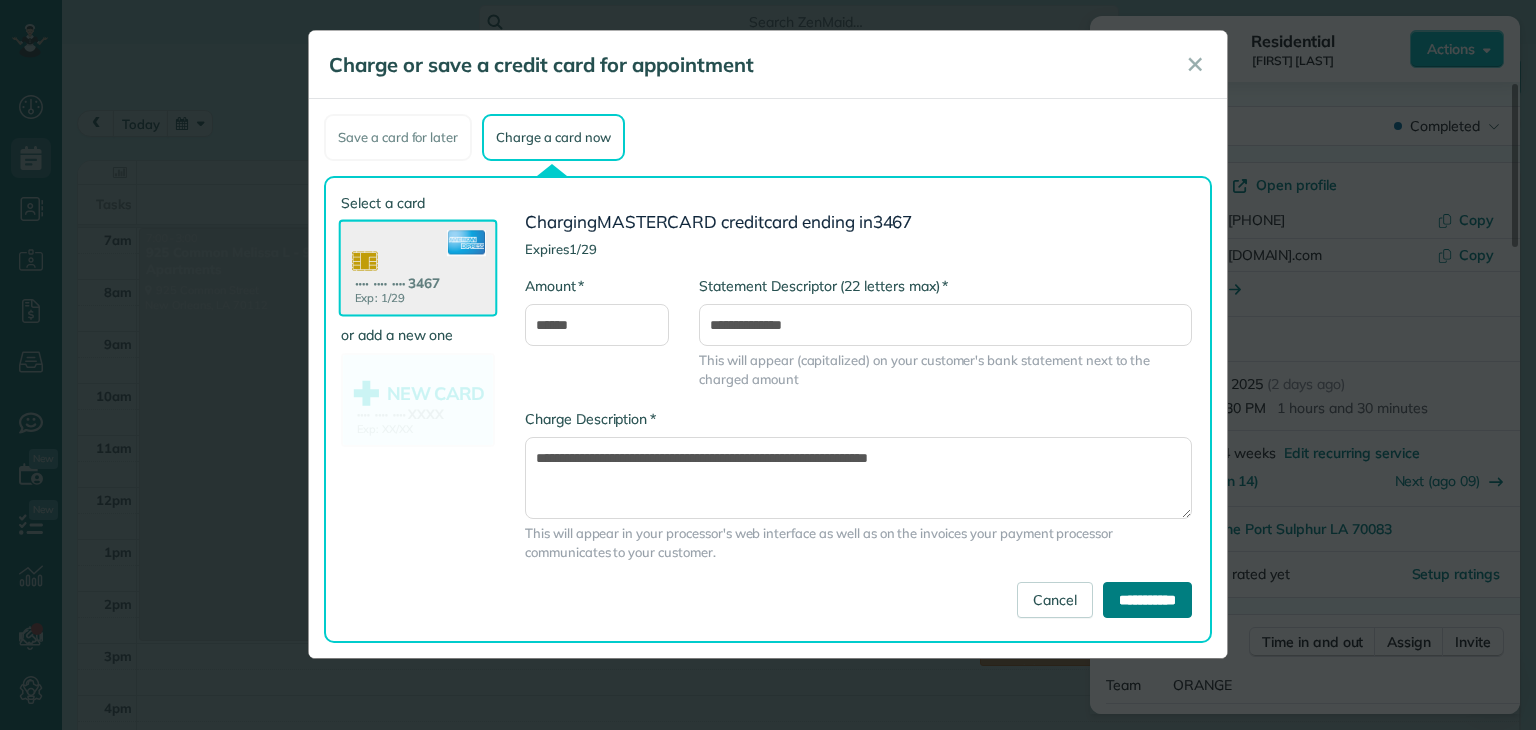 click on "**********" at bounding box center (1147, 600) 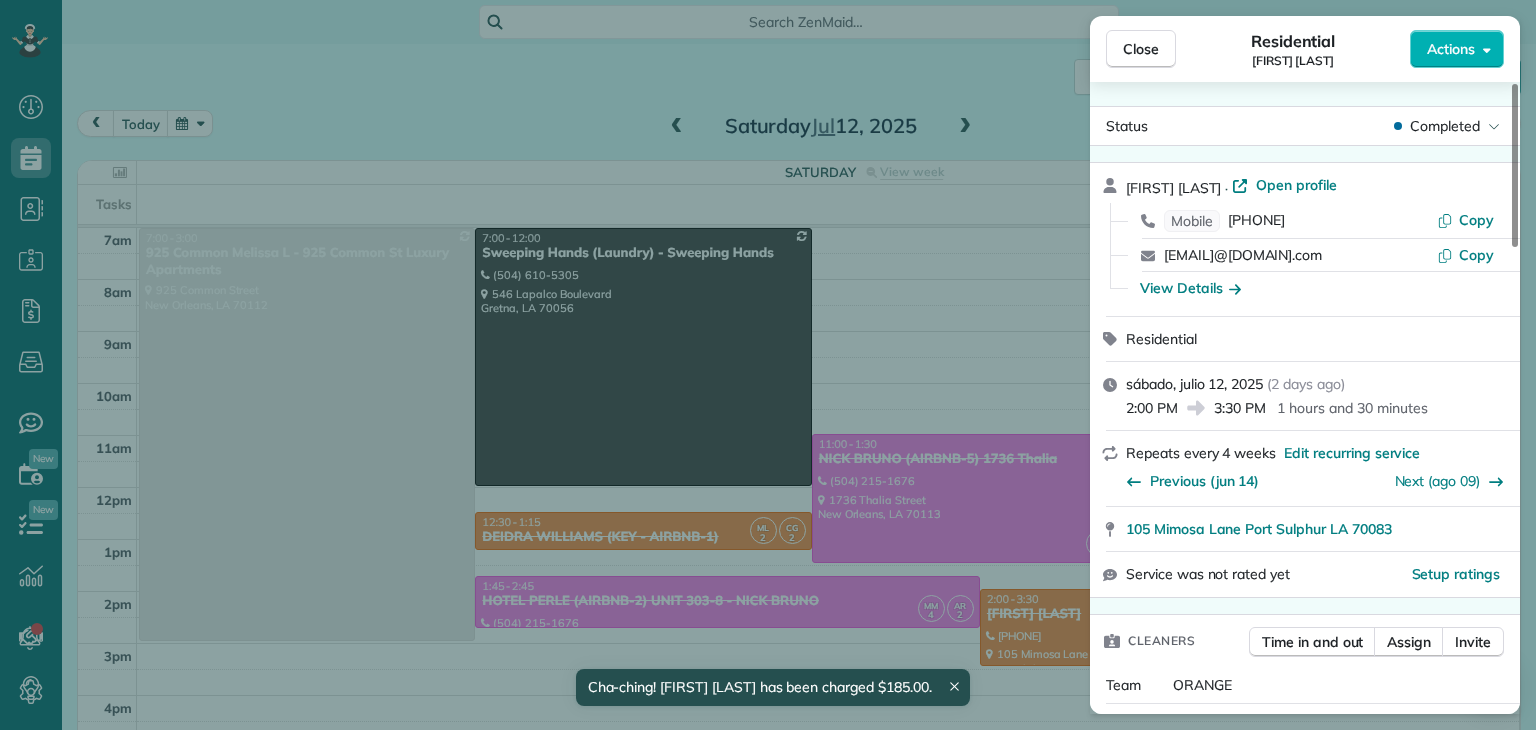 click on "Close Residential MARIE PRYOR Actions Status Completed MARIE PRYOR · Open profile Mobile (337) 945-0651 Copy mari.pryor20@gmail.com Copy View Details Residential sábado, julio 12, 2025 ( 2 days ago ) 2:00 PM 3:30 PM 1 hours and 30 minutes Repeats every 4 weeks Edit recurring service Previous (jun 14) Next (ago 09) 105 Mimosa Lane Port Sulphur LA 70083 Service was not rated yet Setup ratings Cleaners Time in and out Assign Invite Team ORANGE Cleaners MARBELLA   LOBO 2:22 PM 4:05 PM CAREN   GARCIA 2:22 PM 4:05 PM Checklist Try Now Keep this appointment up to your standards. Stay on top of every detail, keep your cleaners organised, and your client happy. Assign a checklist Watch a 5 min demo Billing Billing actions Price $185.00 Overcharge $0.00 Discount $0.00 Coupon discount - Primary tax - Secondary tax - Total appointment price $185.00 Tips collected New feature! $0.00 Paid by card Total including tip $185.00 Get paid online in no-time! Send an invoice and reward your cleaners with tips Work items Notes 0" at bounding box center [768, 365] 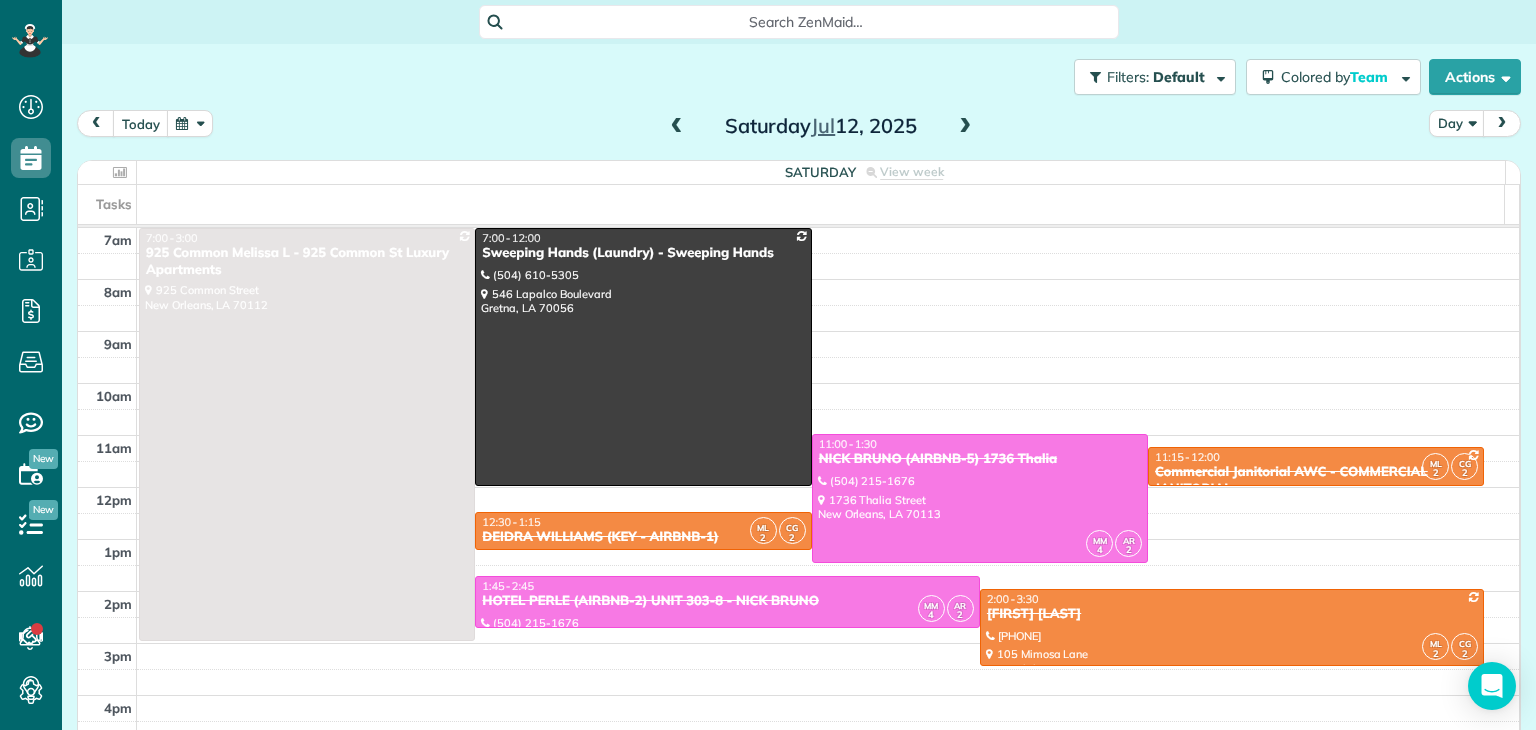 click at bounding box center (965, 127) 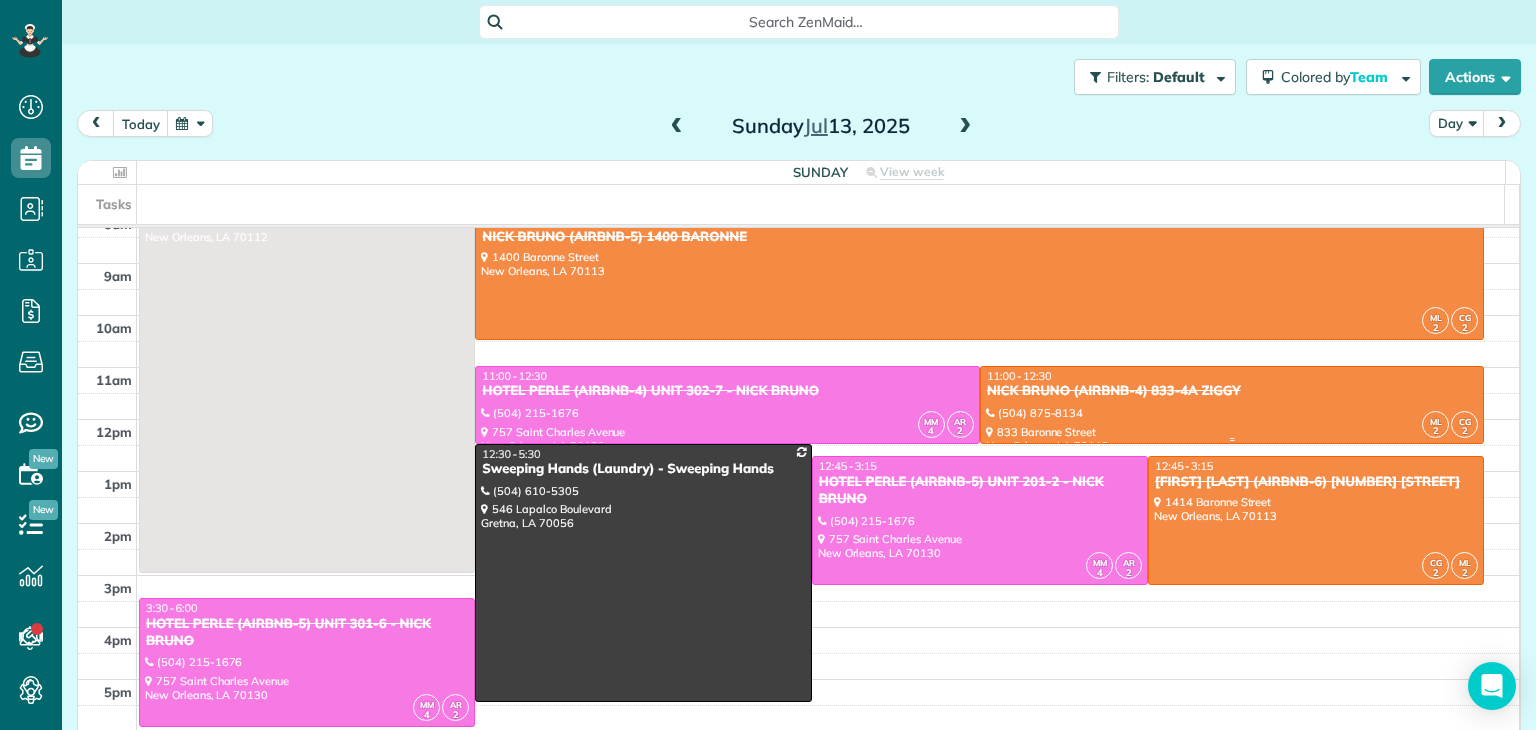 scroll, scrollTop: 100, scrollLeft: 0, axis: vertical 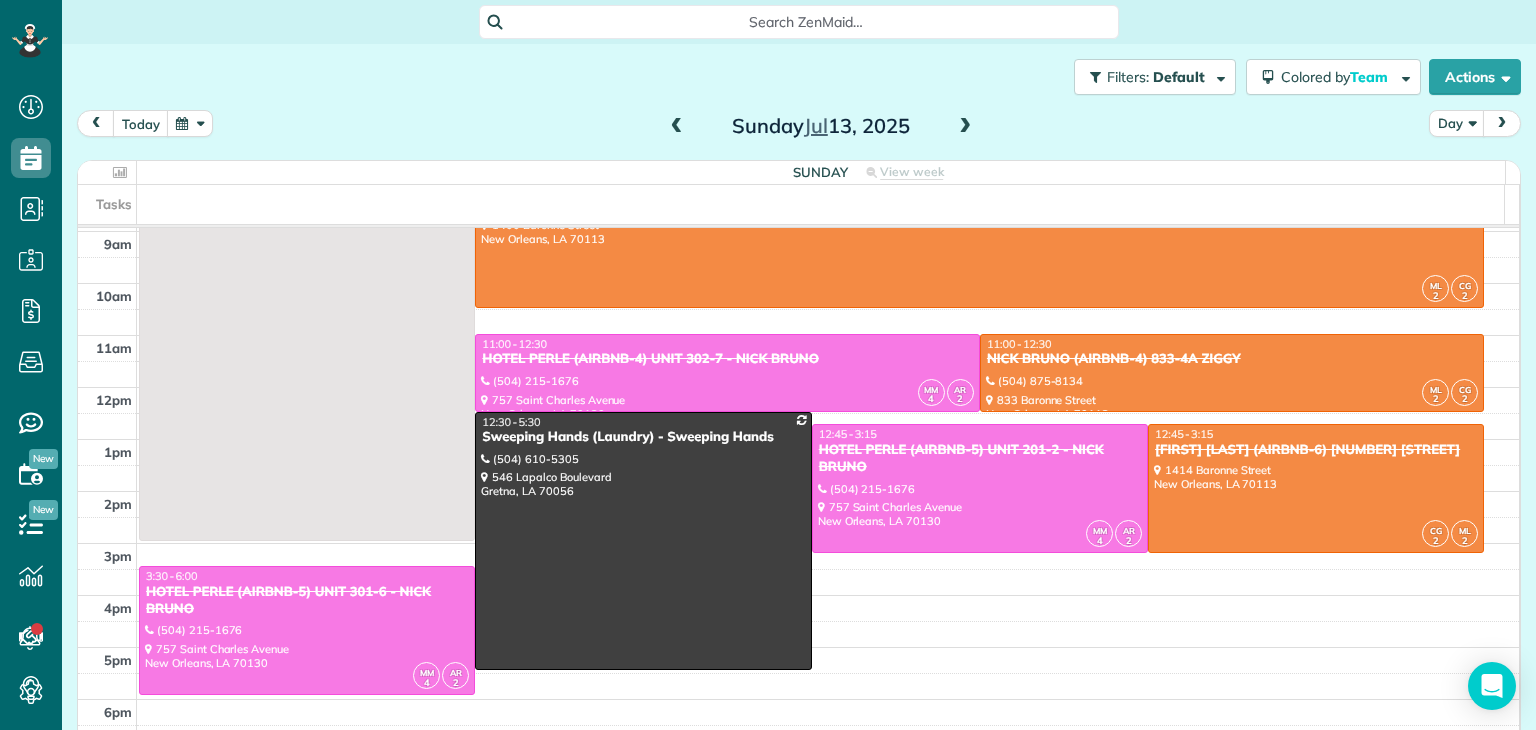 click at bounding box center [965, 127] 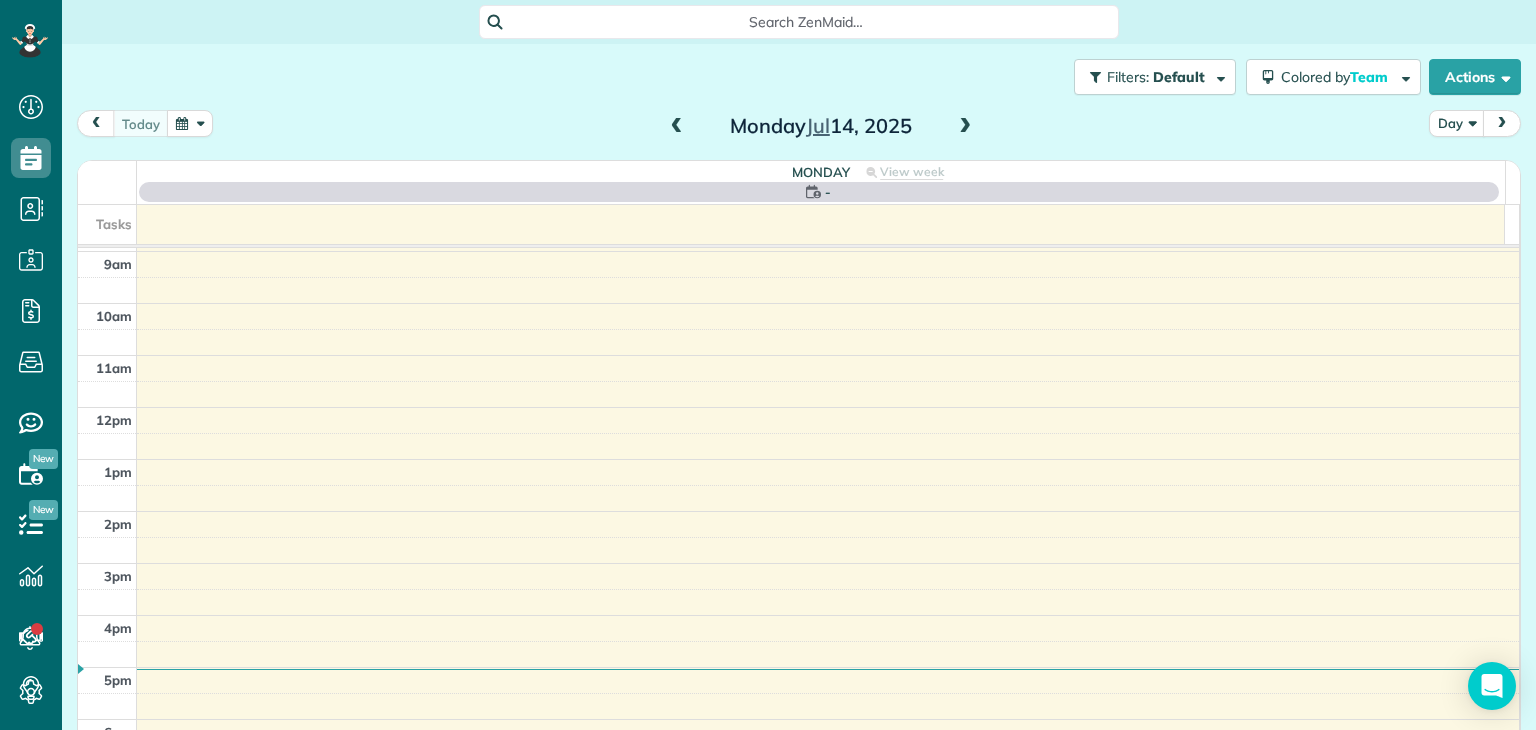 scroll, scrollTop: 0, scrollLeft: 0, axis: both 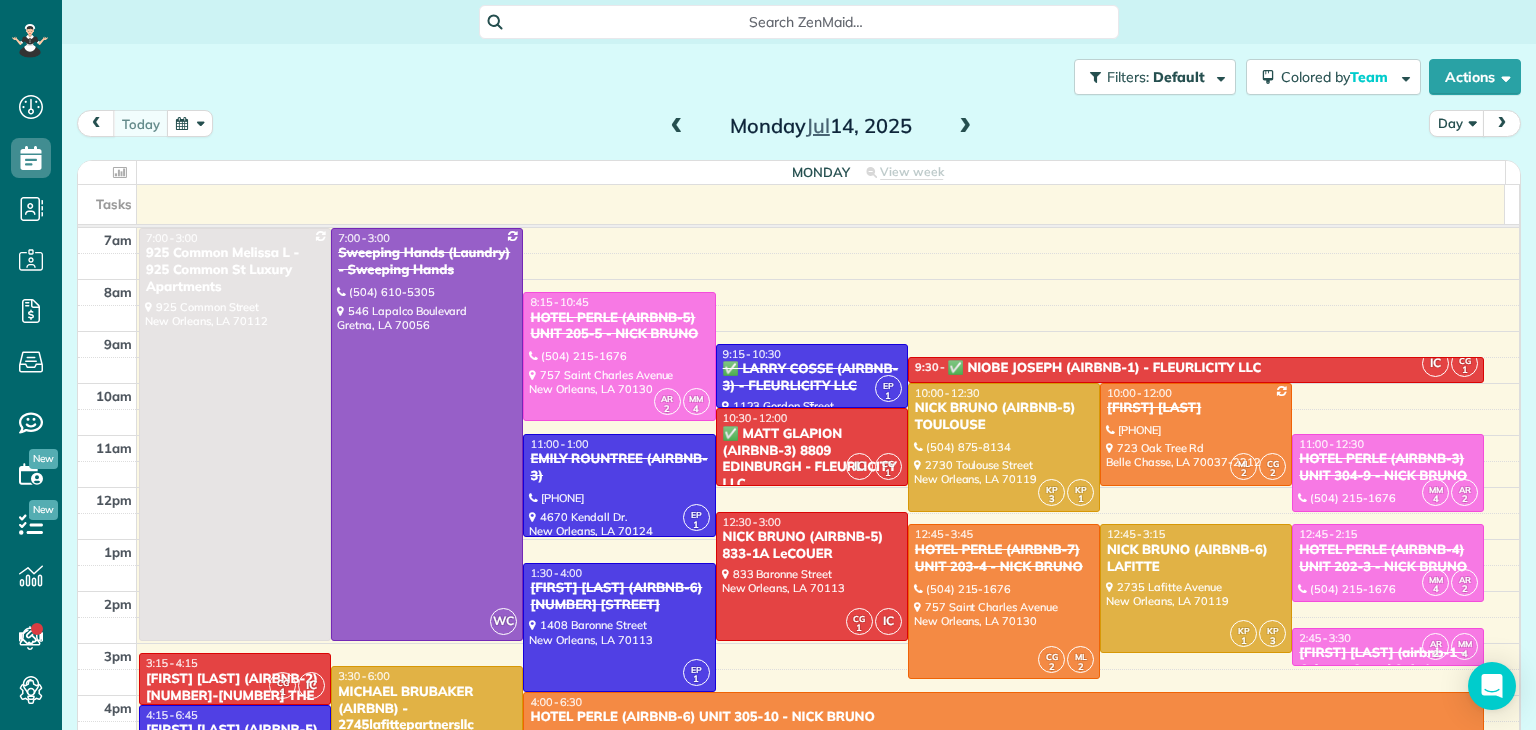click on "✅ LARRY COSSE (AIRBNB-3) - FLEURLICITY LLC" at bounding box center (812, 378) 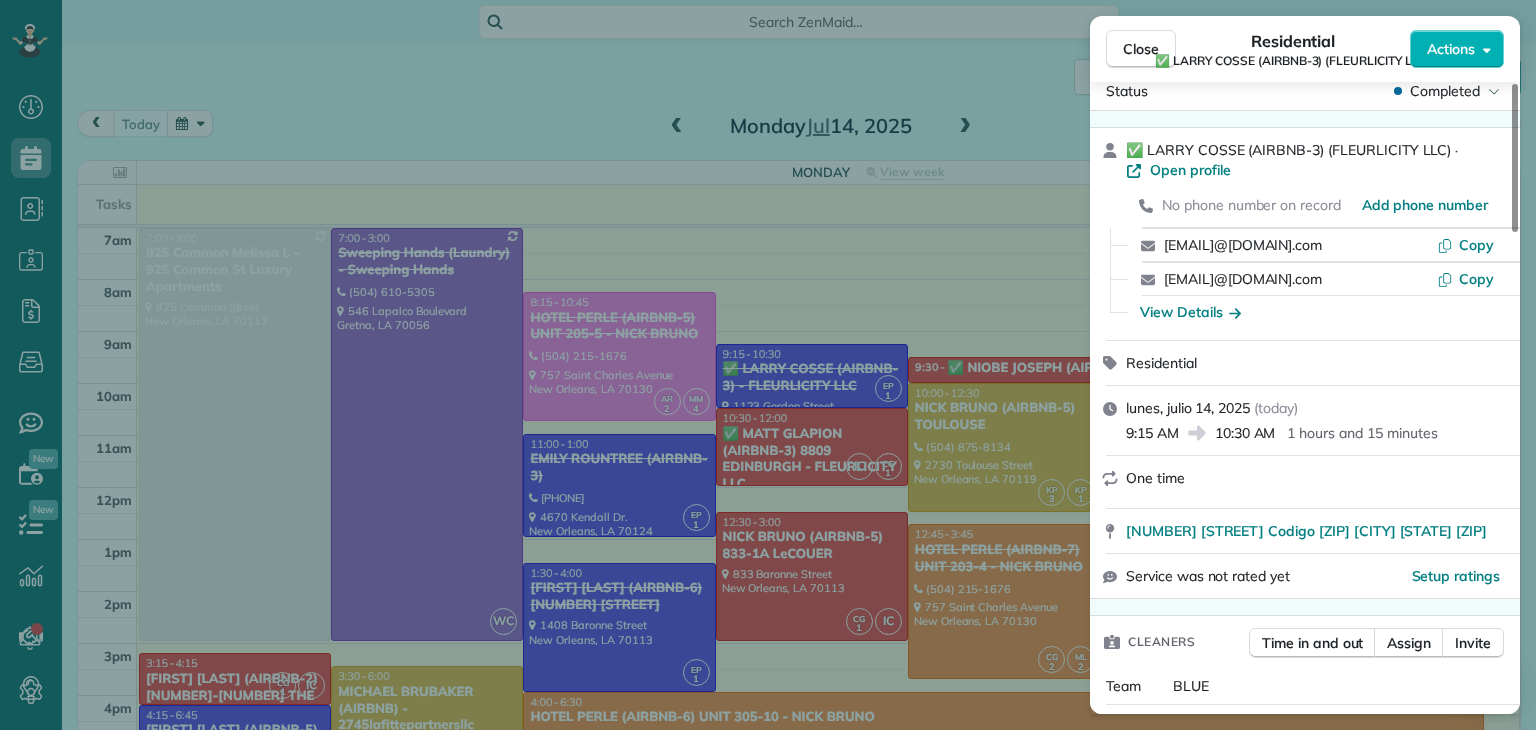 scroll, scrollTop: 0, scrollLeft: 0, axis: both 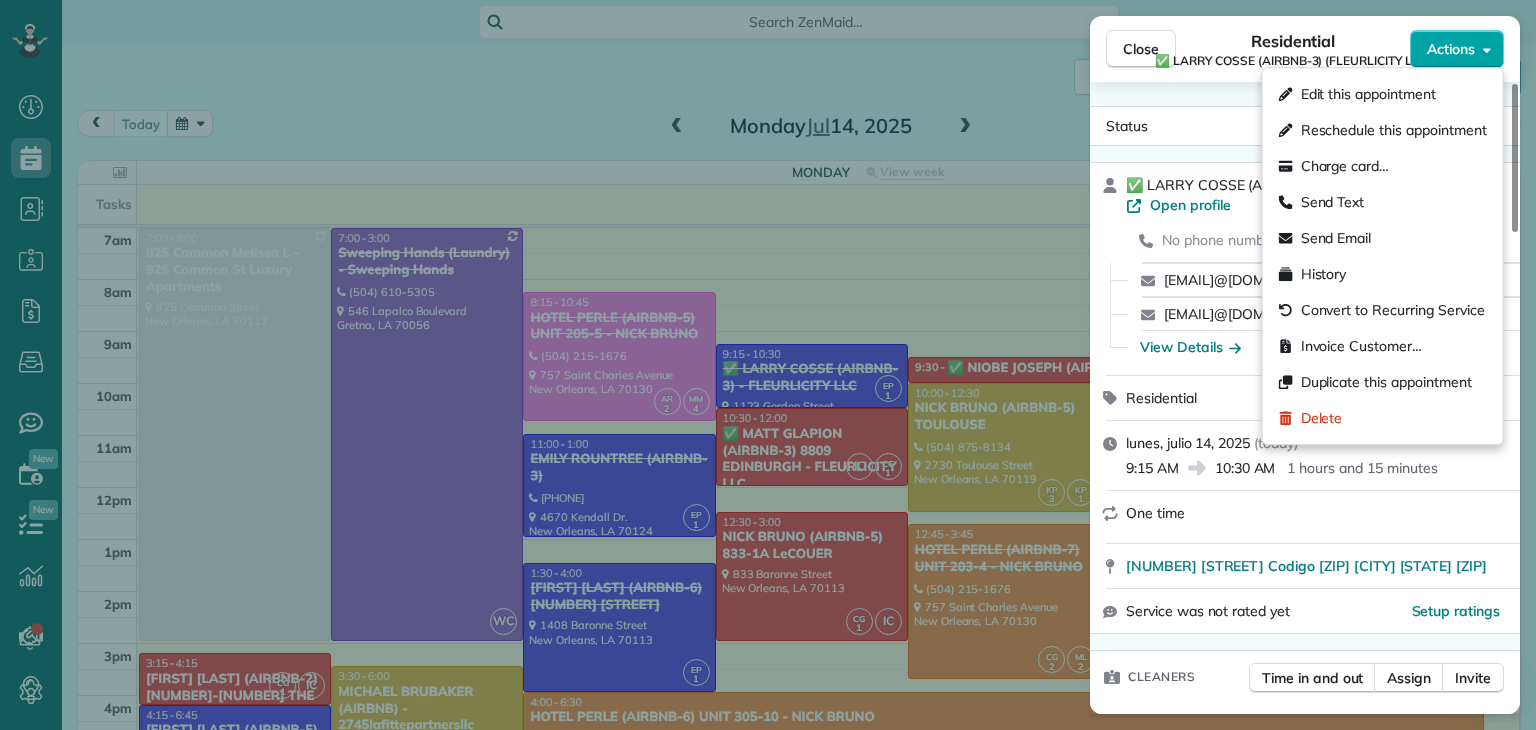 click on "Actions" at bounding box center (1451, 49) 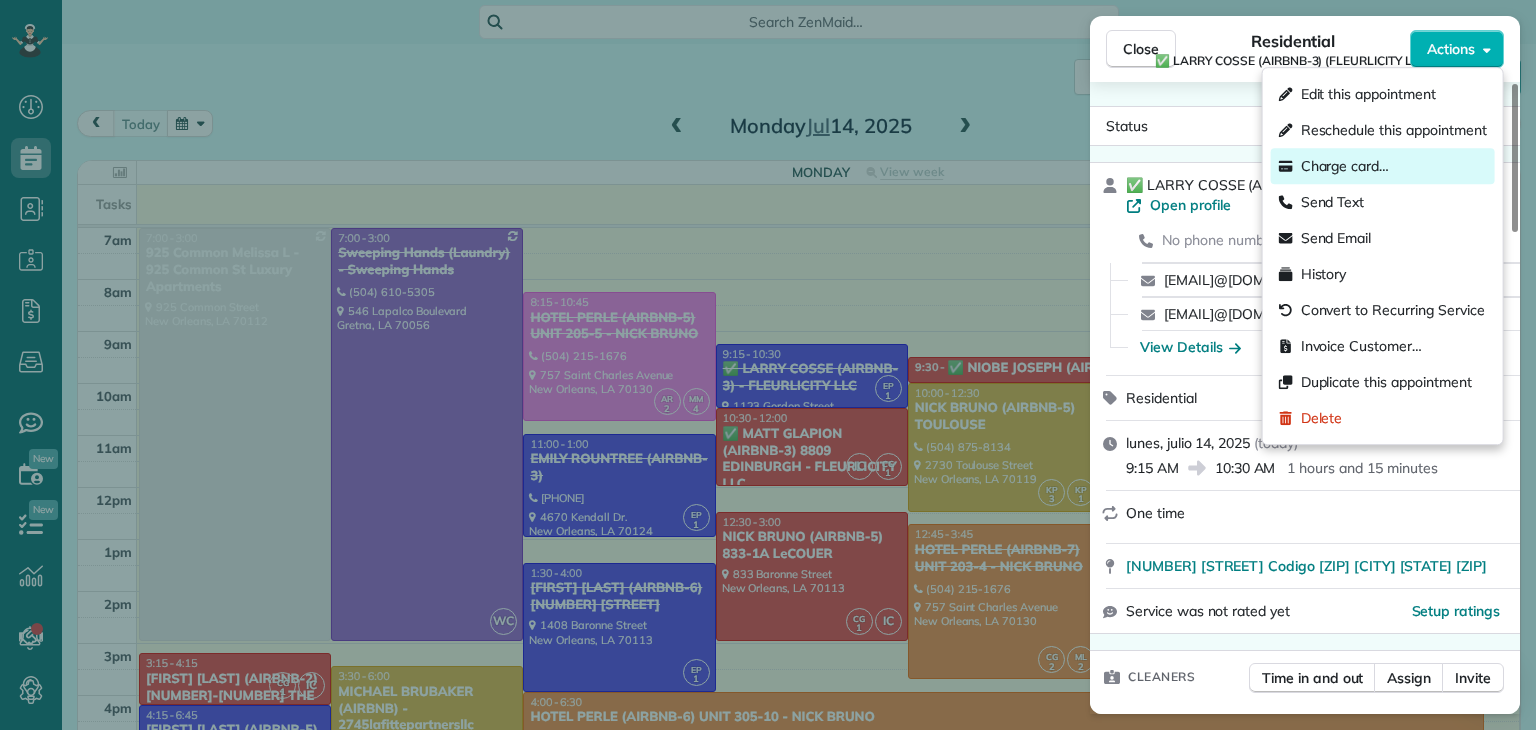 click on "Charge card…" at bounding box center (1345, 166) 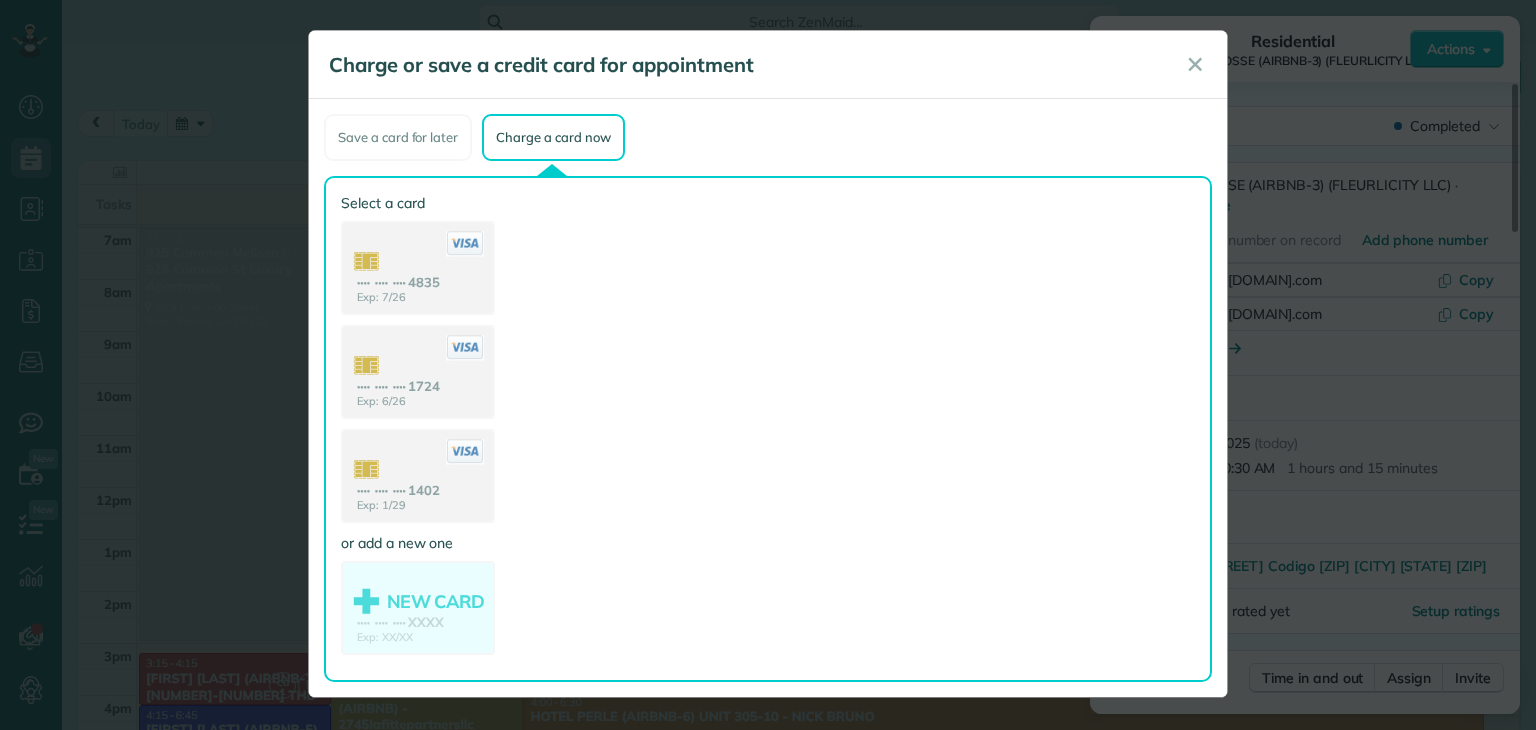 drag, startPoint x: 1196, startPoint y: 63, endPoint x: 1185, endPoint y: 64, distance: 11.045361 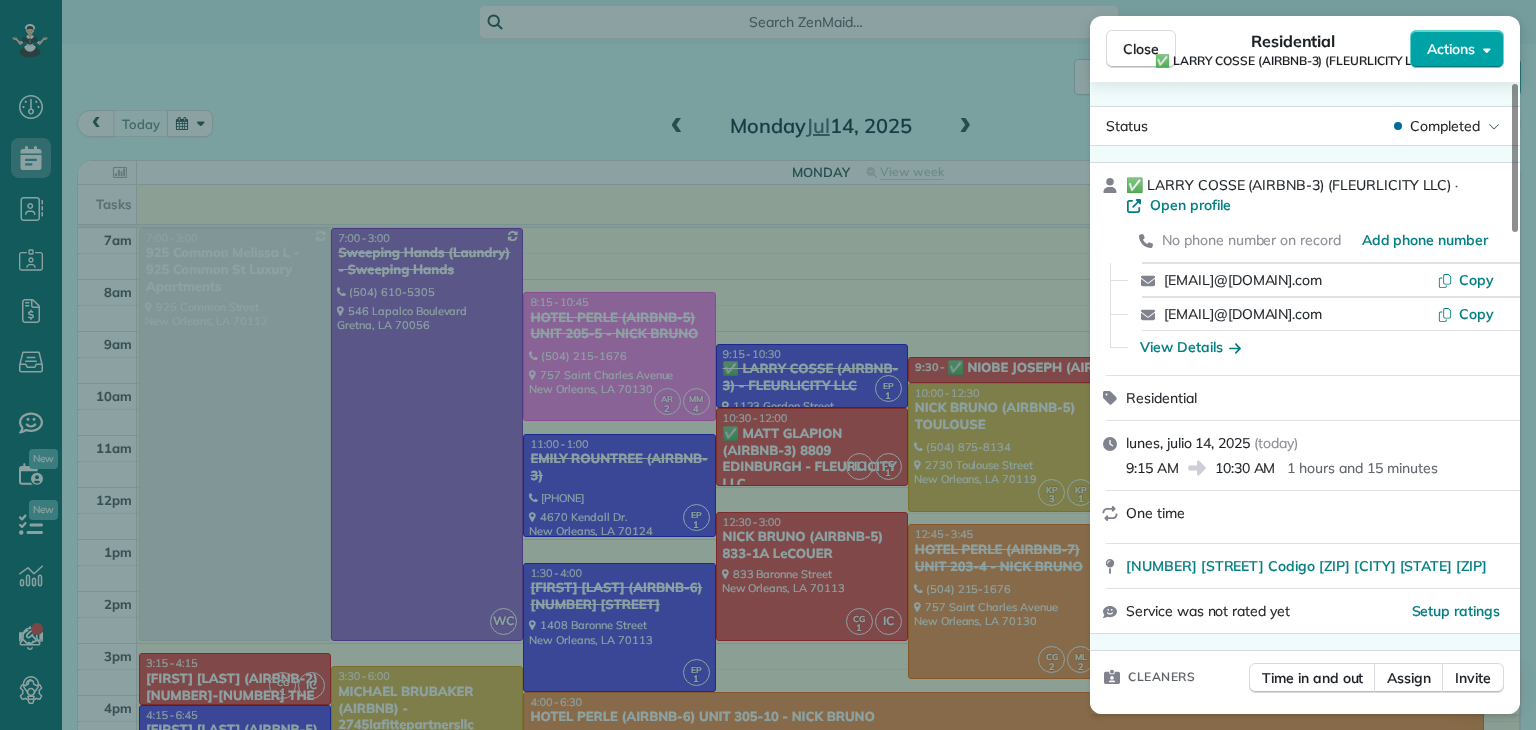 click on "Actions" at bounding box center [1451, 49] 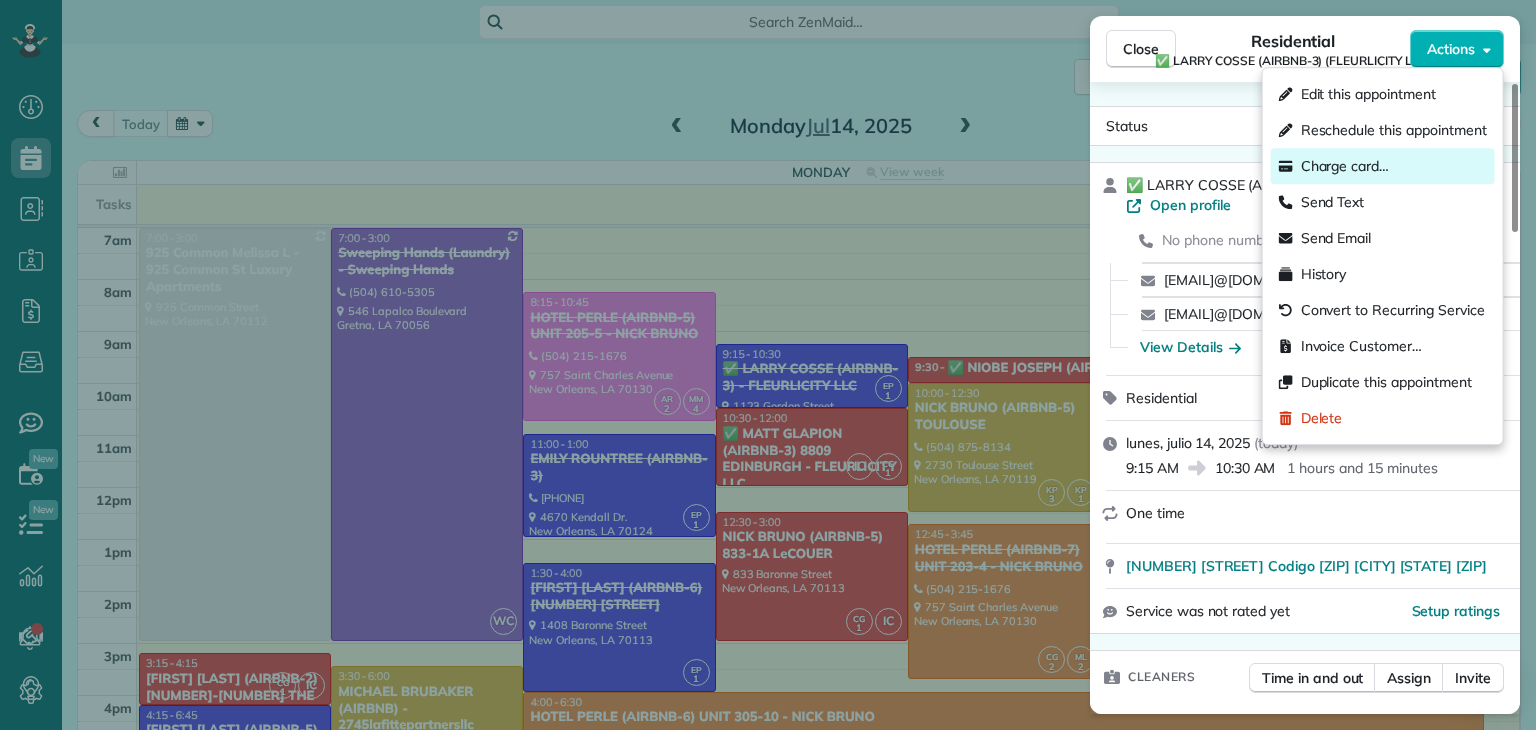 click on "Charge card…" at bounding box center [1345, 166] 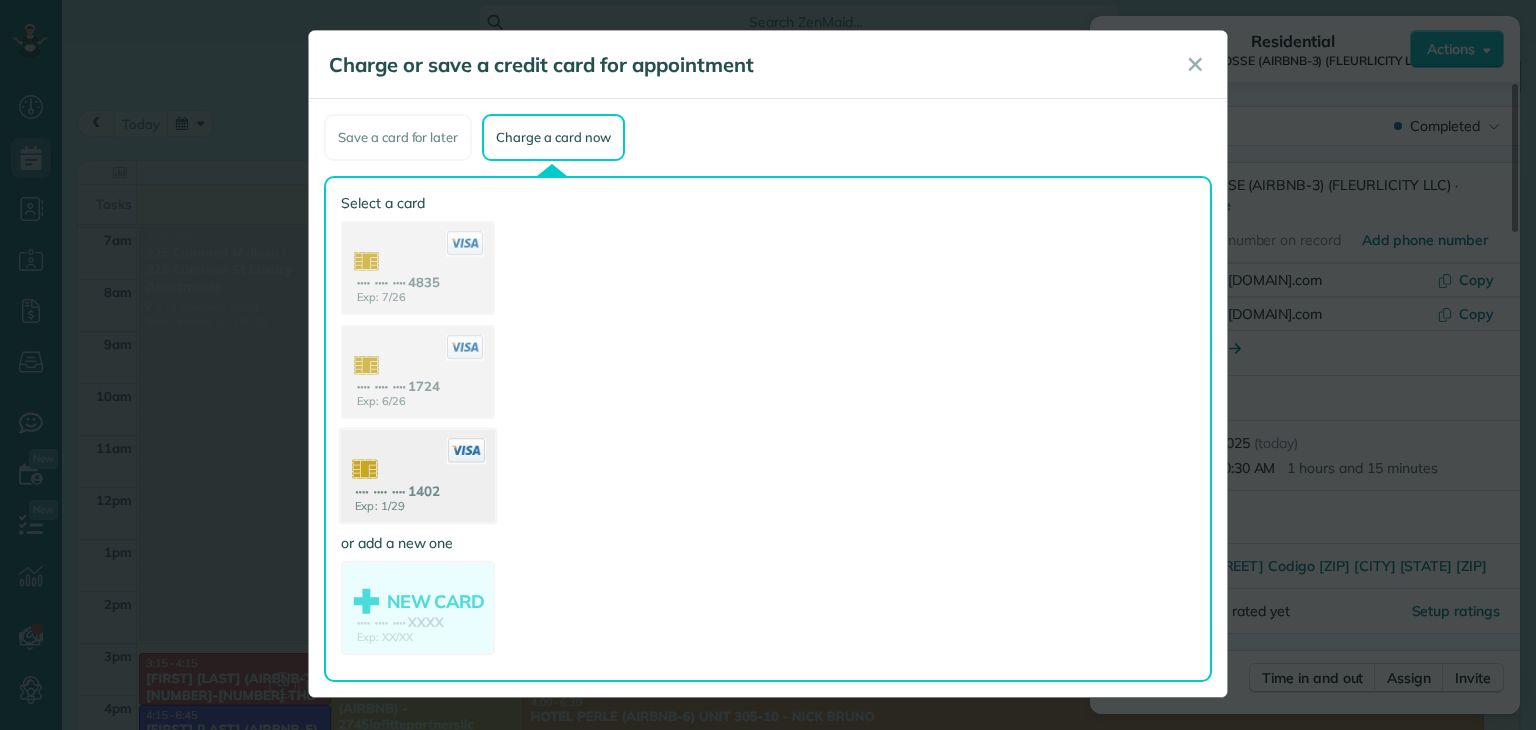 click 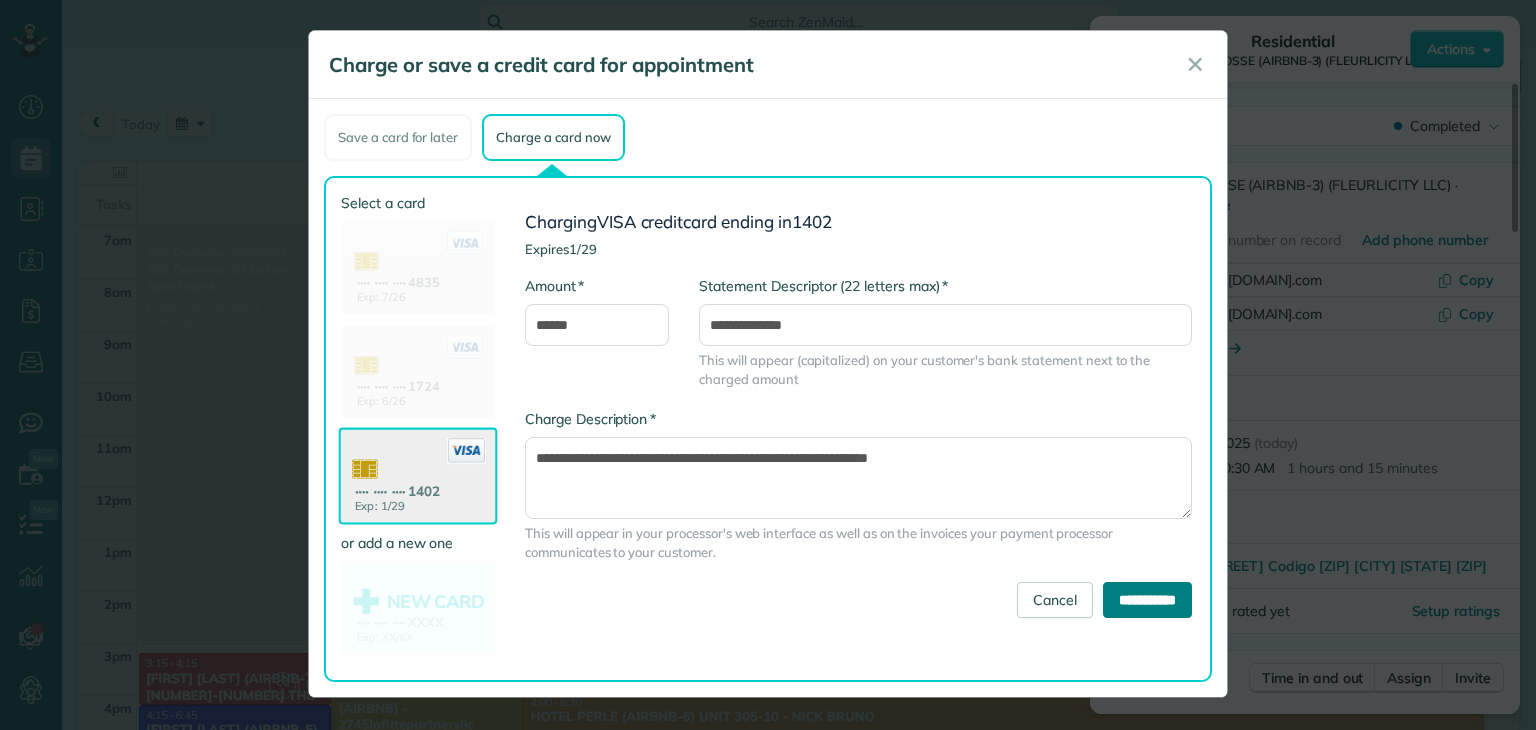 click on "**********" at bounding box center (1147, 600) 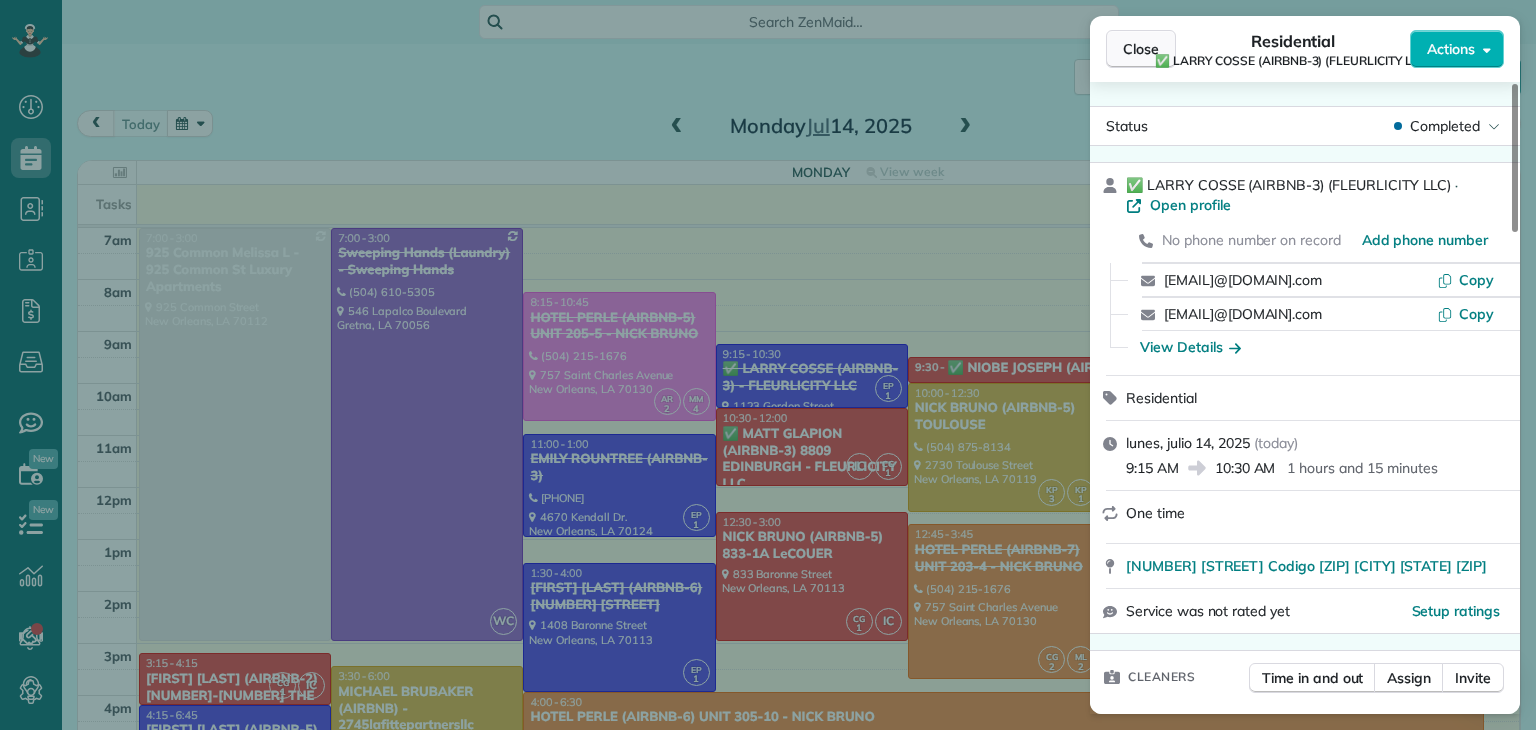 click on "Close" at bounding box center (1141, 49) 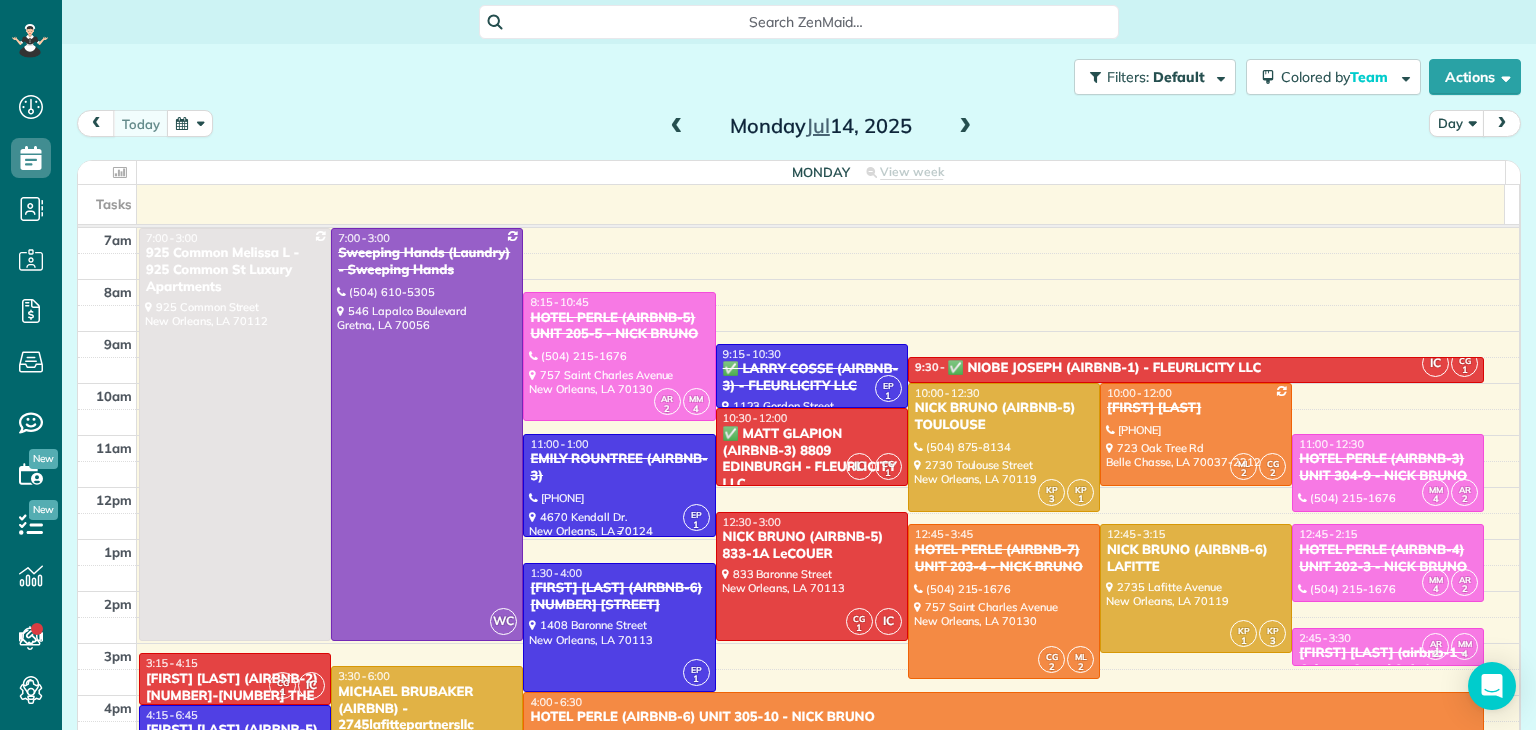 click on "EMILY ROUNTREE (AIRBNB-3)" at bounding box center (619, 468) 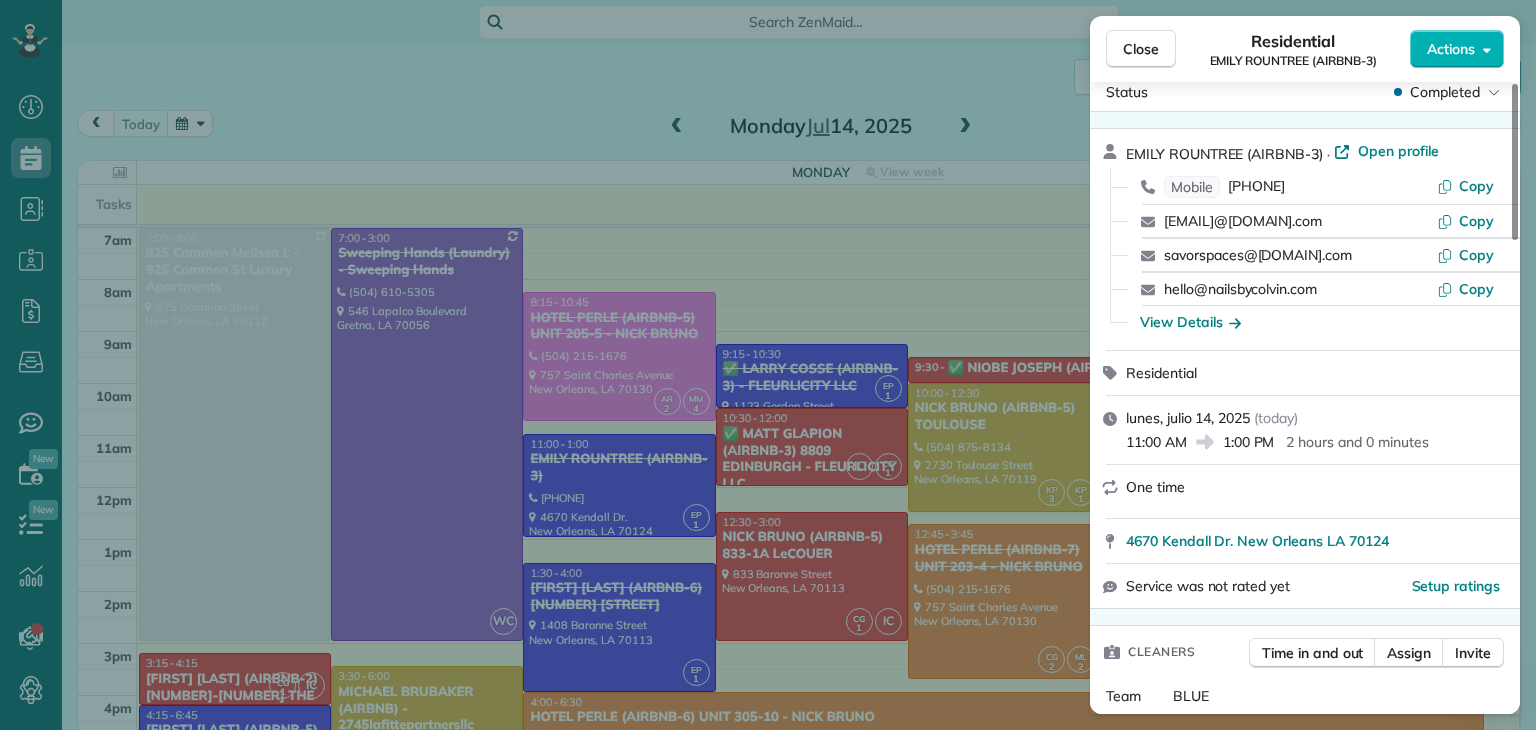 scroll, scrollTop: 0, scrollLeft: 0, axis: both 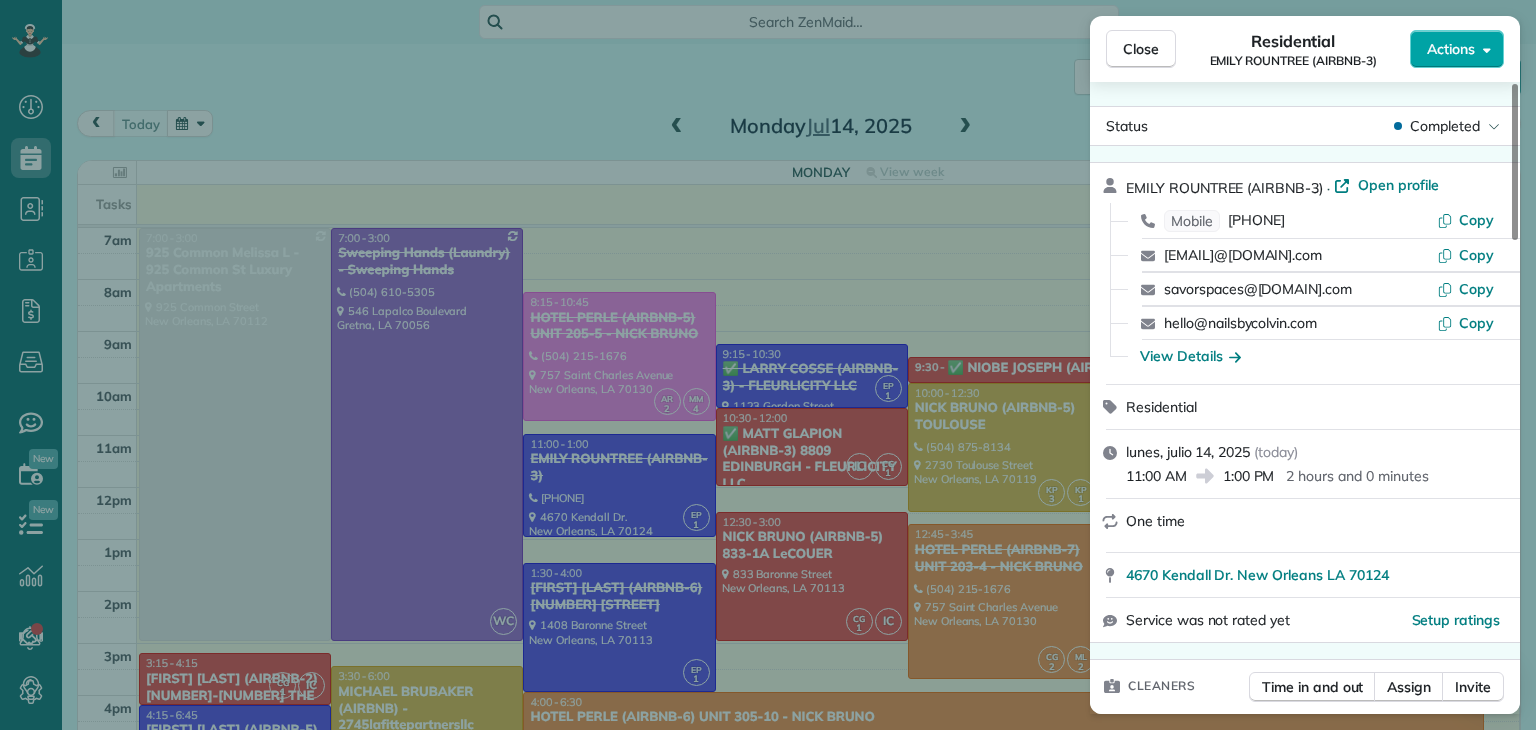 click on "Actions" at bounding box center (1457, 49) 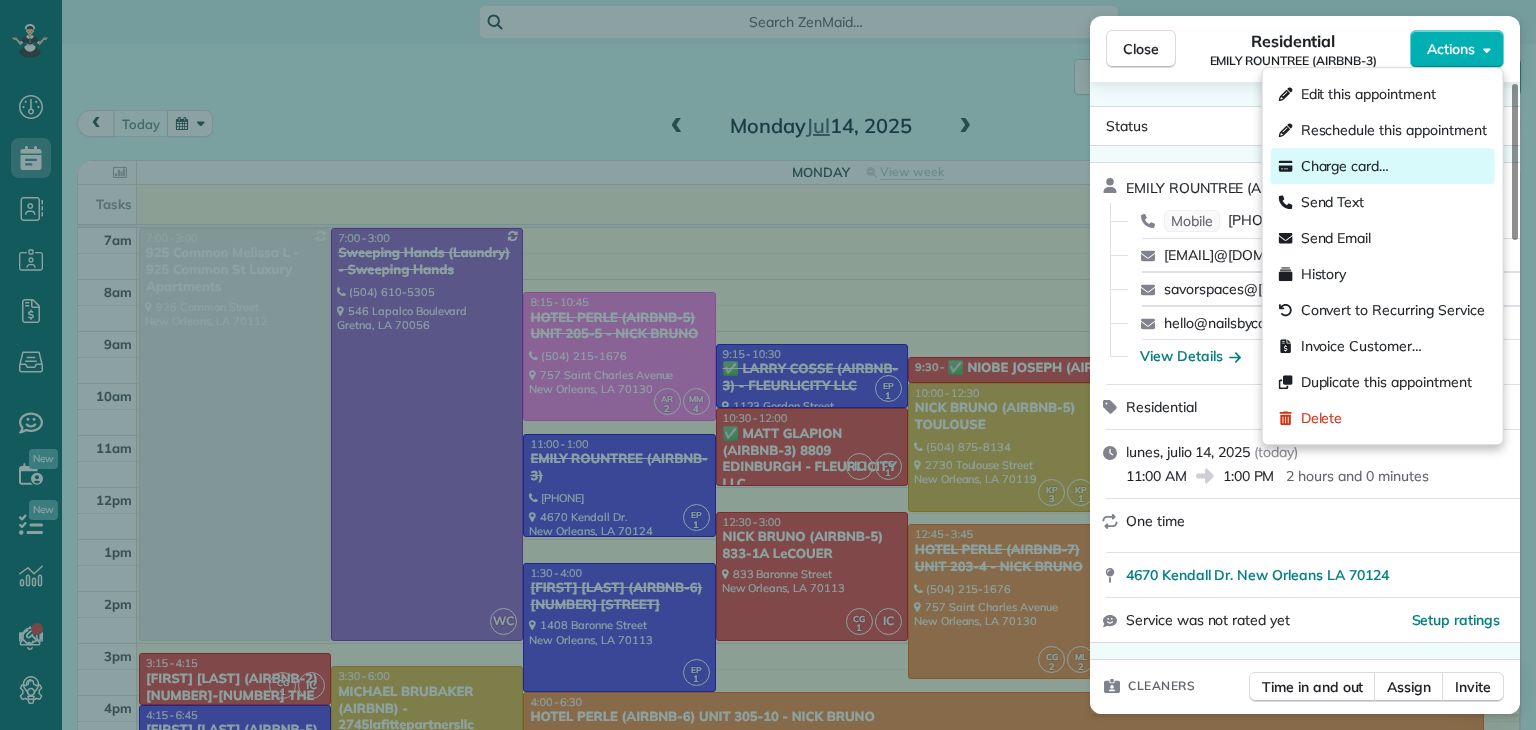 click on "Charge card…" at bounding box center (1345, 166) 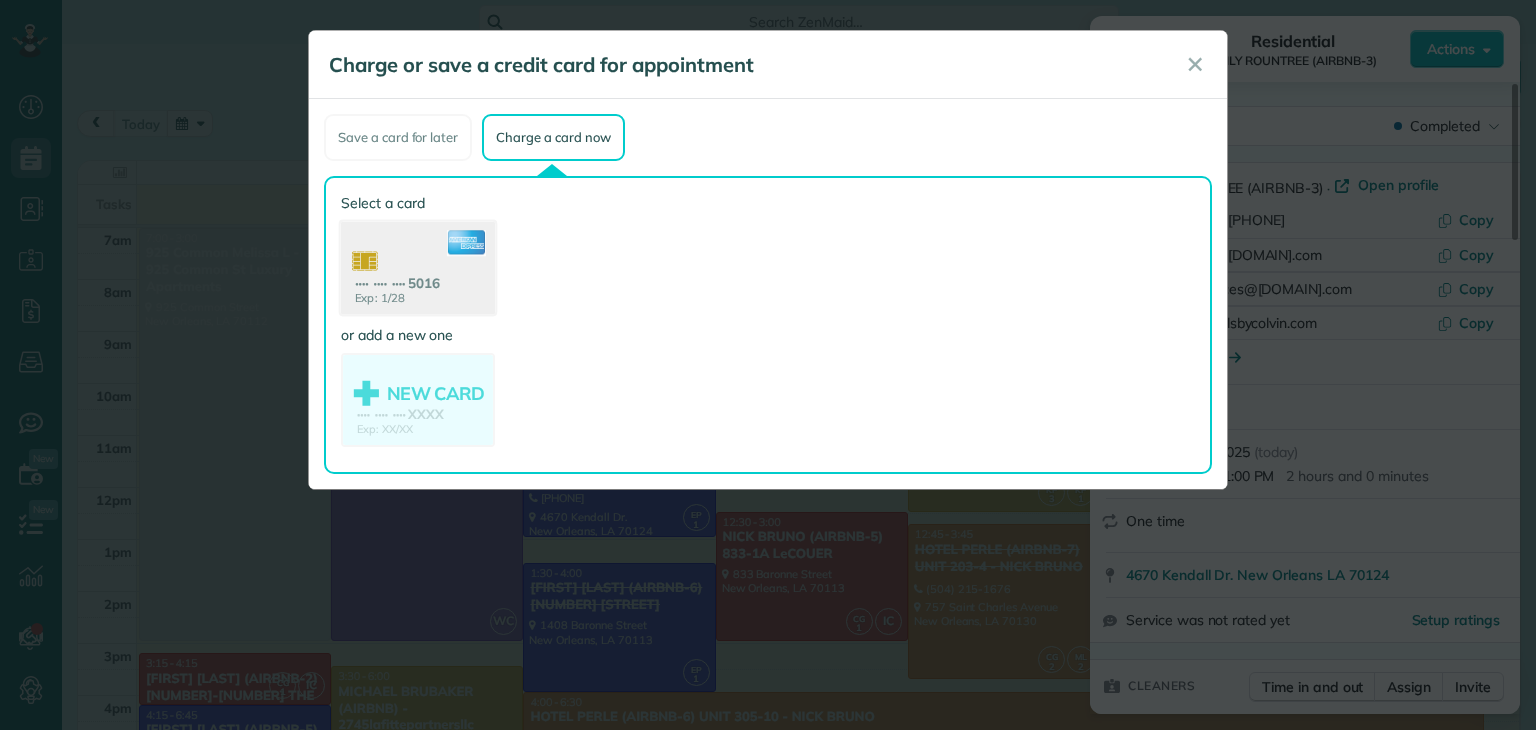 click 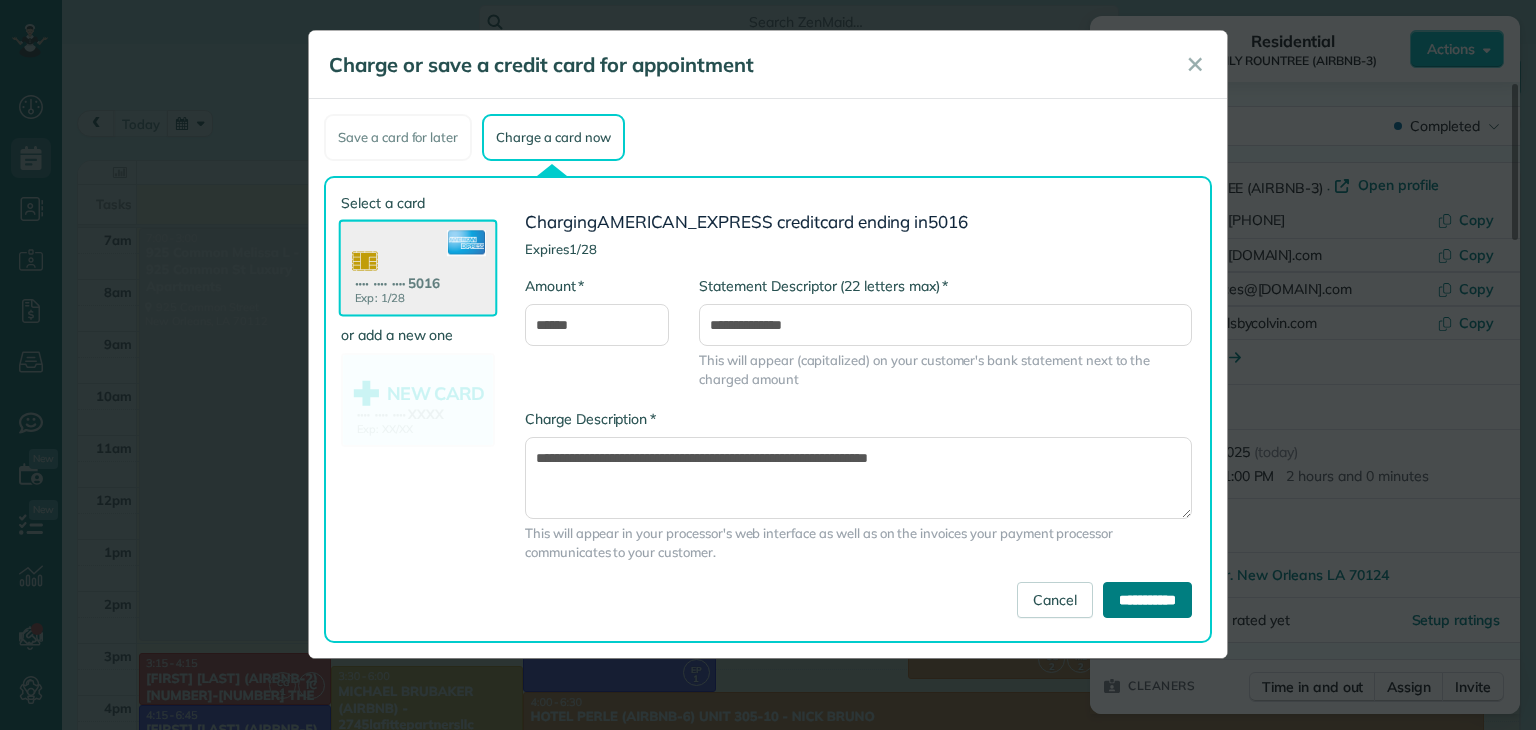 click on "**********" at bounding box center (1147, 600) 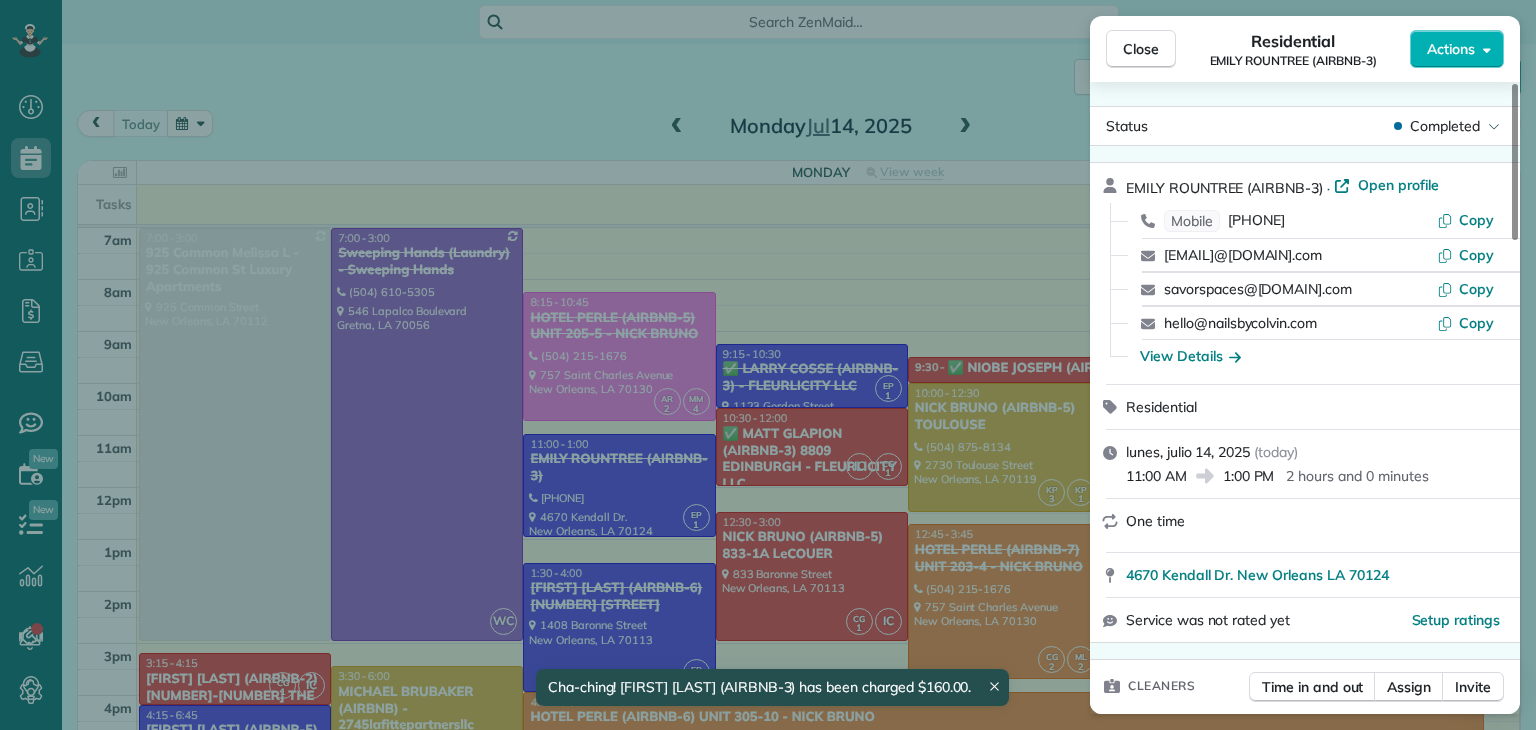 click on "Close Residential EMILY ROUNTREE (AIRBNB-3) Actions Status Completed EMILY ROUNTREE (AIRBNB-3) · Open profile Mobile (972) 953-8013 Copy dwanafrank@yahoo.com Copy savorspaces@gmail.com Copy hello@nailsbycolvin.com Copy View Details Residential lunes, julio 14, 2025 ( today ) 11:00 AM 1:00 PM 2 hours and 0 minutes One time 4670 Kendall Dr. New Orleans LA 70124 Service was not rated yet Setup ratings Cleaners Time in and out Assign Invite Team BLUE Cleaners EUNICE   PALMA 11:00 AM 12:45 PM Checklist Try Now Keep this appointment up to your standards. Stay on top of every detail, keep your cleaners organised, and your client happy. Assign a checklist Watch a 5 min demo Billing Billing actions Price $160.00 Overcharge $0.00 Discount $0.00 Coupon discount - Primary tax - Secondary tax - Total appointment price $160.00 Tips collected New feature! $0.00 Paid by card Total including tip $160.00 Get paid online in no-time! Send an invoice and reward your cleaners with tips Charge customer credit card Work items Notes" at bounding box center [768, 365] 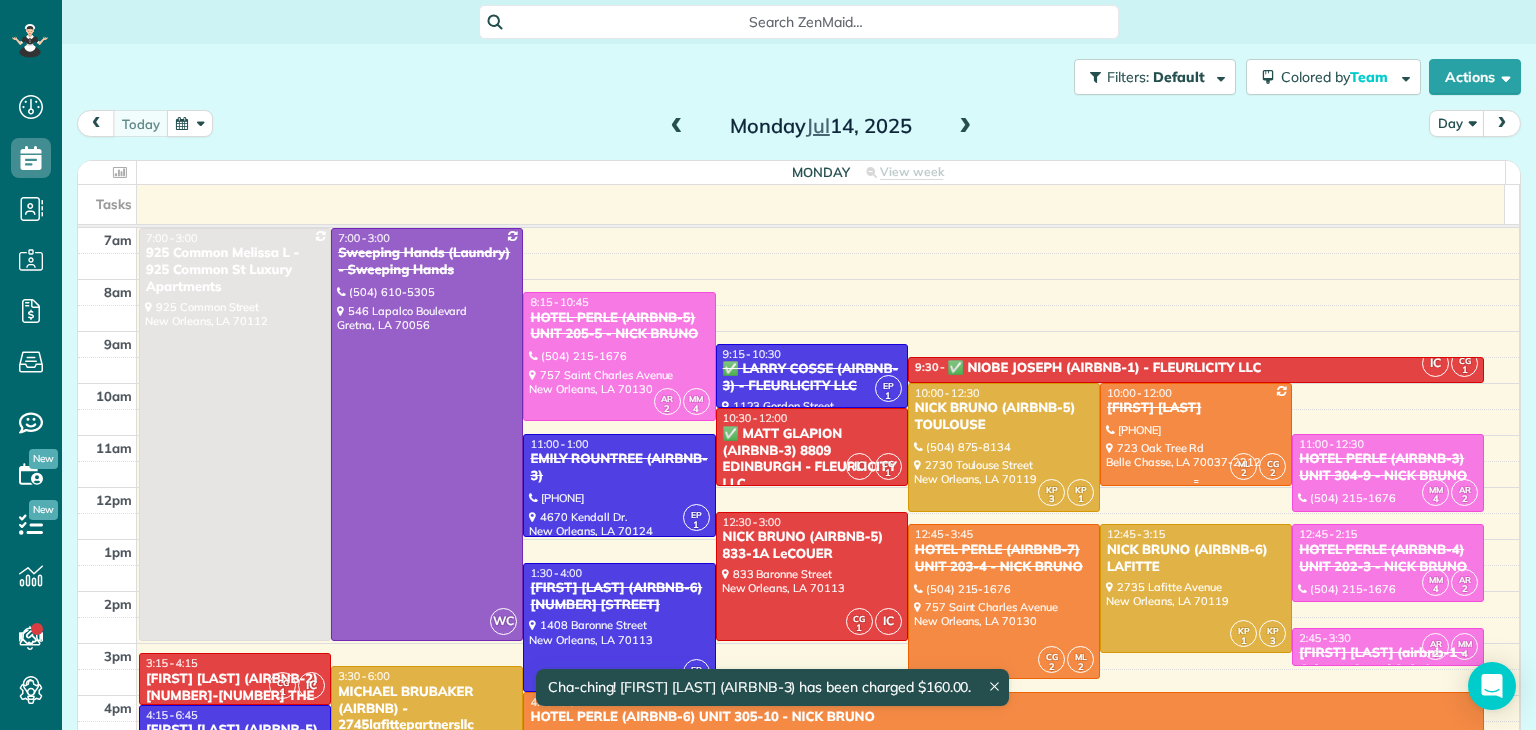 click at bounding box center [1196, 434] 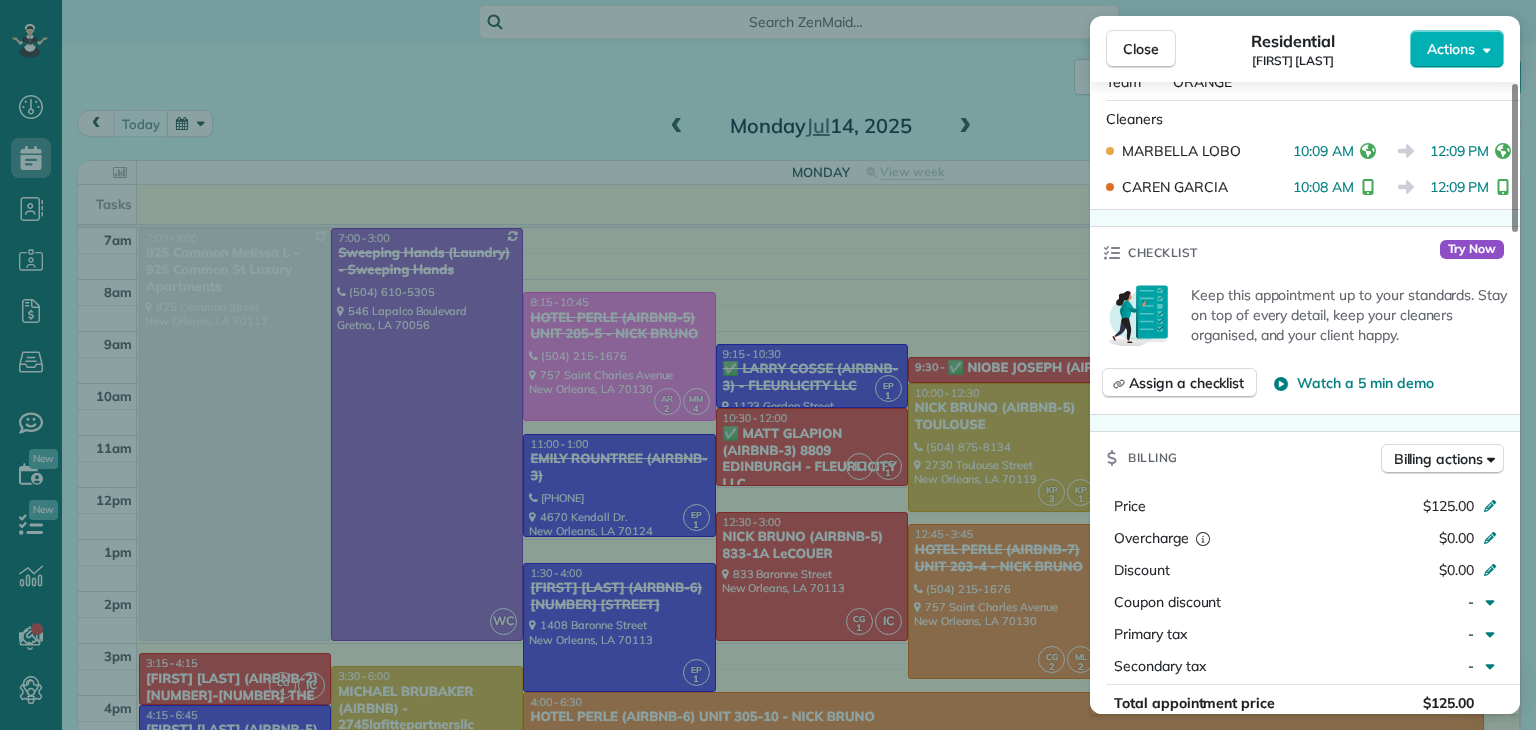 scroll, scrollTop: 0, scrollLeft: 0, axis: both 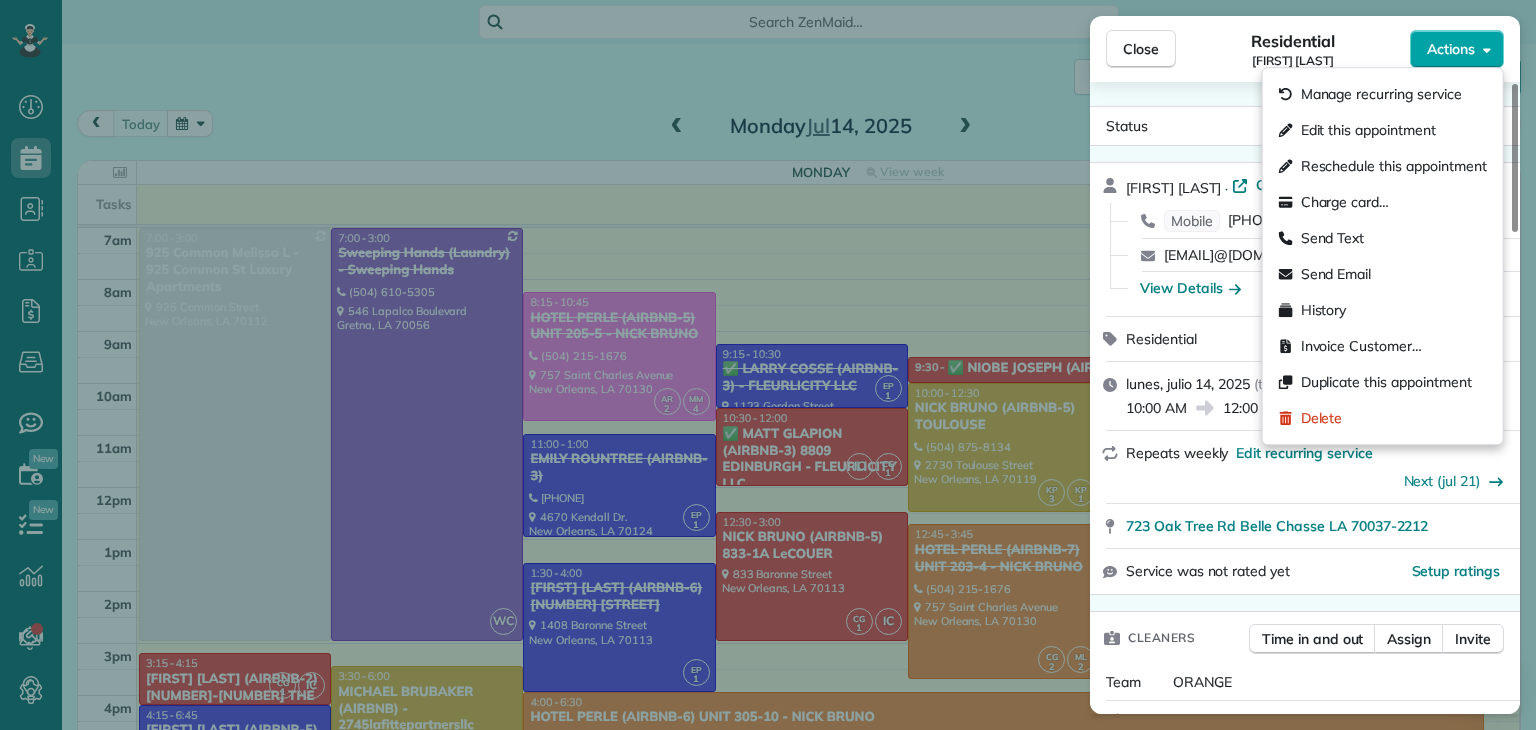 click on "Actions" at bounding box center [1457, 49] 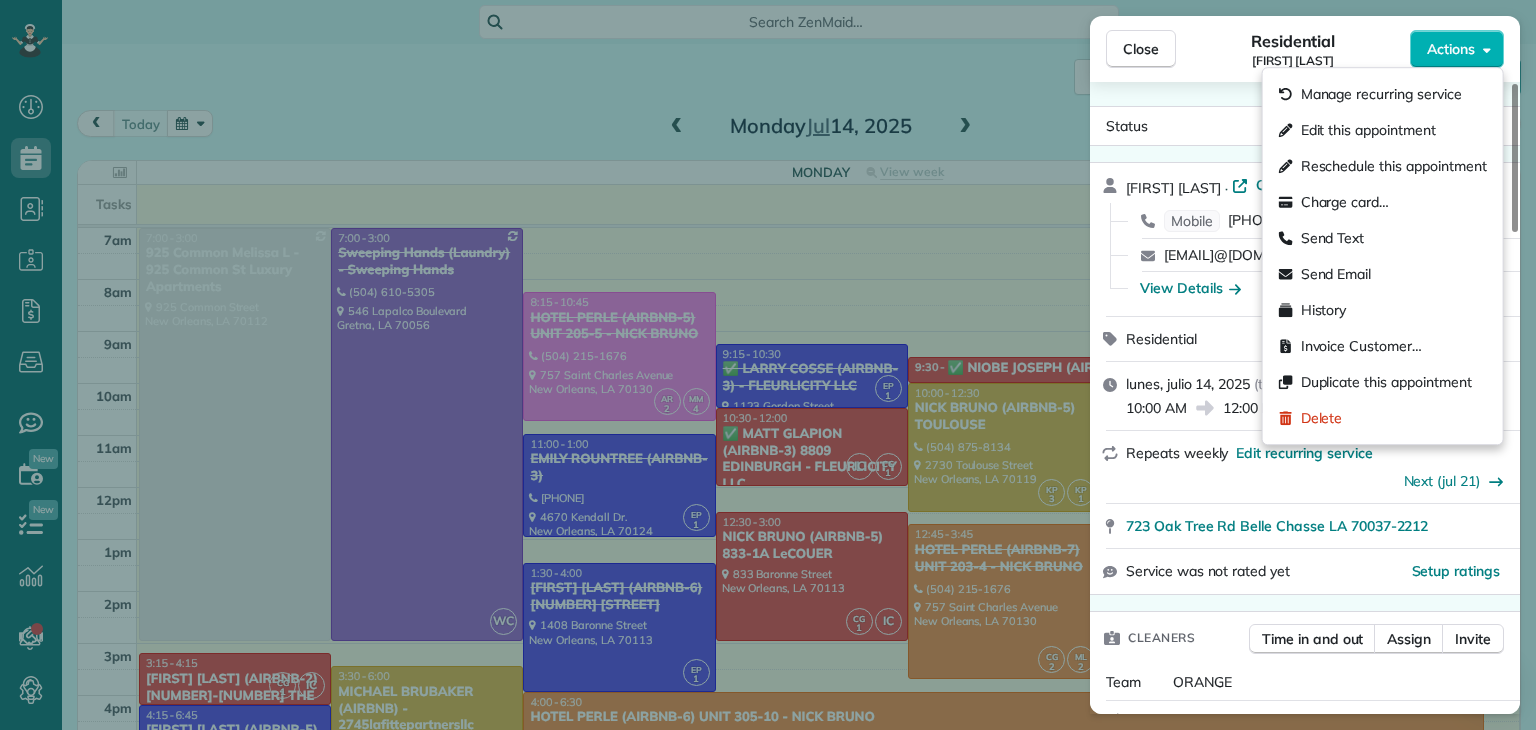 click on "Residential" at bounding box center [1305, 339] 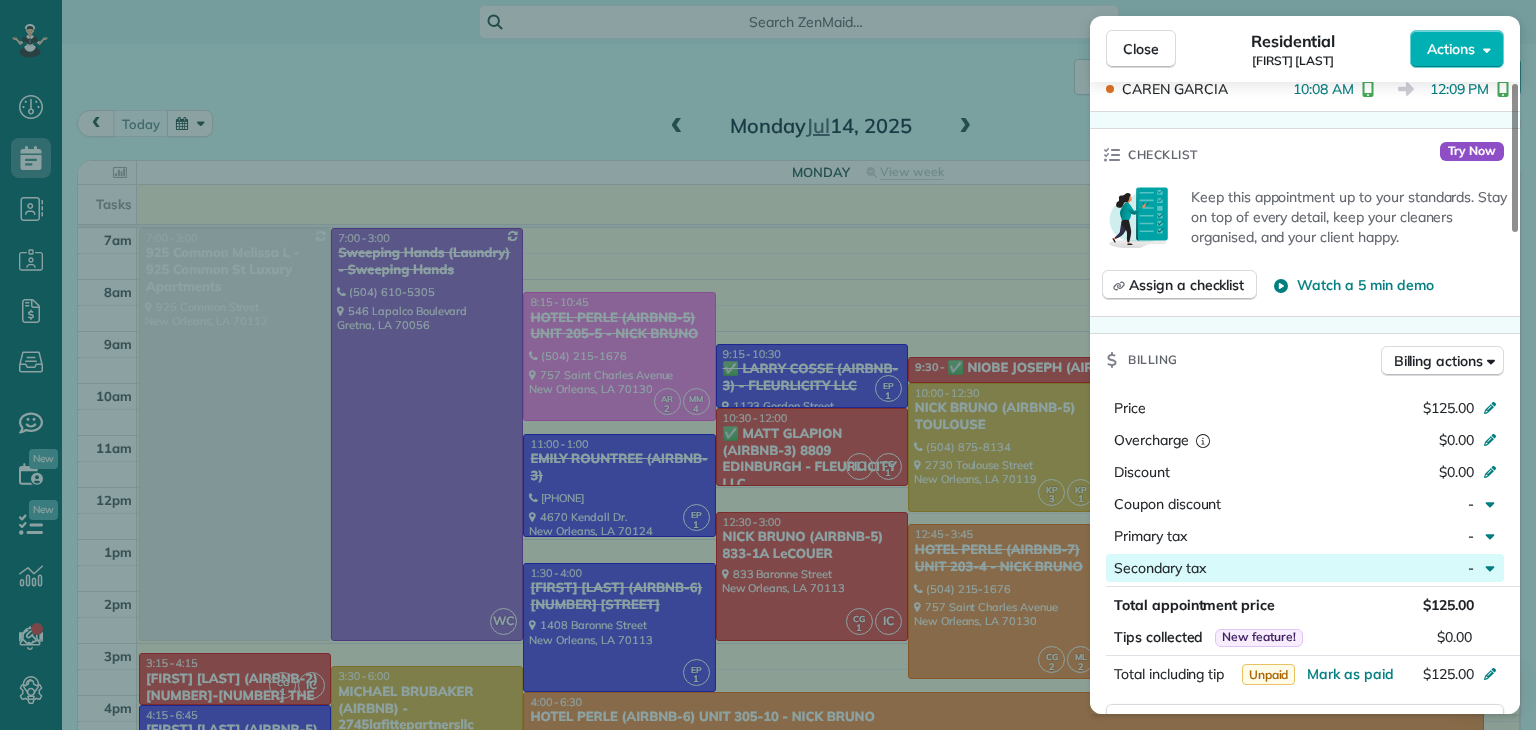 scroll, scrollTop: 800, scrollLeft: 0, axis: vertical 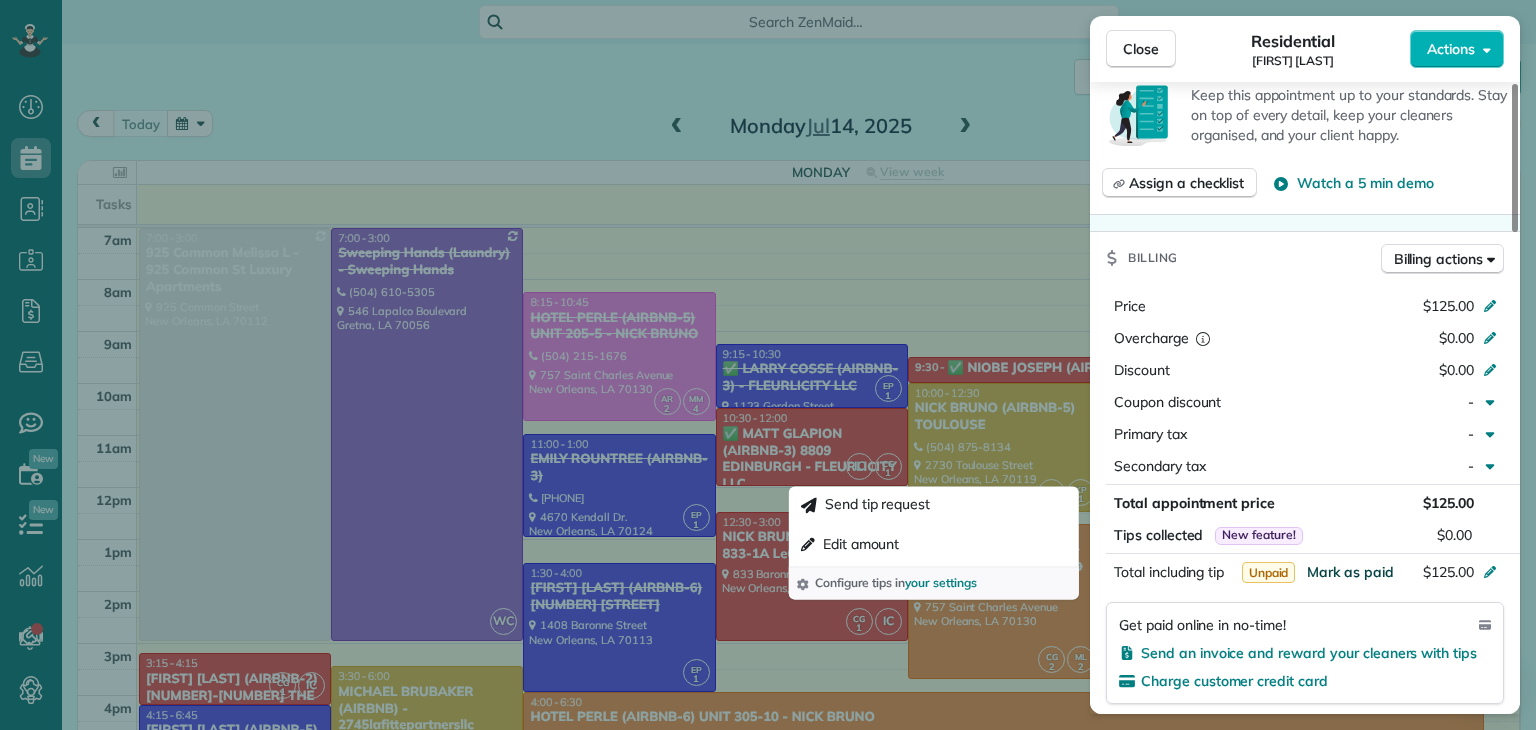 click on "Mark as paid" at bounding box center (1350, 572) 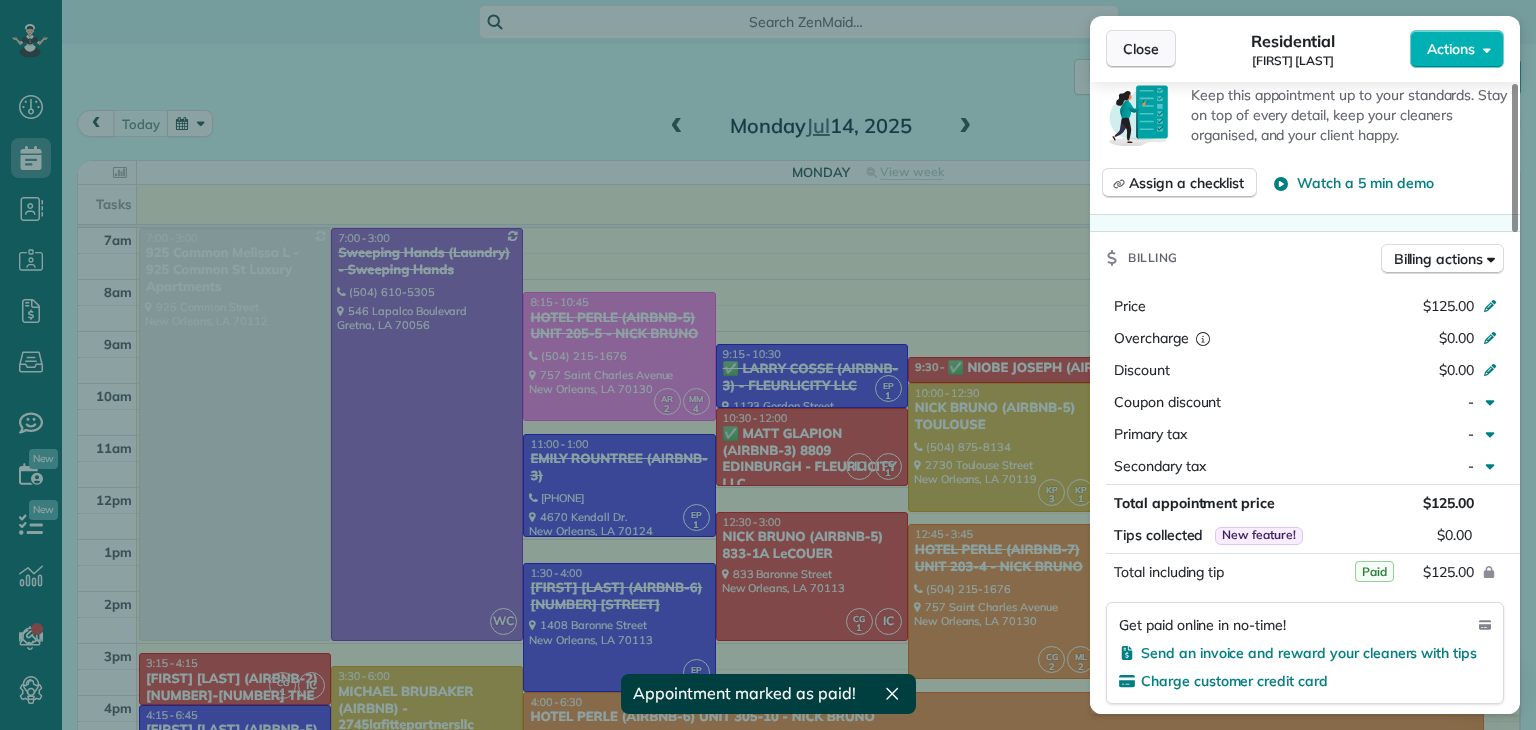click on "Close" at bounding box center [1141, 49] 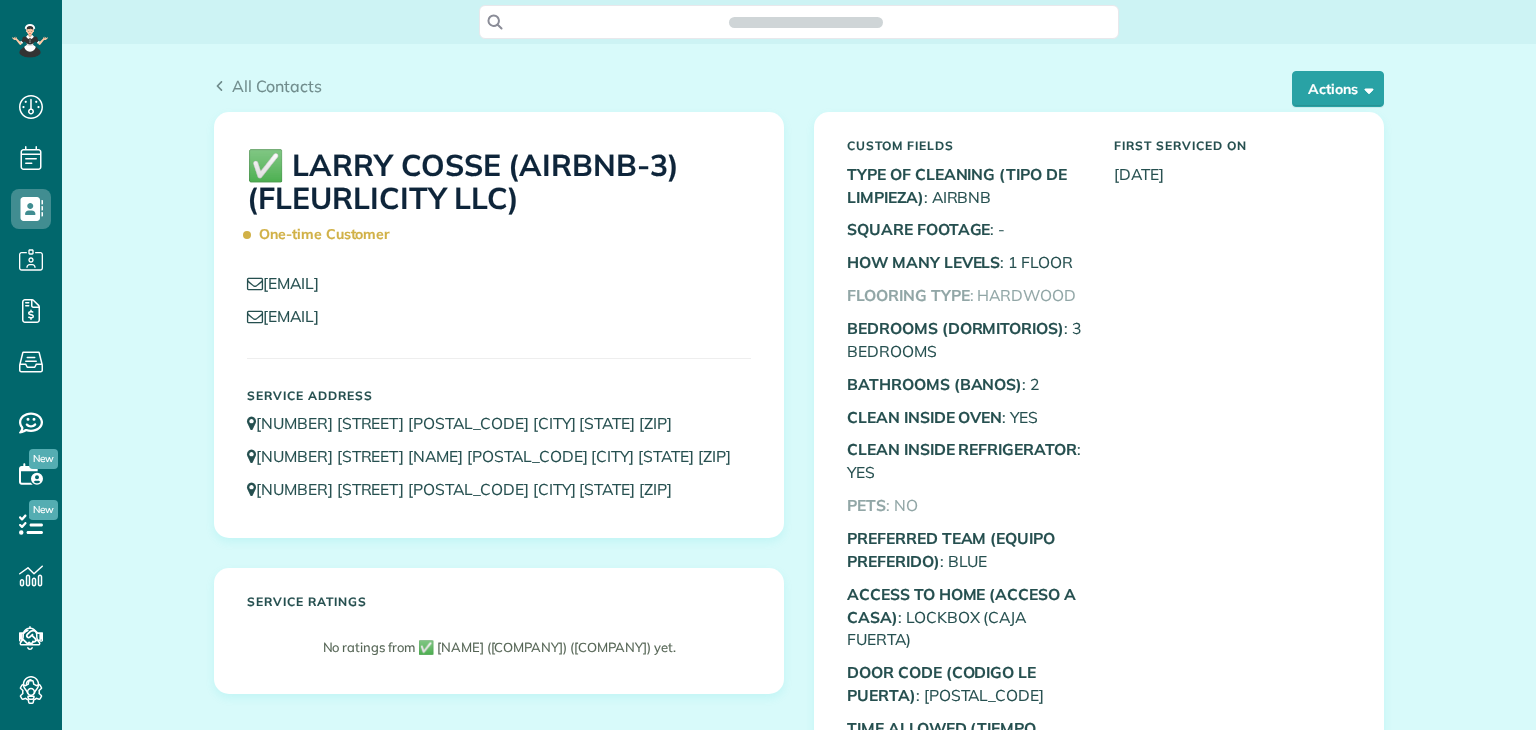 scroll, scrollTop: 0, scrollLeft: 0, axis: both 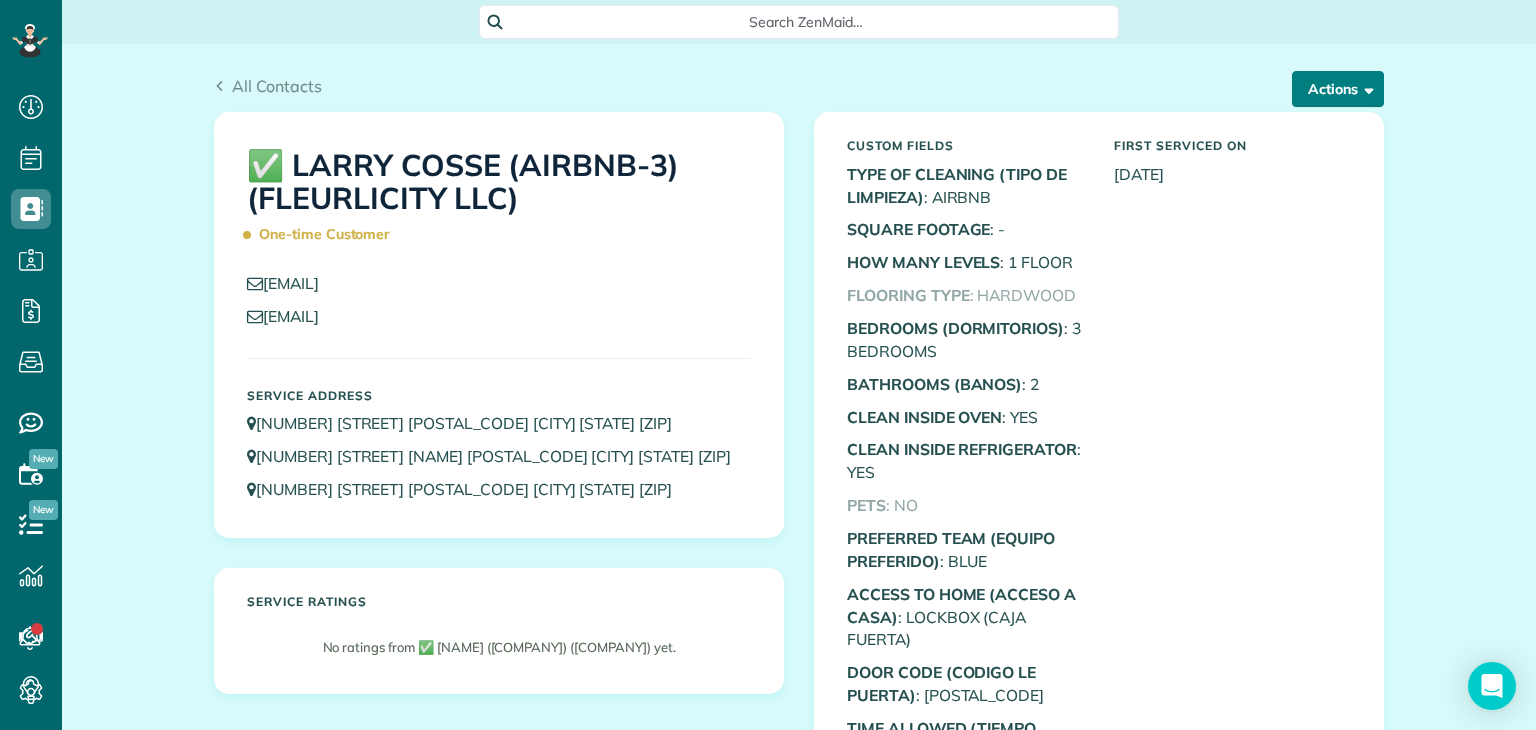 click at bounding box center (1365, 88) 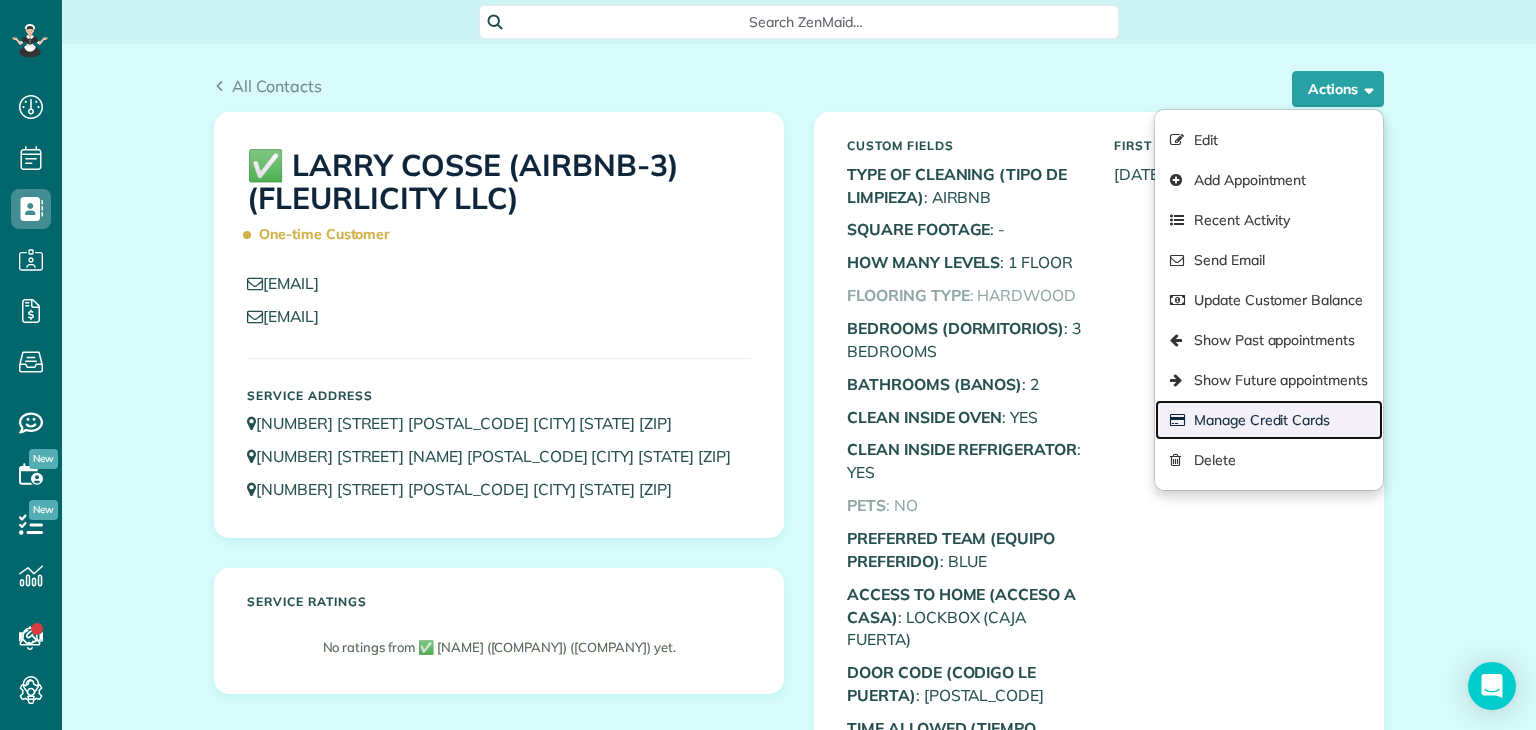 click on "Manage Credit Cards" at bounding box center (1269, 420) 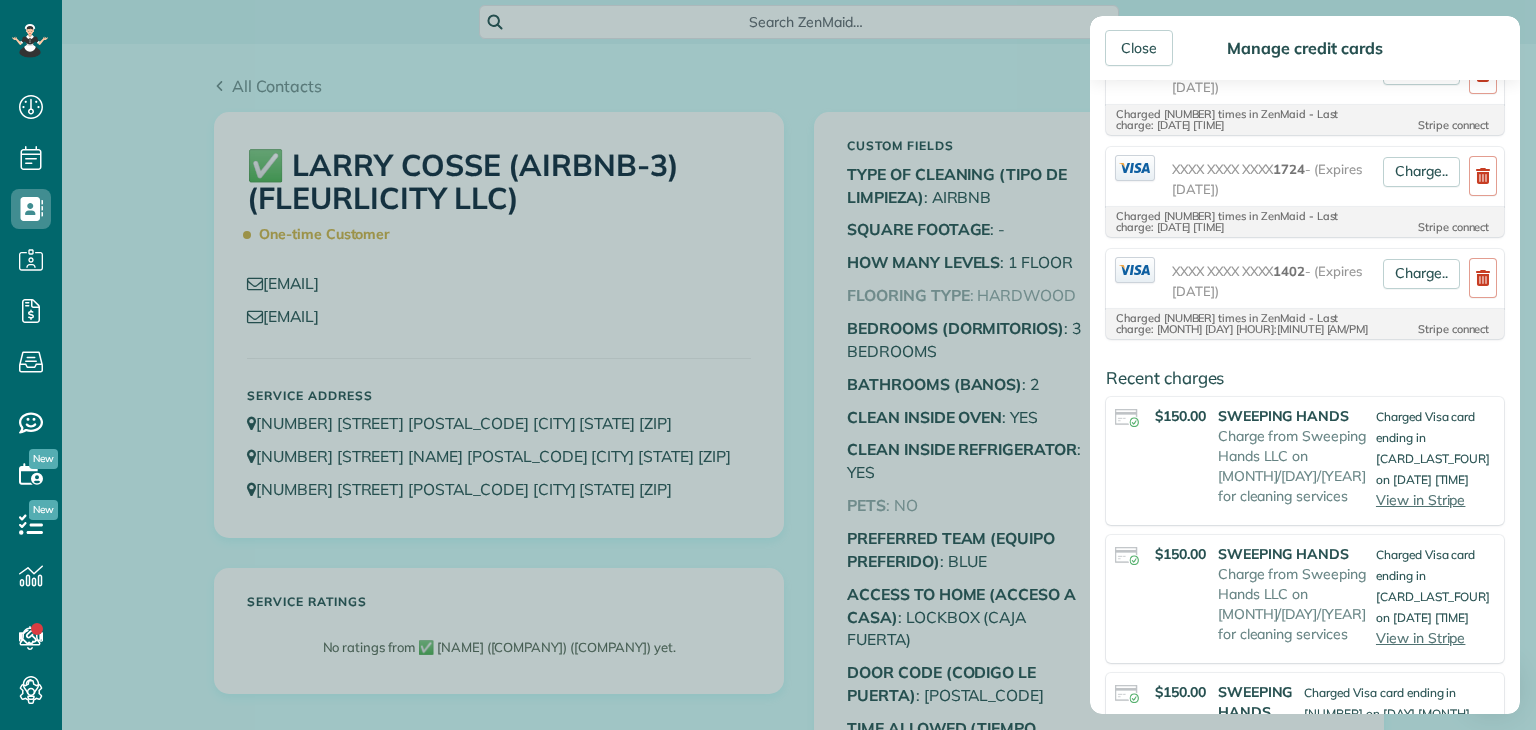 scroll, scrollTop: 400, scrollLeft: 0, axis: vertical 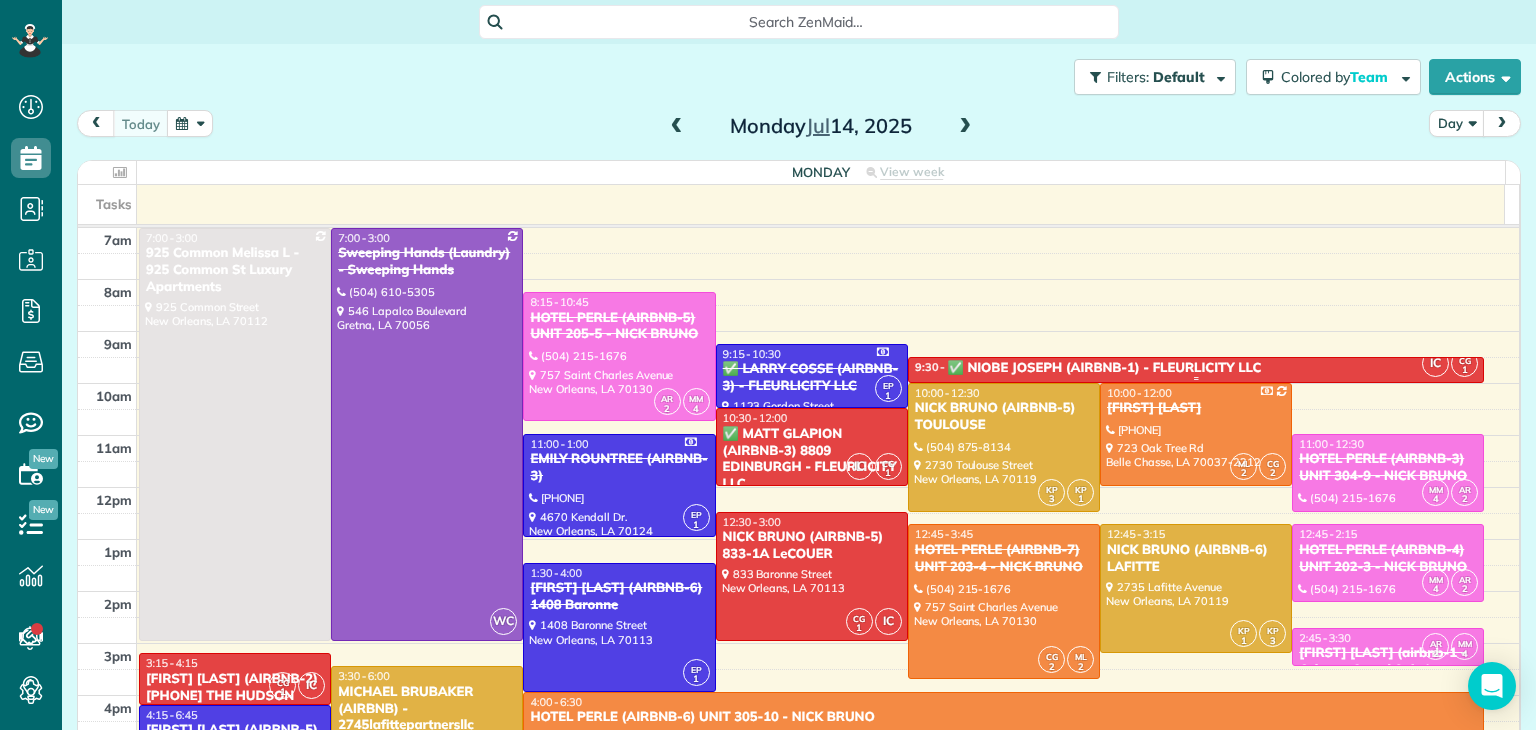 click on "9:30 - 10:00 ✅ [FIRST] [LAST] - FLEURLICITY LLC" at bounding box center [1196, 368] 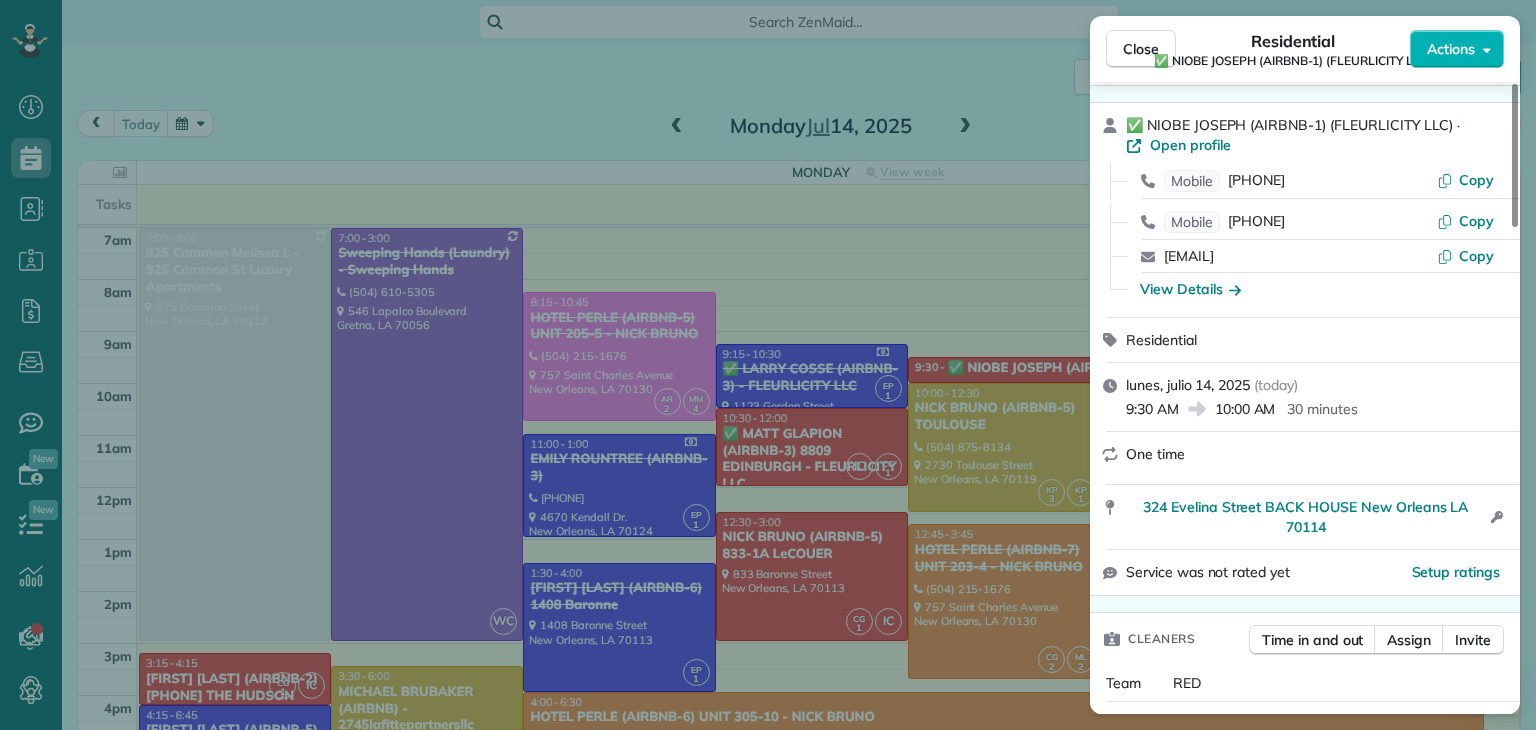 scroll, scrollTop: 0, scrollLeft: 0, axis: both 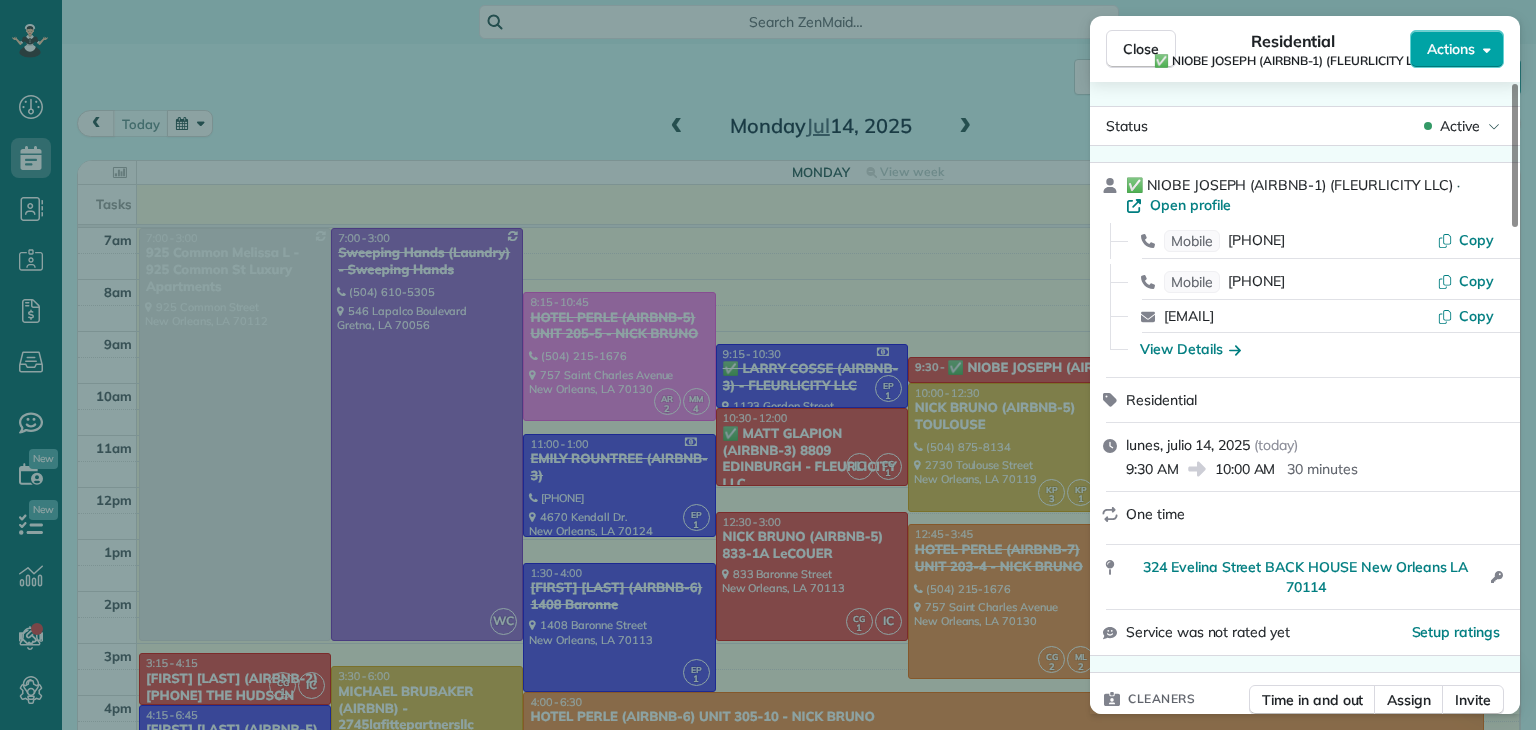 click on "Actions" at bounding box center [1451, 49] 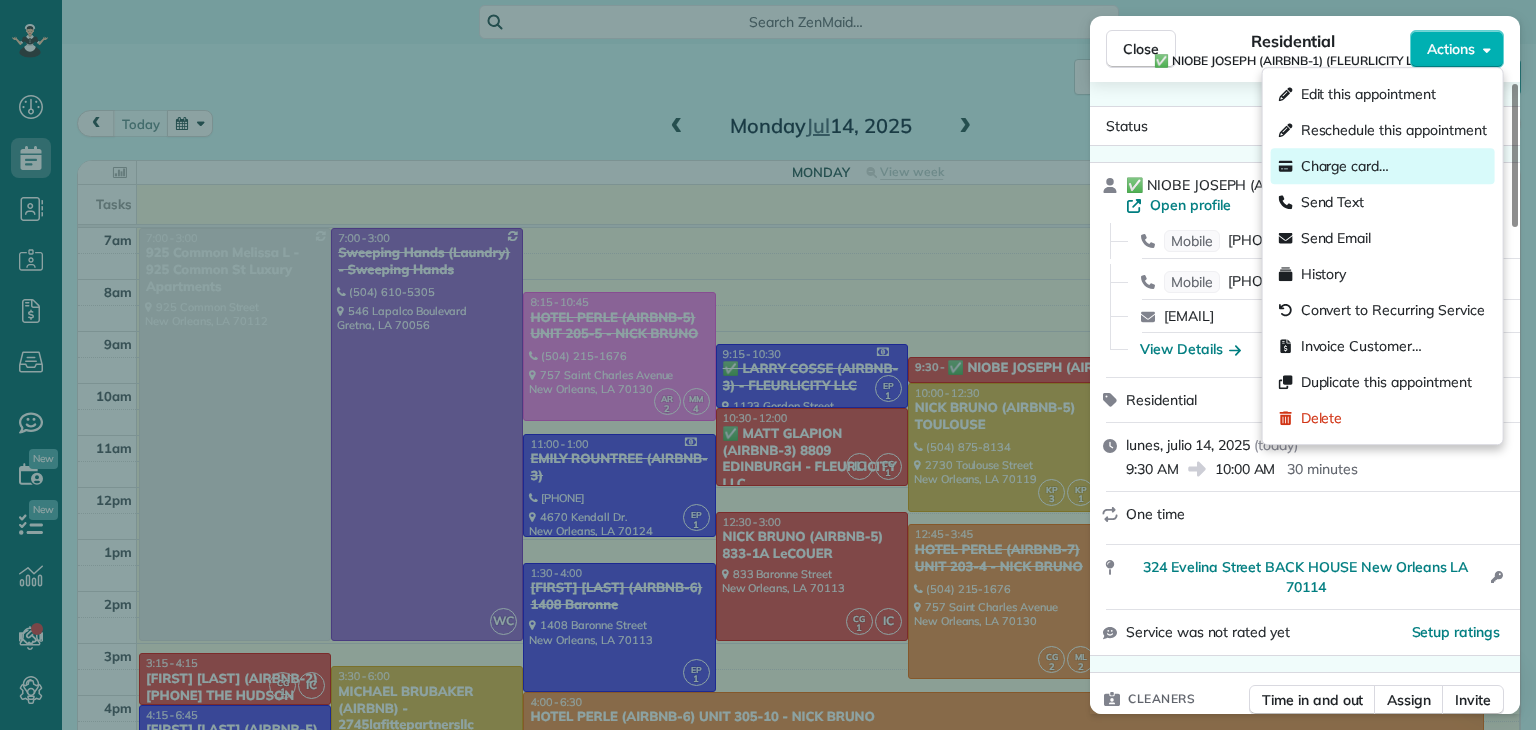 click on "Charge card…" at bounding box center [1345, 166] 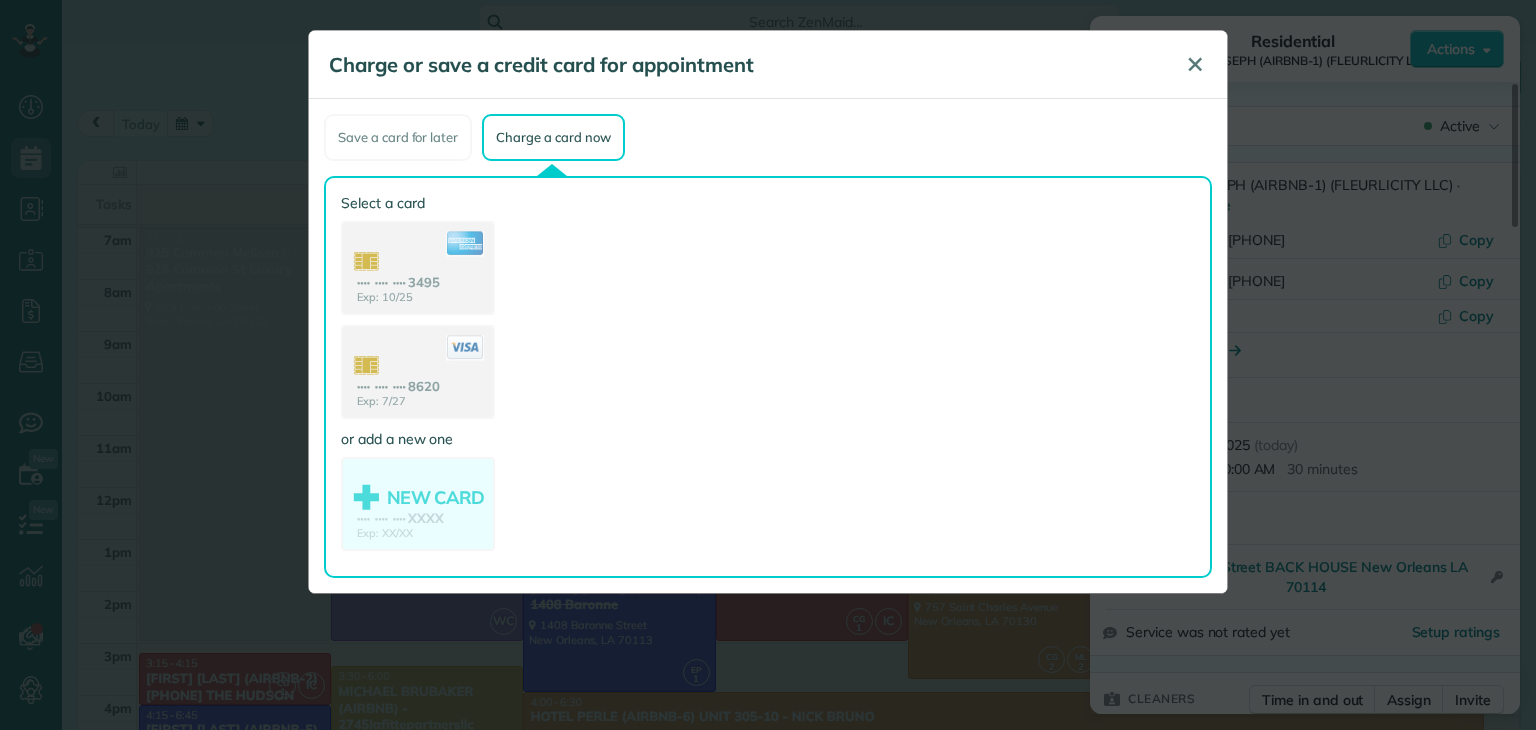click on "✕" at bounding box center (1195, 64) 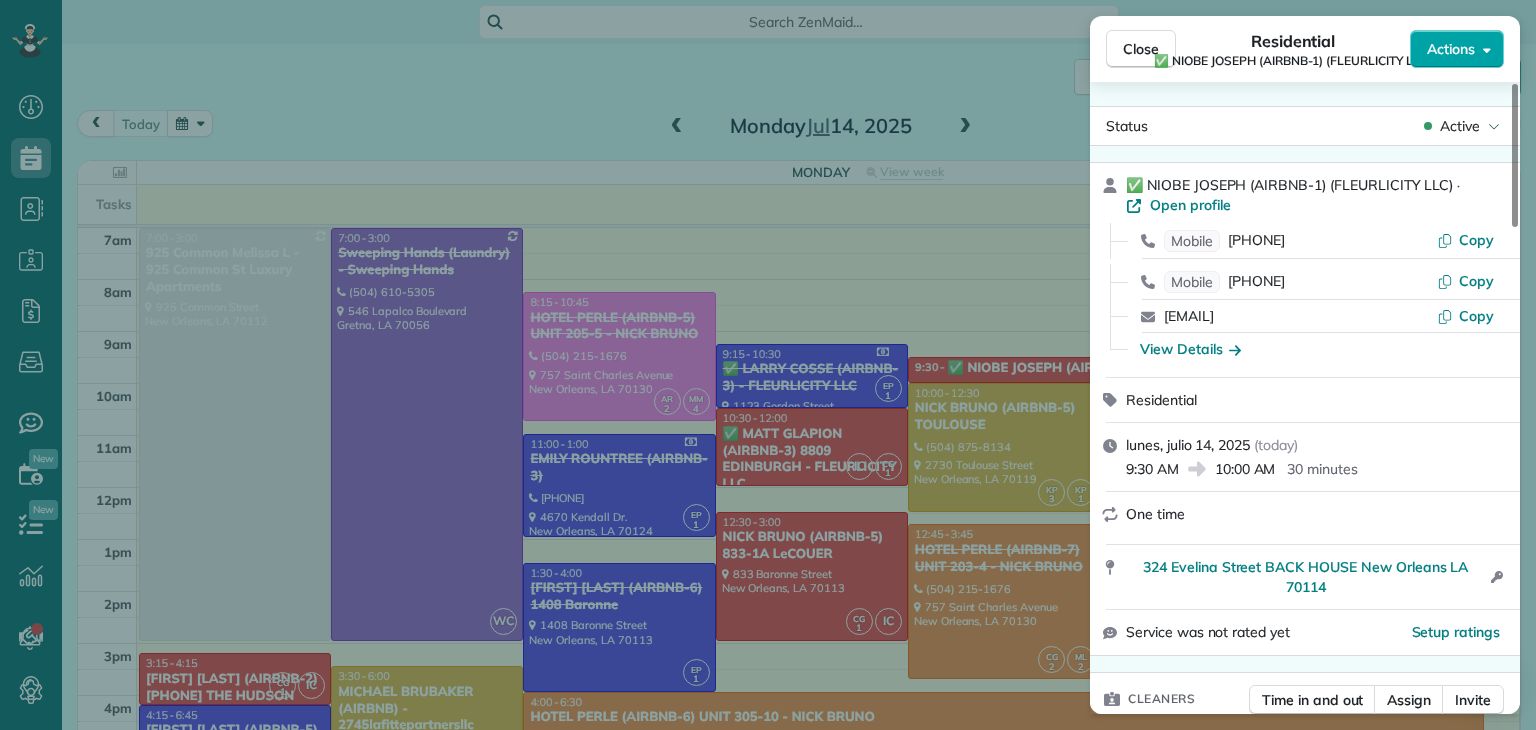 click on "Actions" at bounding box center [1451, 49] 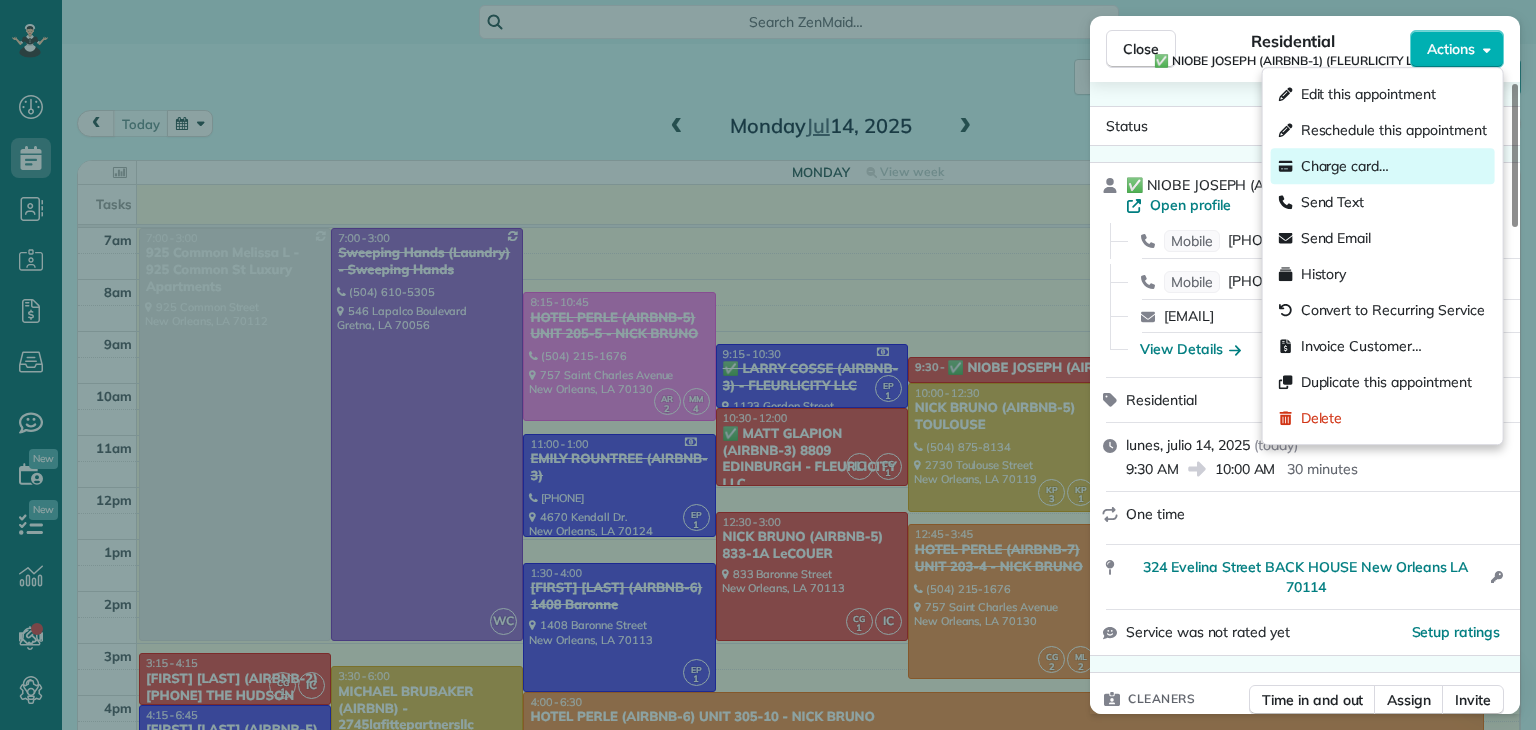 click on "Charge card…" at bounding box center (1383, 166) 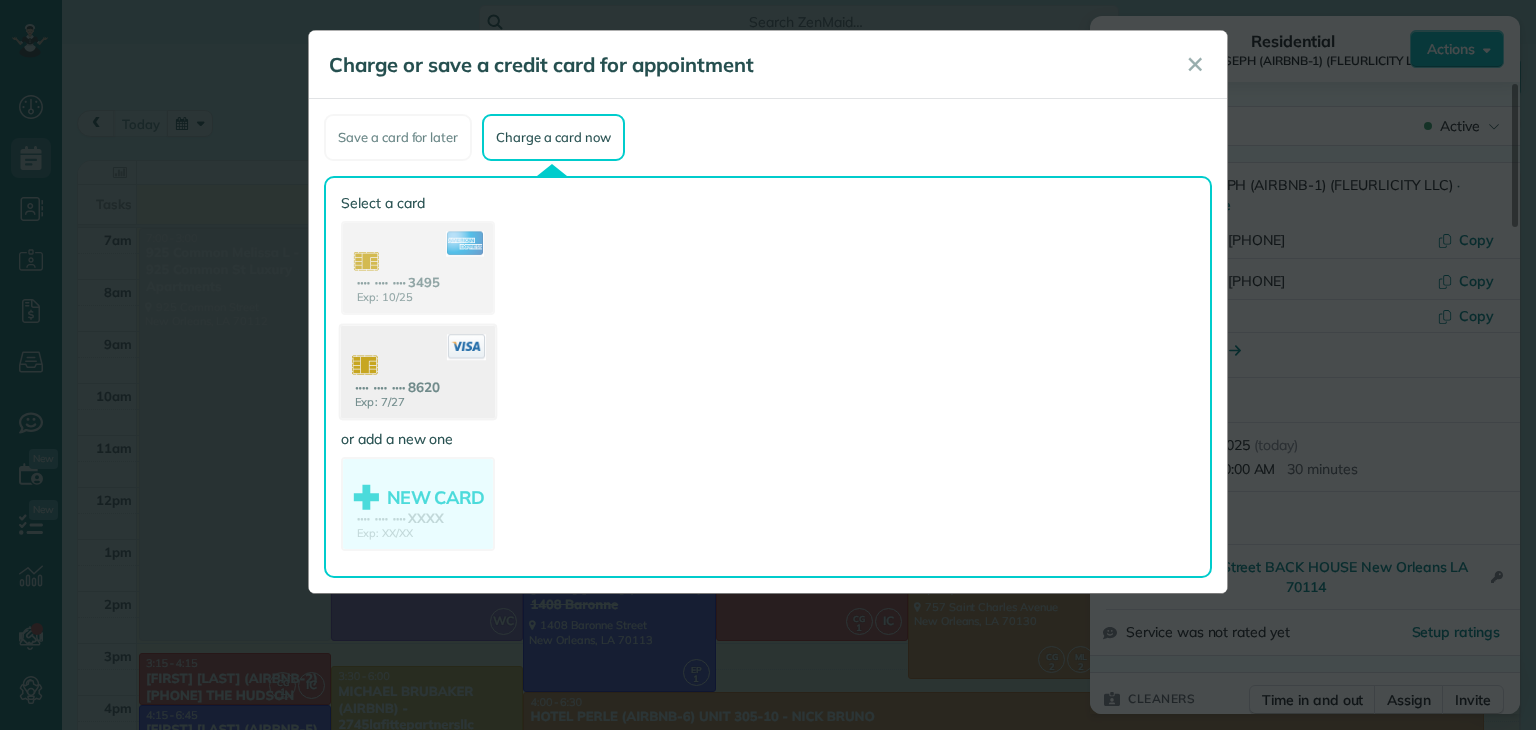 click 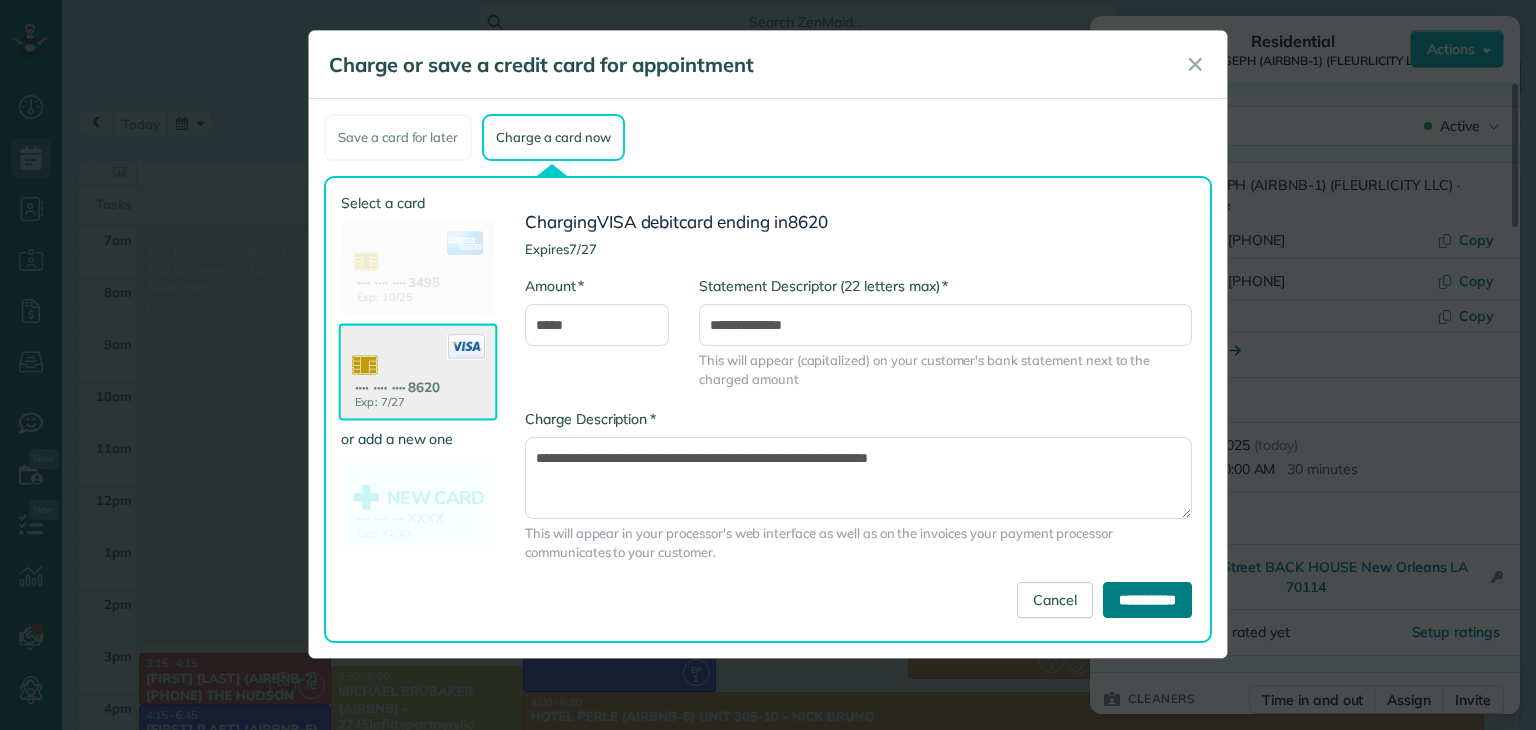 click on "**********" at bounding box center [1147, 600] 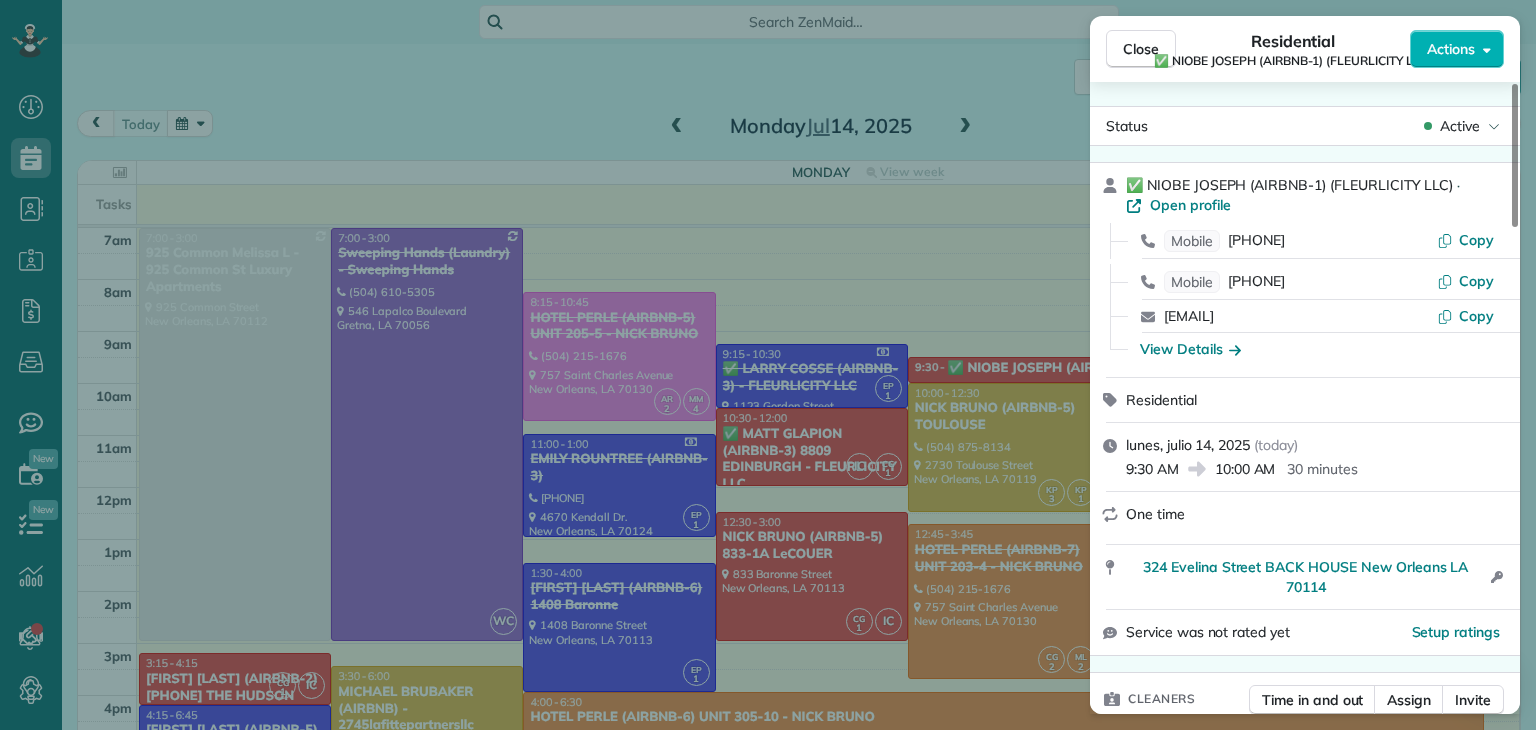 click on "Close Residential ✅ NIOBE JOSEPH (AIRBNB-1) (FLEURLICITY LLC) Actions Status Active ✅ NIOBE JOSEPH (AIRBNB-1) (FLEURLICITY LLC) · Open profile Mobile (504) 905-4318 Copy Mobile (504) 699-7669 Copy serenitypointe324@gmail.com Copy View Details Residential lunes, julio 14, 2025 ( today ) 9:30 AM 10:00 AM 30 minutes One time 324 Evelina Street BACK HOUSE New Orleans LA 70114 Open access information Service was not rated yet Setup ratings Cleaners Time in and out Assign Invite Team RED Cleaners INES   CORDOVA 9:30 AM 10:00 AM CLAUDIA   GUTIERREZ 9:30 AM 10:01 AM Checklist Try Now Keep this appointment up to your standards. Stay on top of every detail, keep your cleaners organised, and your client happy. Assign a checklist Watch a 5 min demo Billing Billing actions Price $80.00 Overcharge $0.00 Discount $0.00 Coupon discount - Primary tax - Secondary tax - Total appointment price $80.00 Tips collected New feature! $0.00 Paid by card Total including tip $80.00 Get paid online in no-time! Work items Notes 2 2 (" at bounding box center (768, 365) 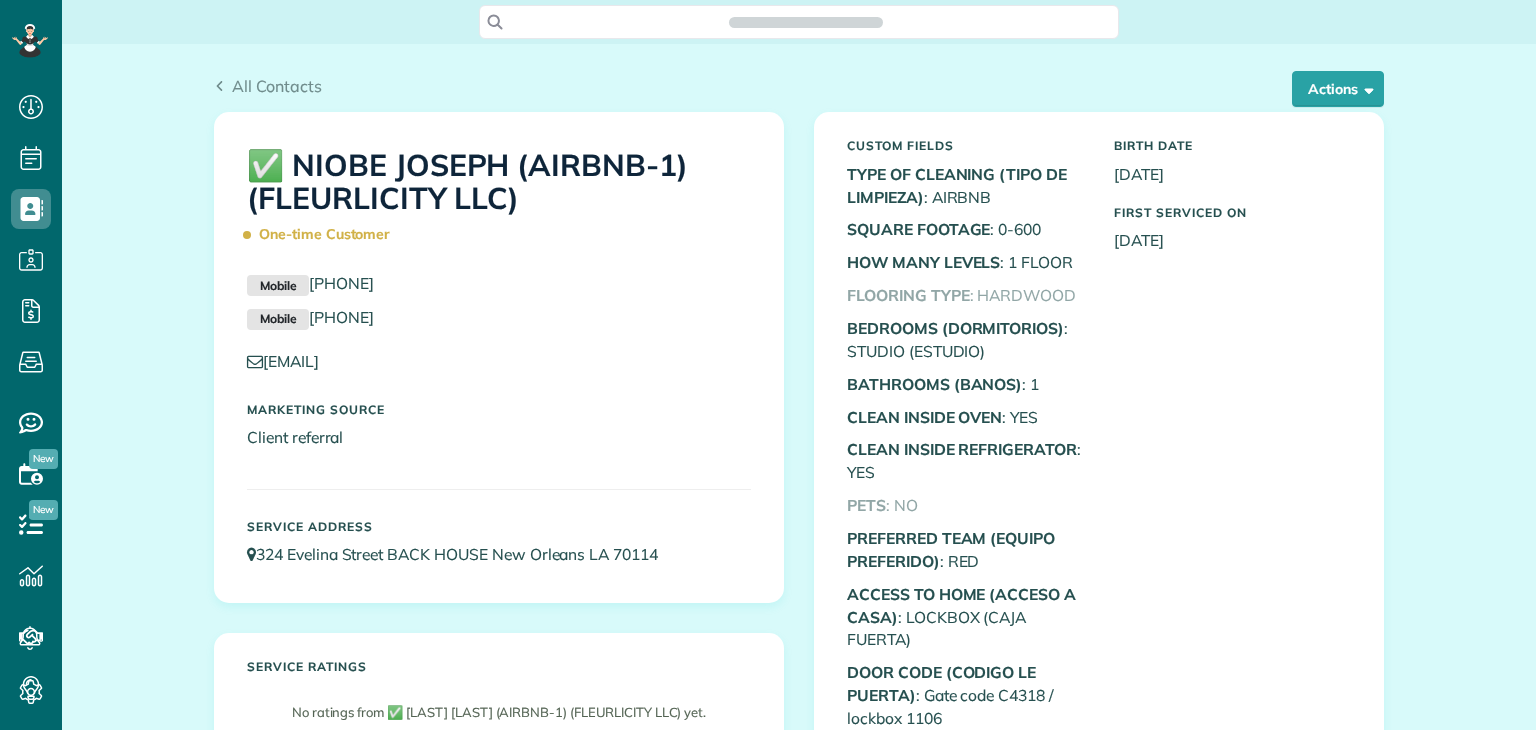 scroll, scrollTop: 0, scrollLeft: 0, axis: both 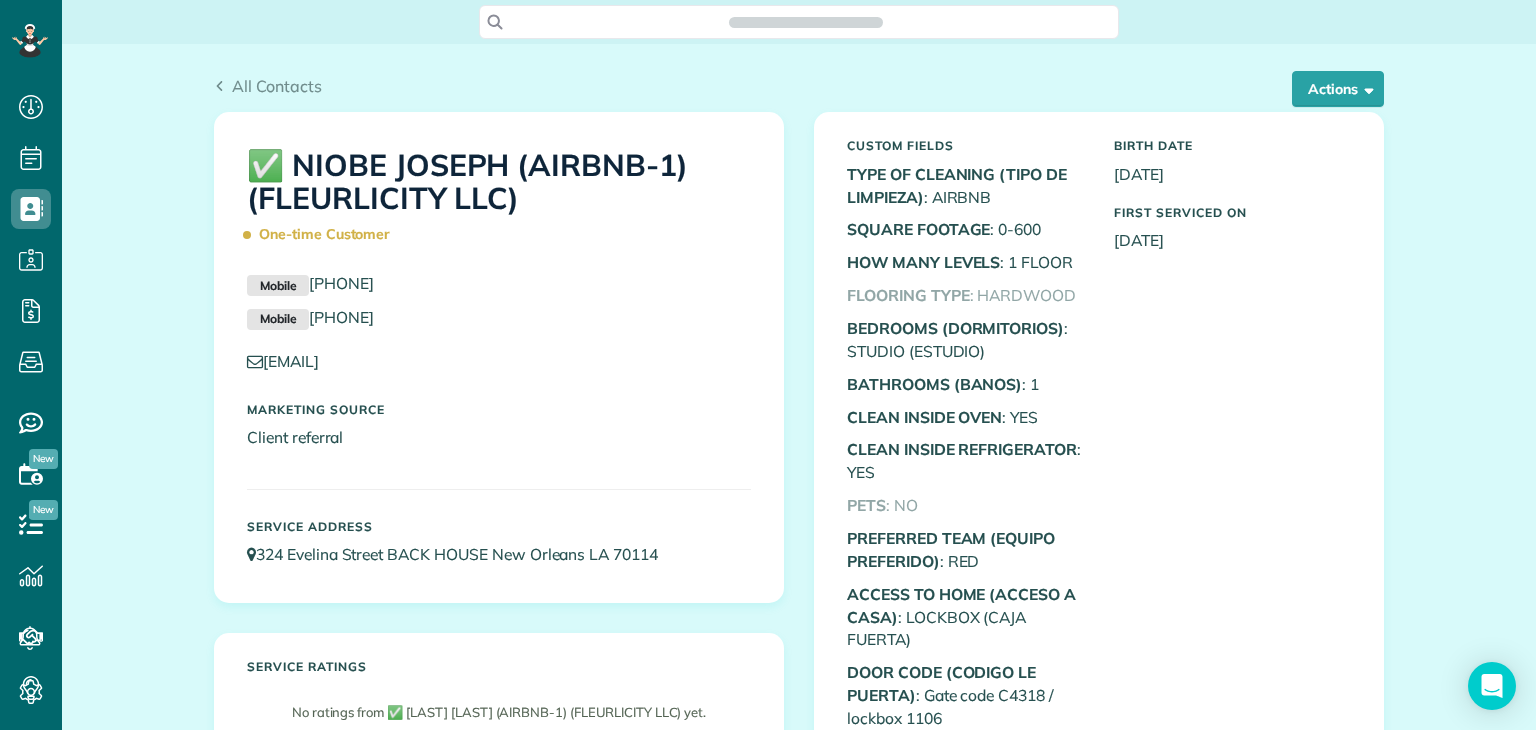 click on "All Contacts
Actions
Edit
Add Appointment
Recent Activity
Send Email
Update Customer Balance
Show Past appointments
Show Future appointments
Manage Credit Cards
Delete" at bounding box center (799, 78) 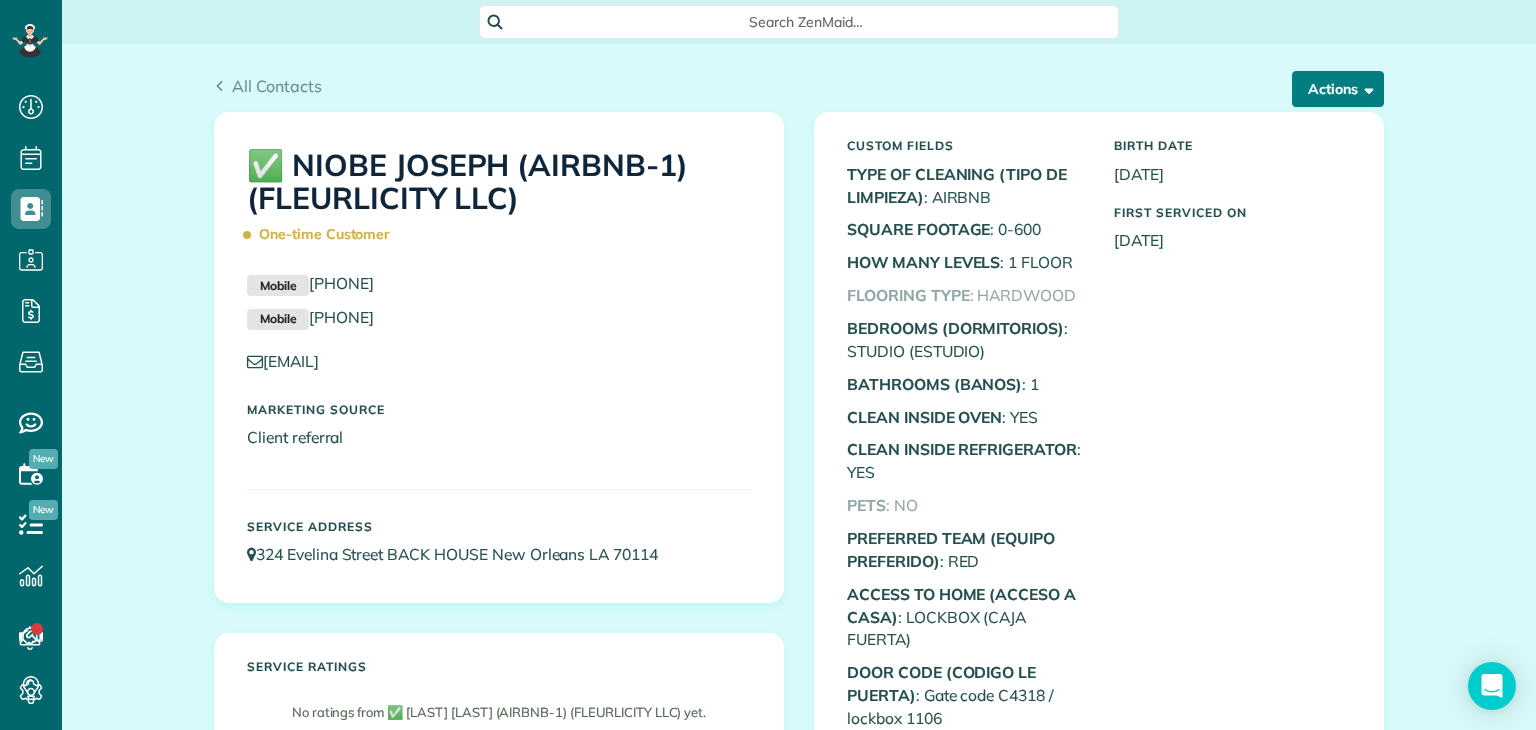 click on "Actions" at bounding box center [1338, 89] 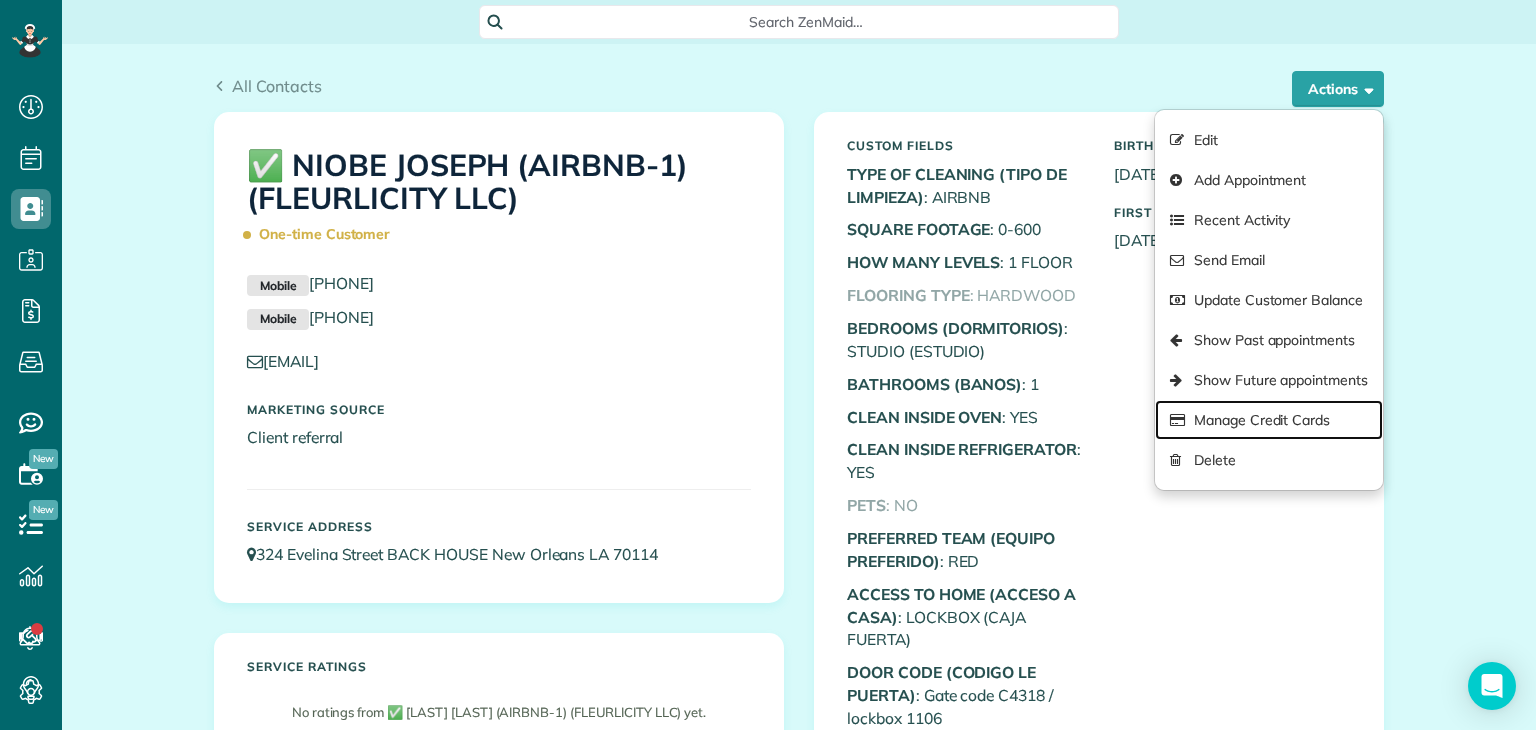 click on "Manage Credit Cards" at bounding box center (1269, 420) 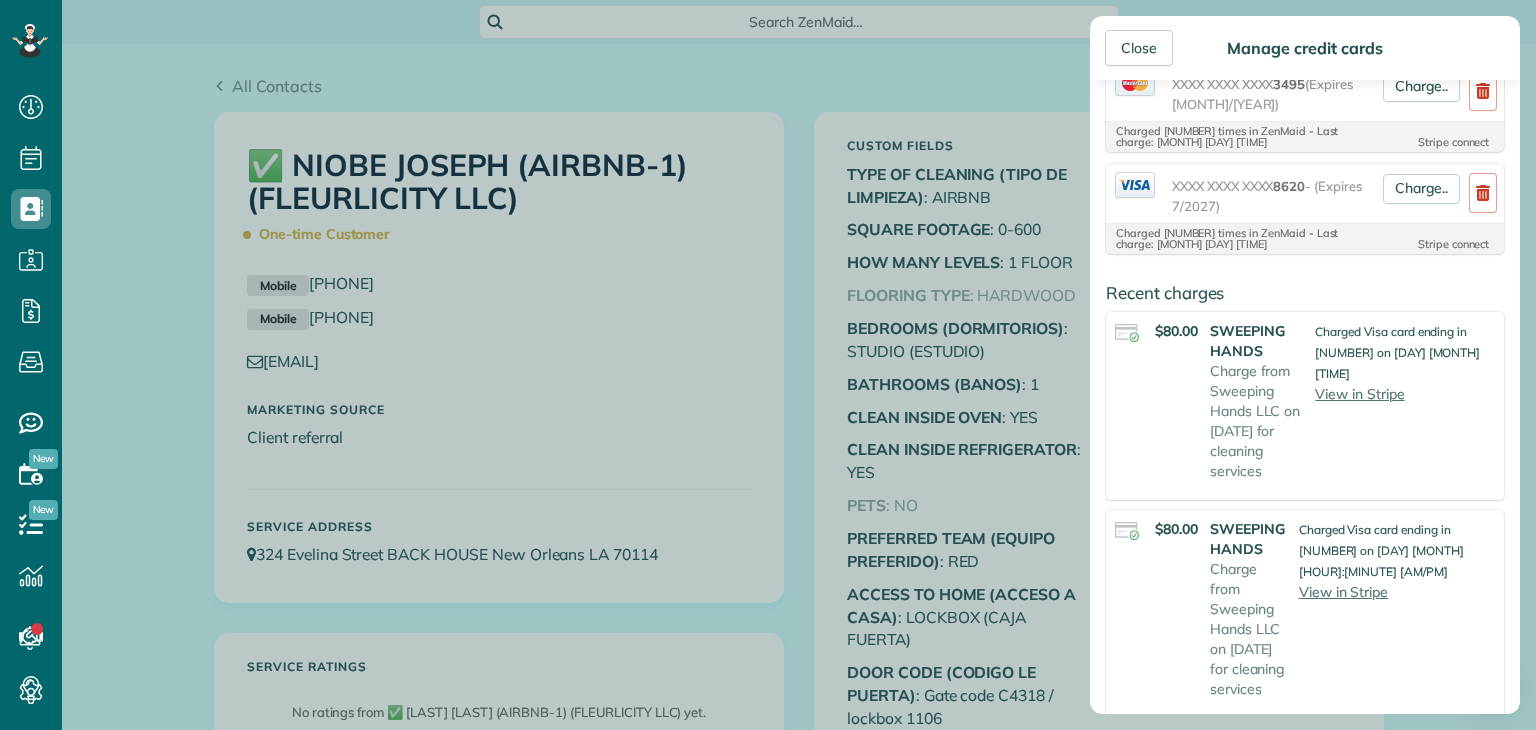 scroll, scrollTop: 200, scrollLeft: 0, axis: vertical 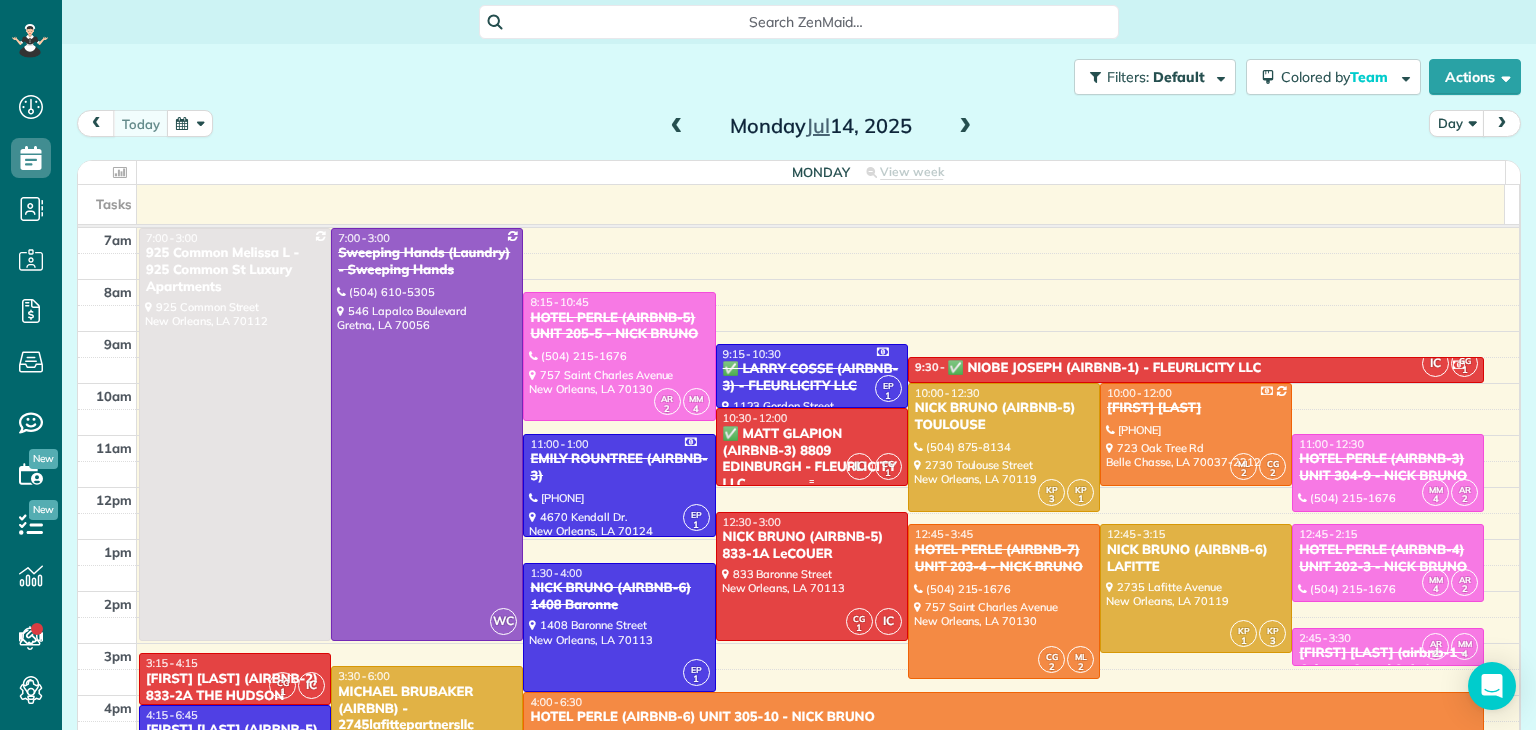 click on "10:30 - 12:00" at bounding box center [812, 418] 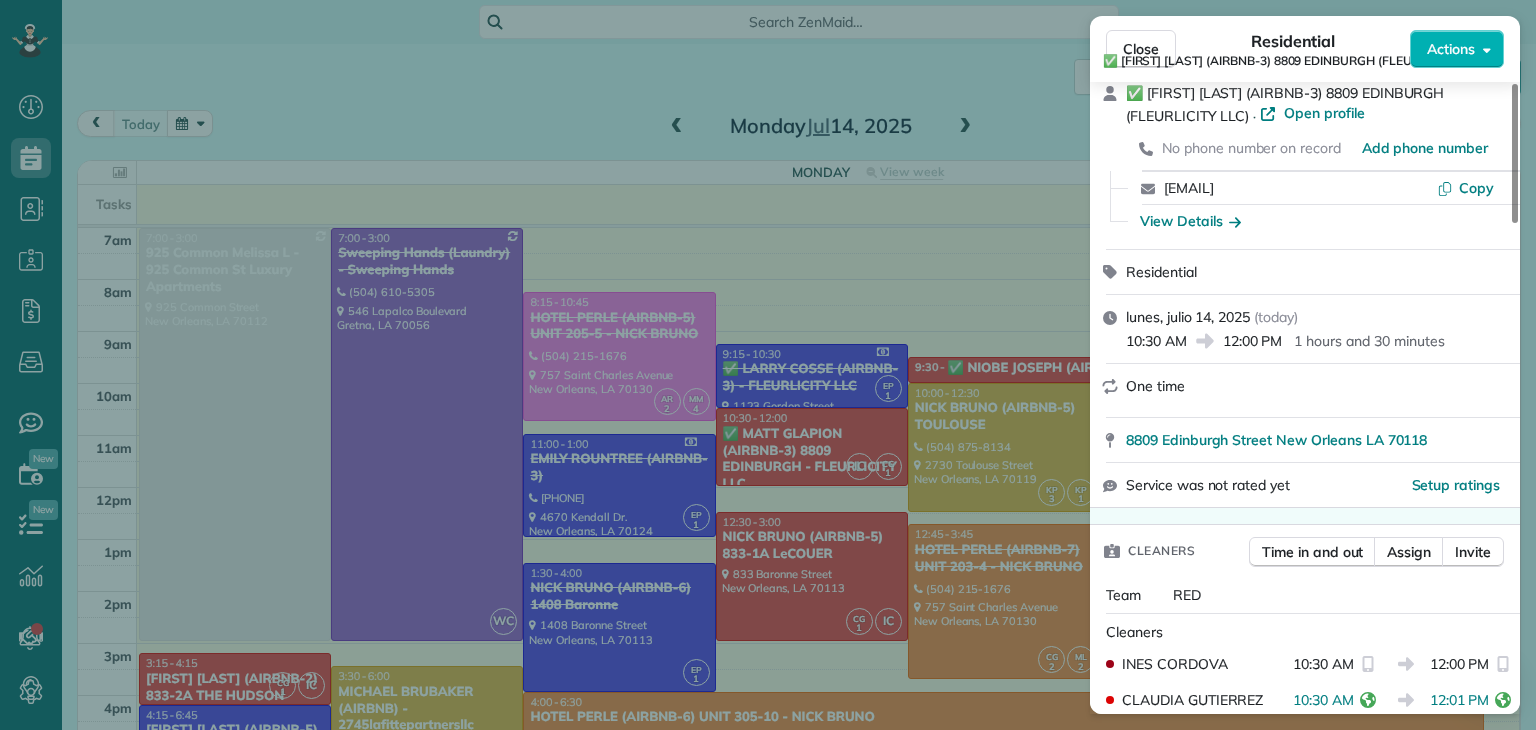 scroll, scrollTop: 0, scrollLeft: 0, axis: both 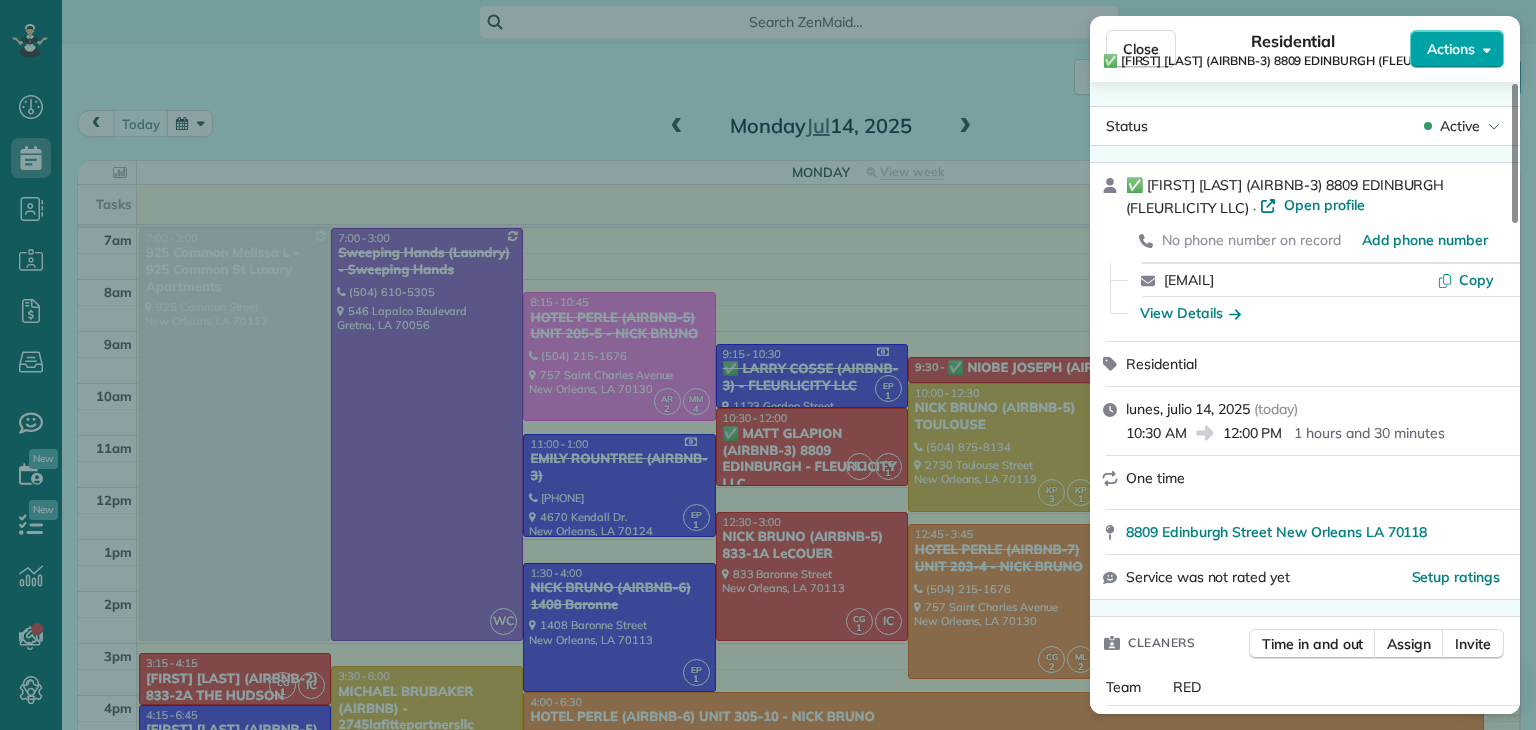 click on "Actions" at bounding box center [1451, 49] 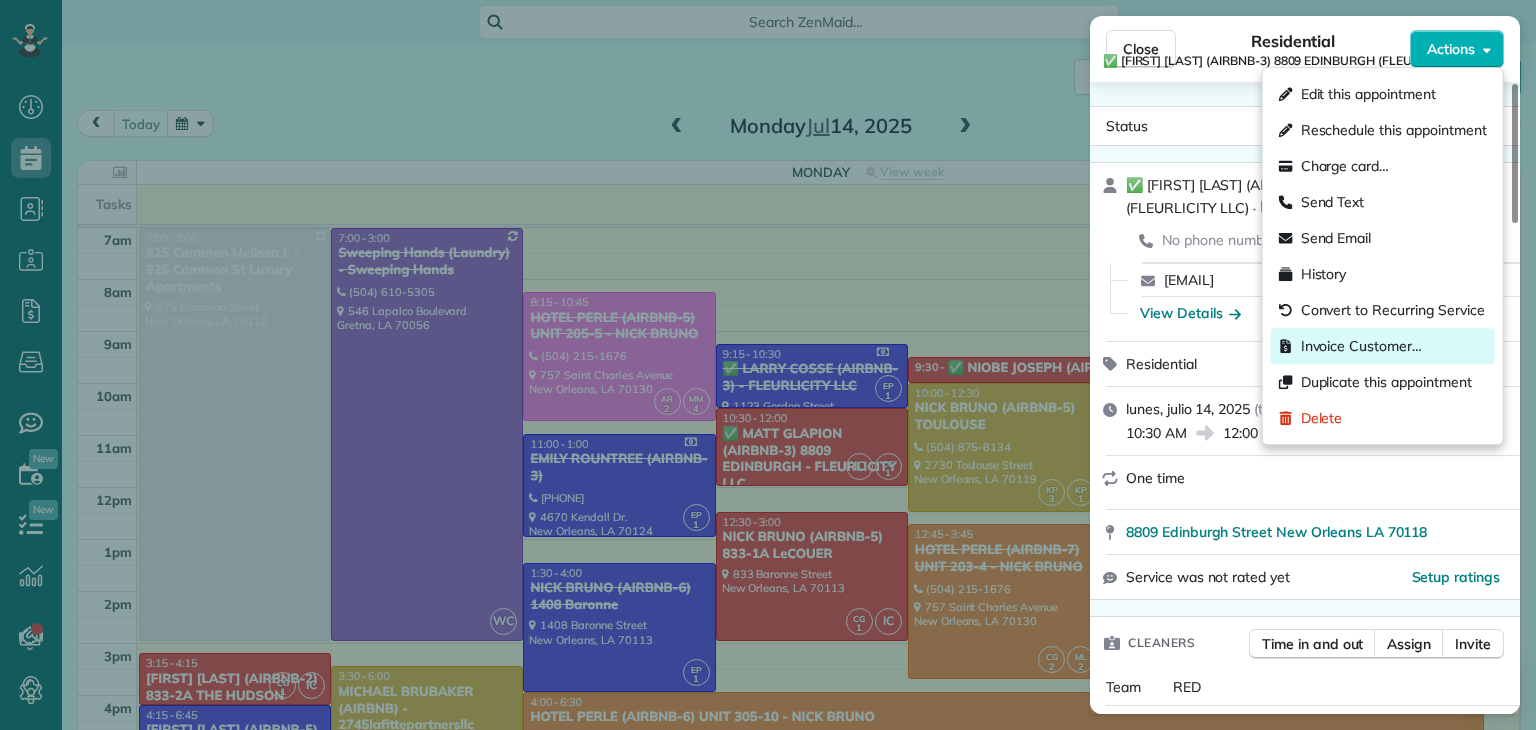 click on "Invoice Customer…" at bounding box center (1361, 346) 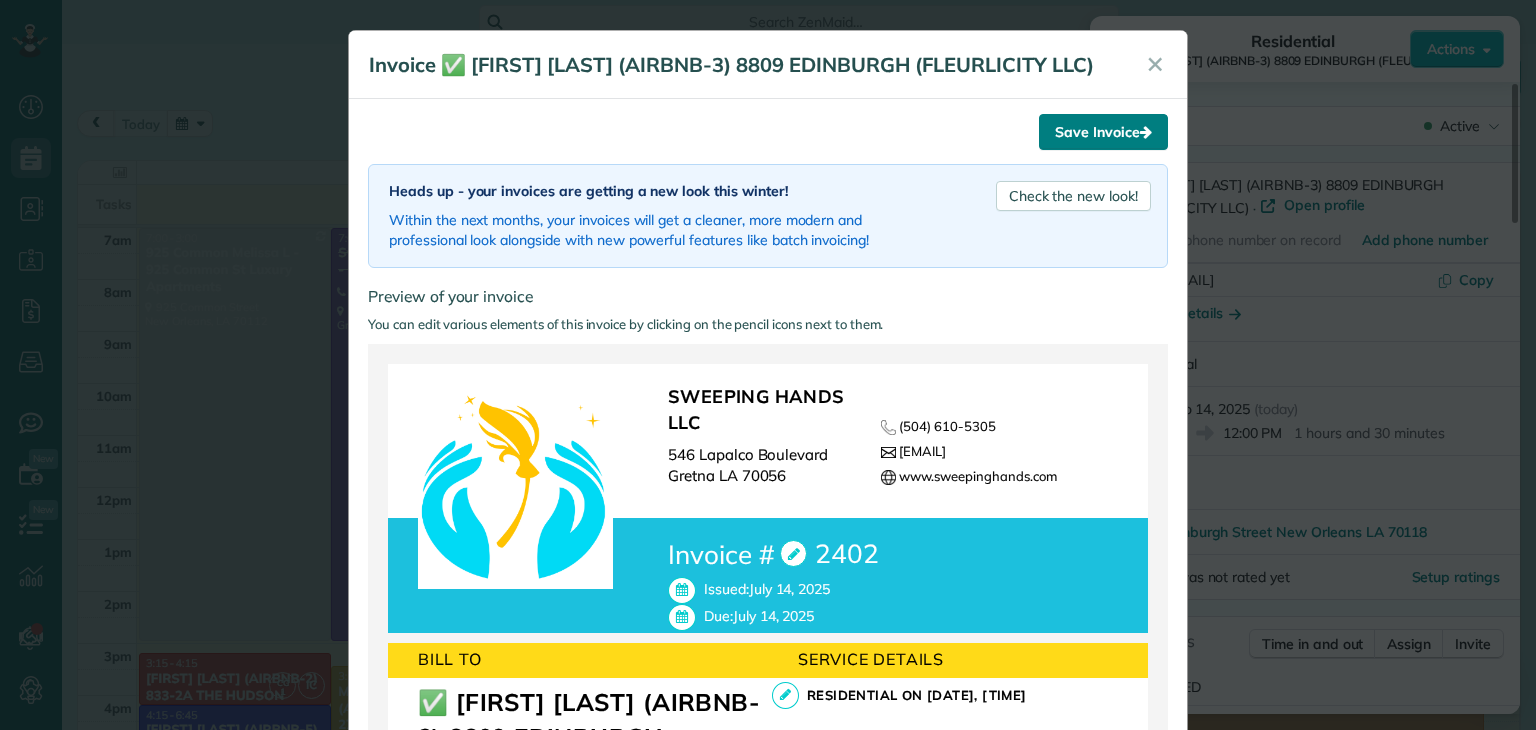 click on "Save Invoice" at bounding box center [1103, 132] 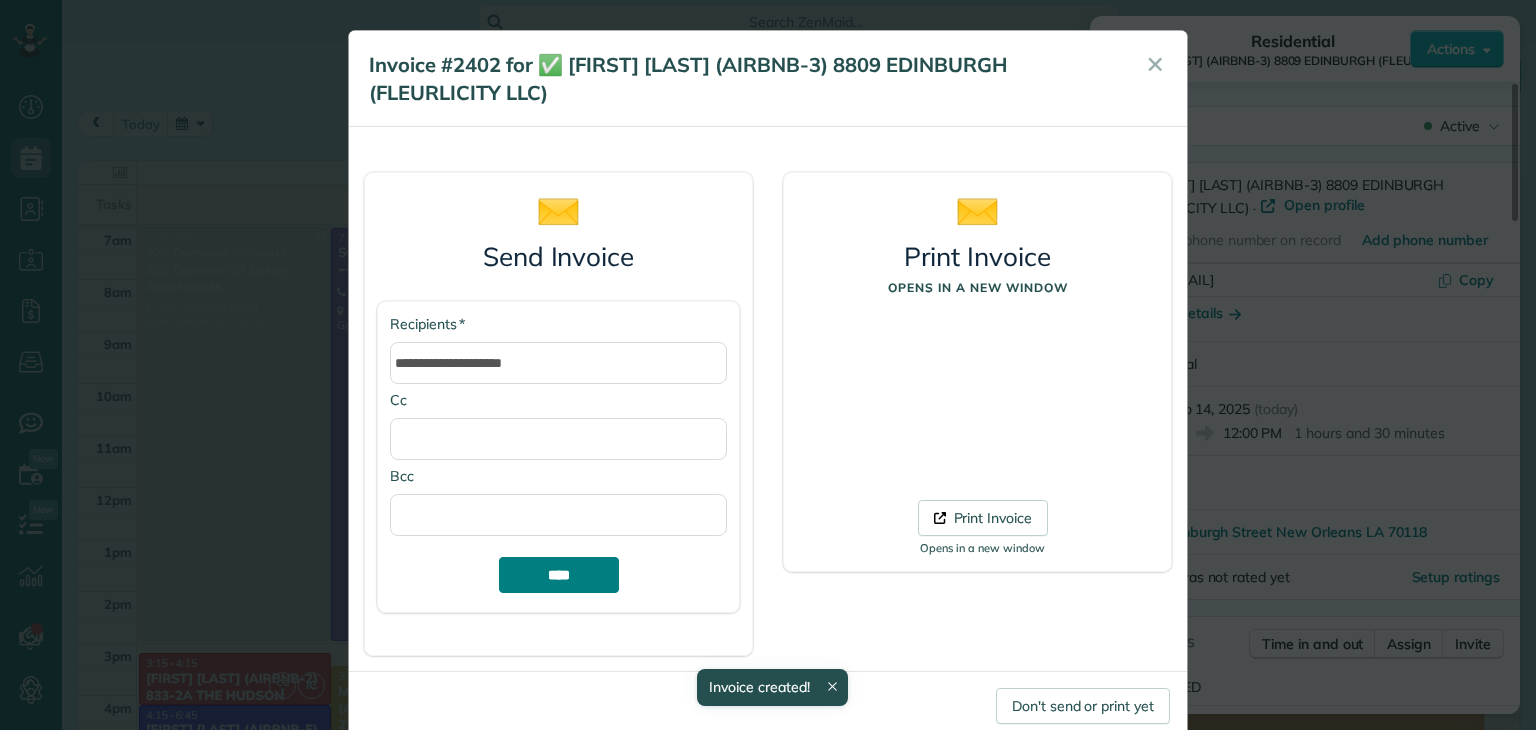click on "****" at bounding box center [559, 575] 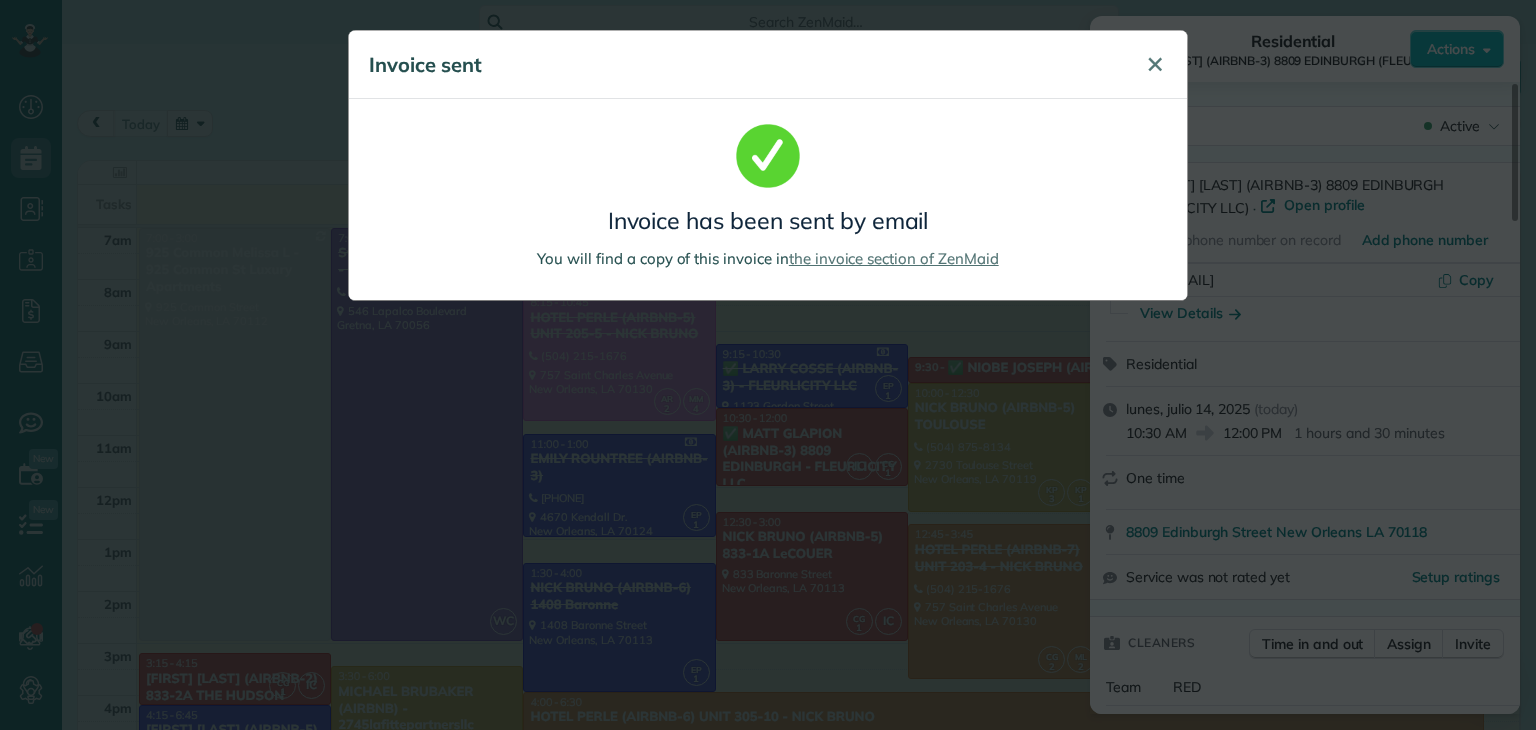 click on "✕" at bounding box center [1155, 64] 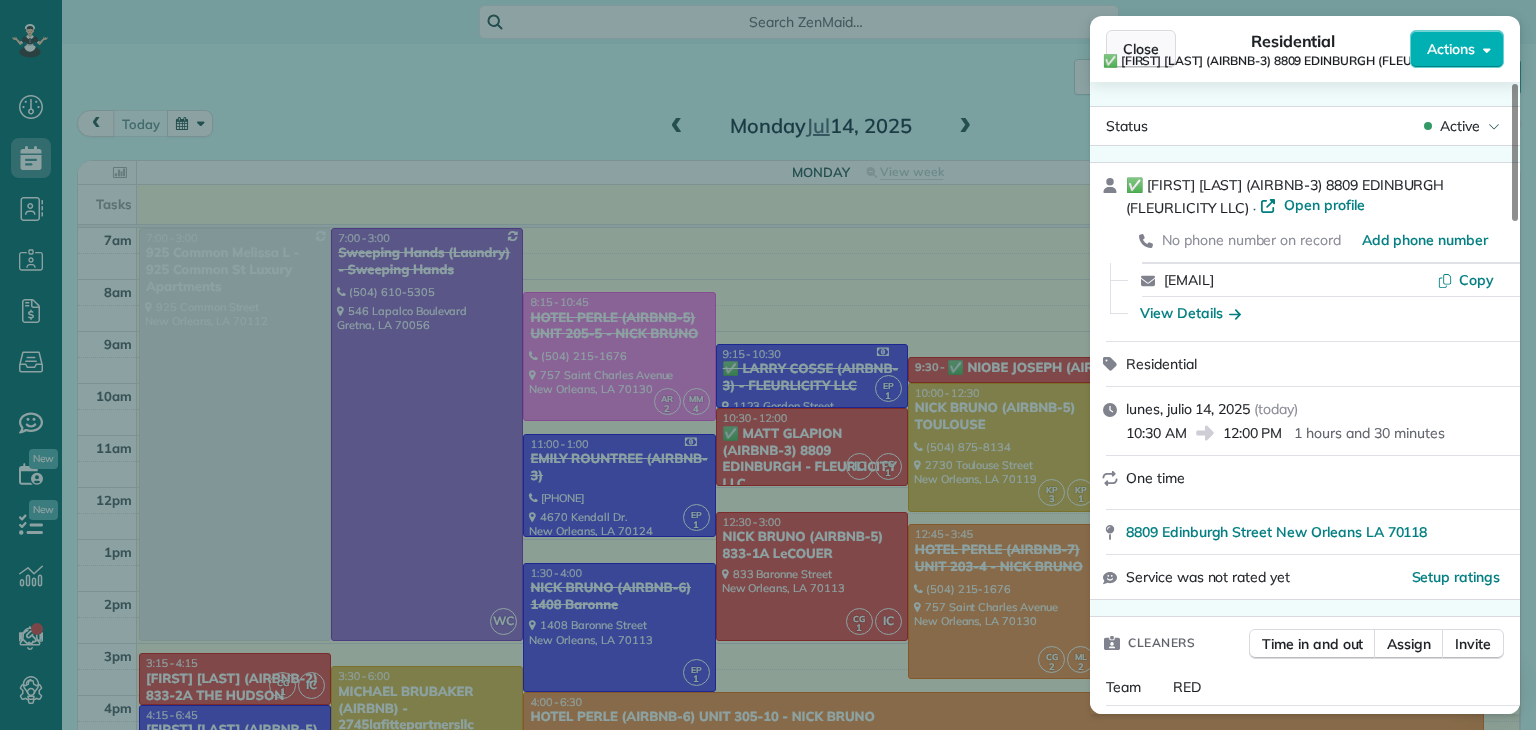 click on "Close" at bounding box center (1141, 49) 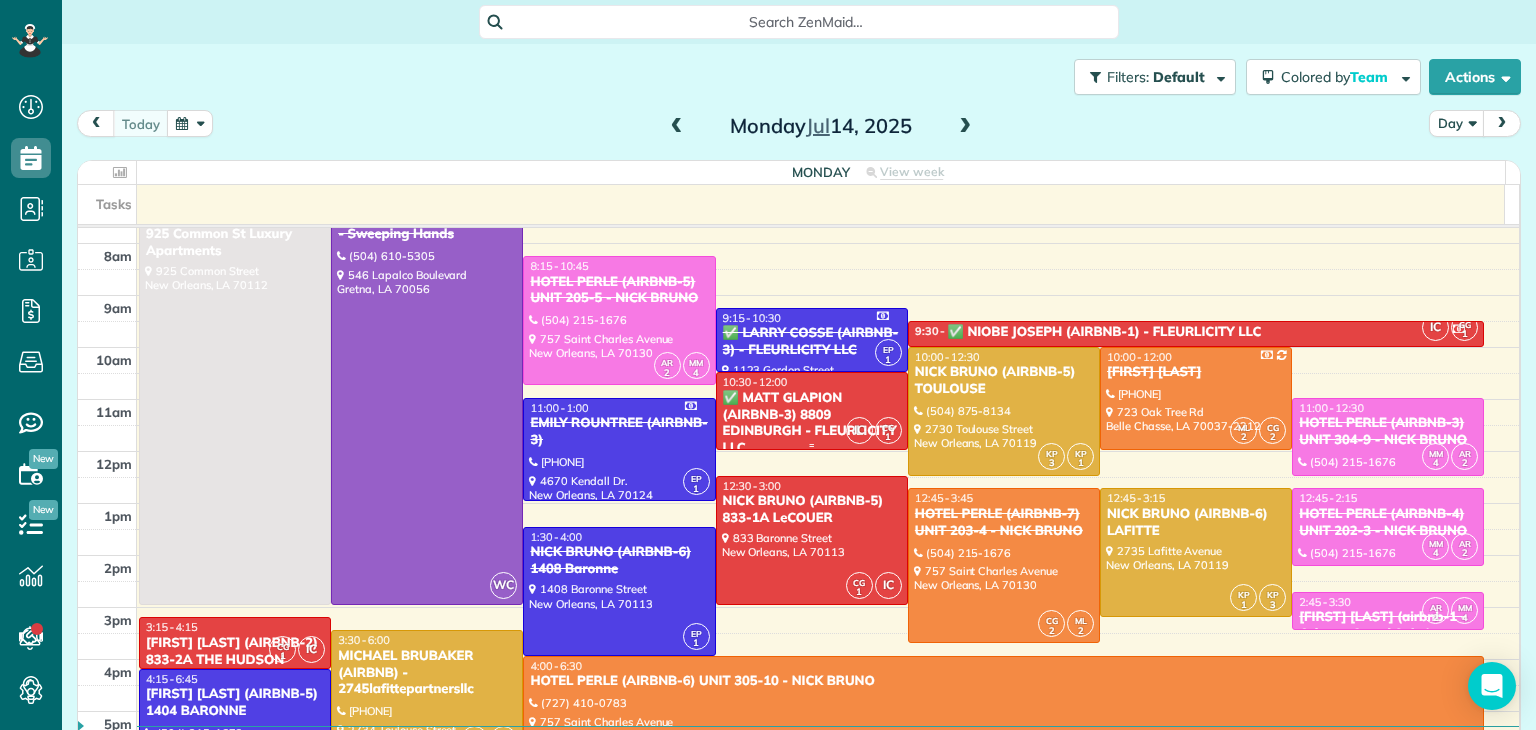 scroll, scrollTop: 100, scrollLeft: 0, axis: vertical 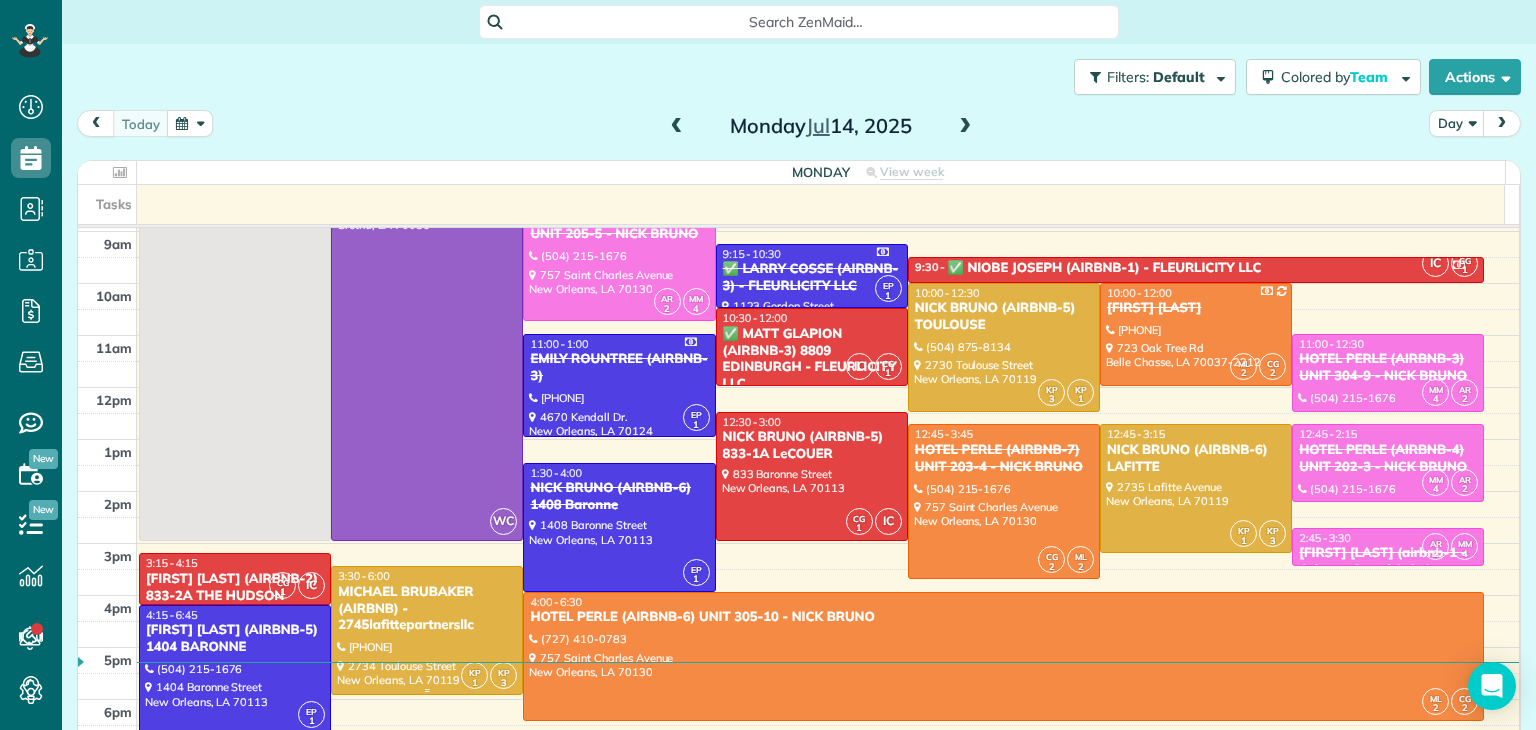 click on "MICHAEL BRUBAKER (AIRBNB) - 2745lafittepartnersllc" at bounding box center (427, 609) 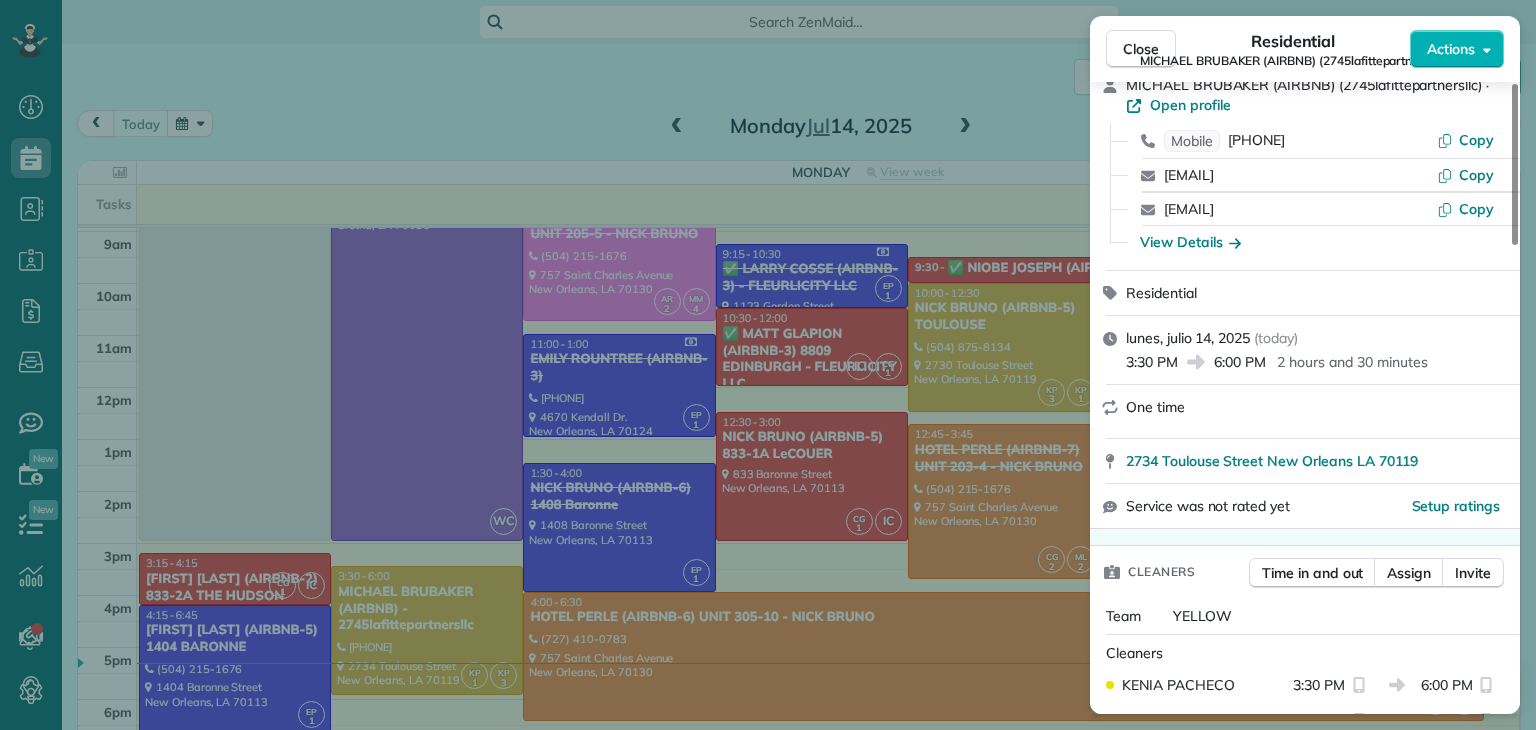 scroll, scrollTop: 0, scrollLeft: 0, axis: both 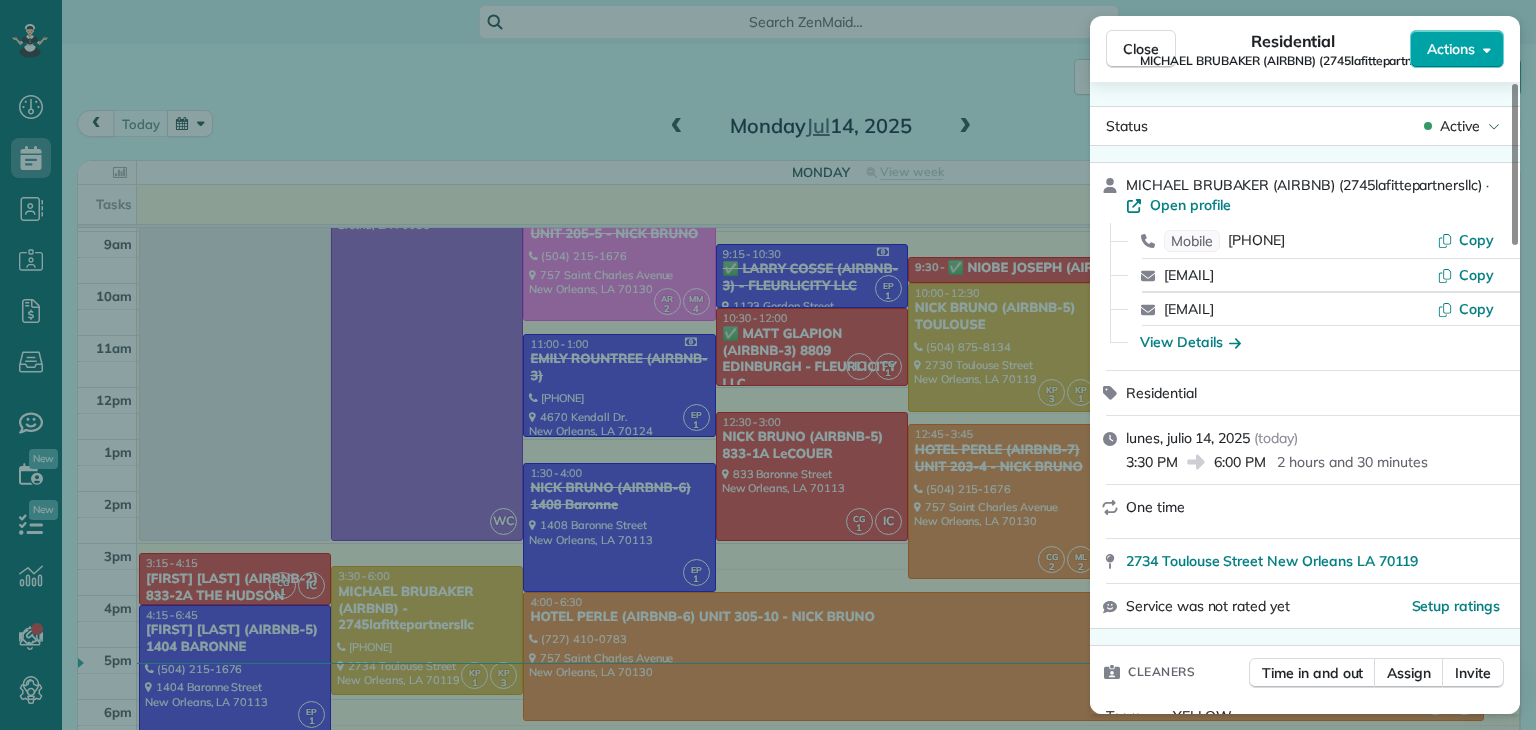 click on "Actions" at bounding box center (1457, 49) 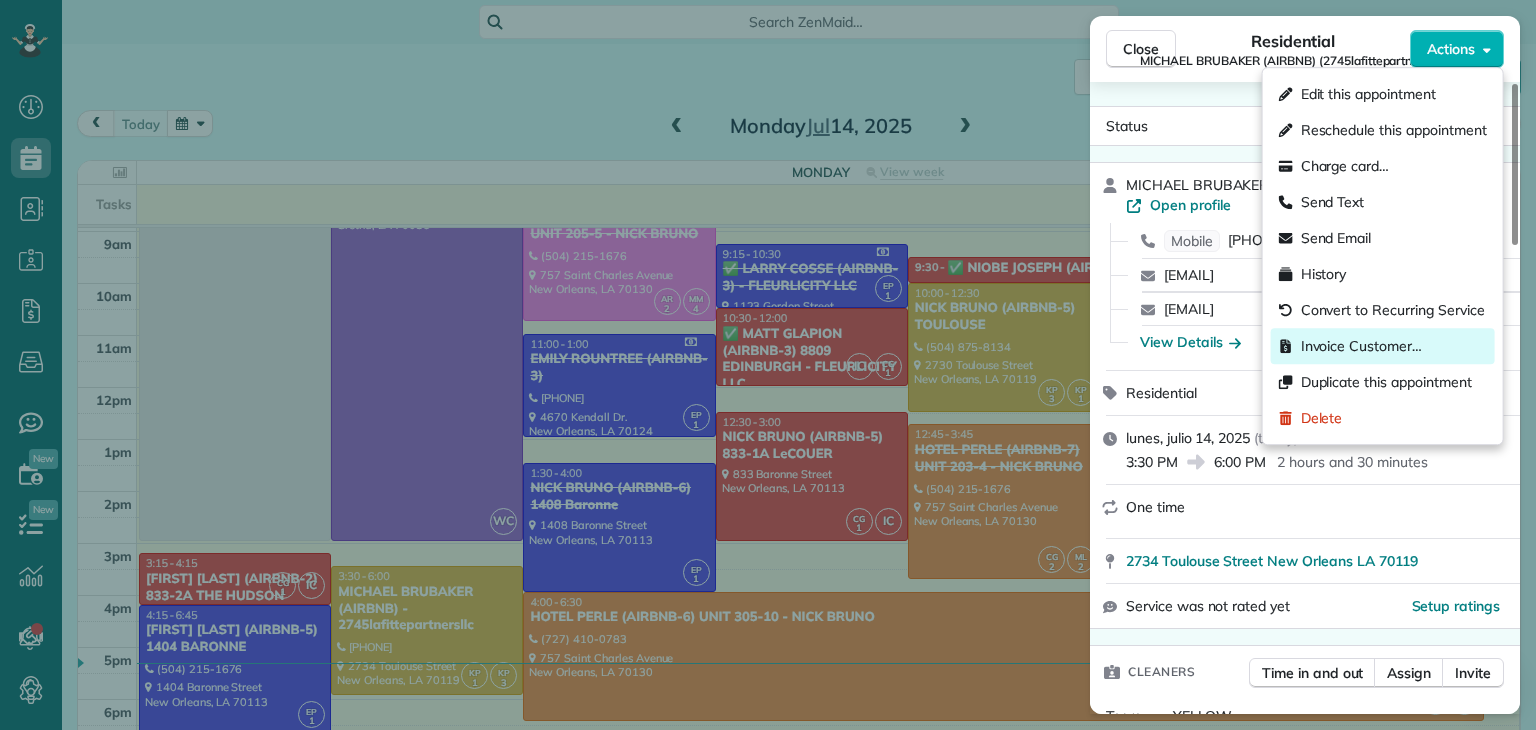 click on "Invoice Customer…" at bounding box center [1361, 346] 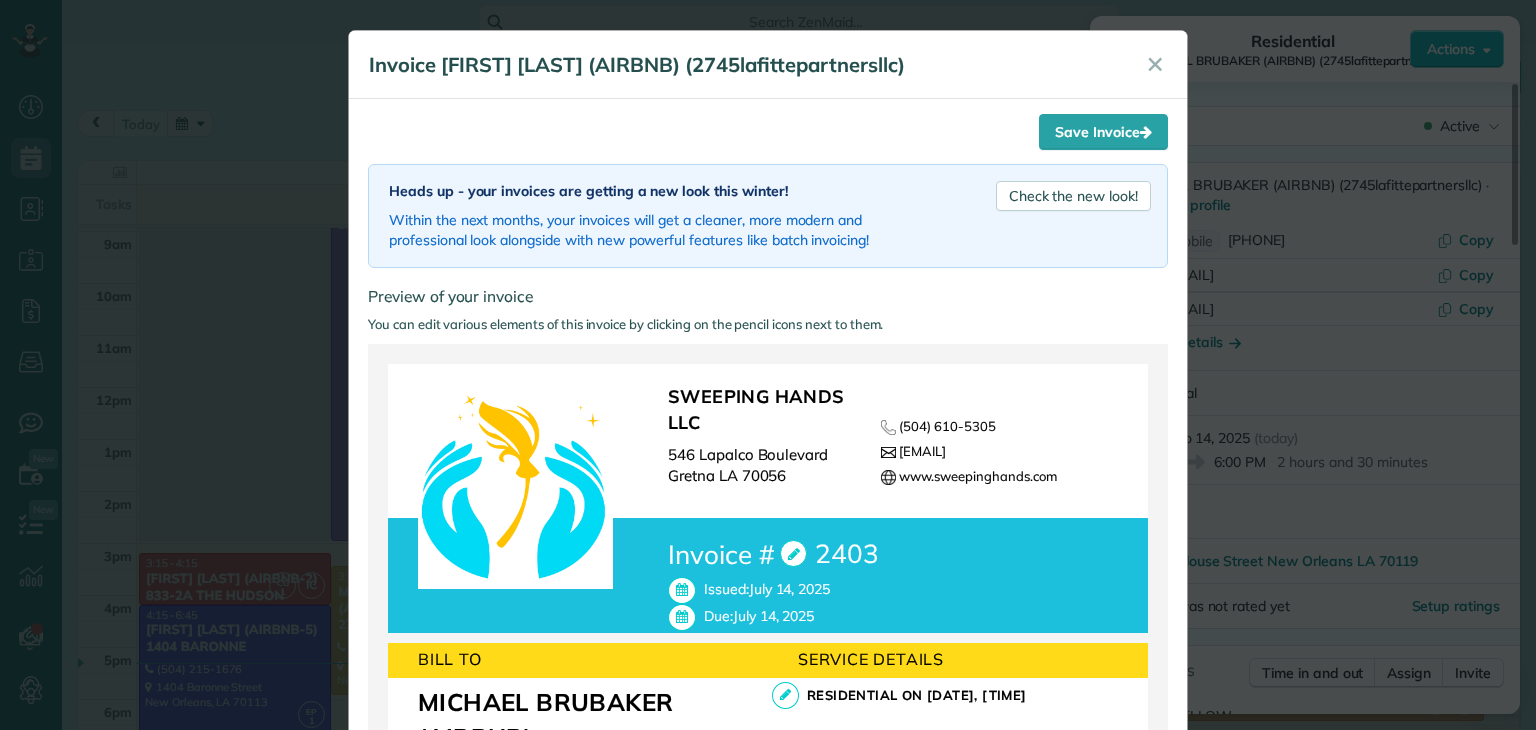 click on "Save Invoice
Heads up - your invoices are getting a new look this winter!
Within the next months, your invoices will get a cleaner, more modern and professional look alongside with new powerful features like batch invoicing!
Check the new look!
Preview of your invoice
You can edit various elements of this invoice by clicking on the pencil icons next to them.
Sweeping Hands LLC
546 Lapalco Boulevard Gretna LA 70056
(504) 610-5305
sweepinghandsllc@yahoo.com" at bounding box center (768, 657) 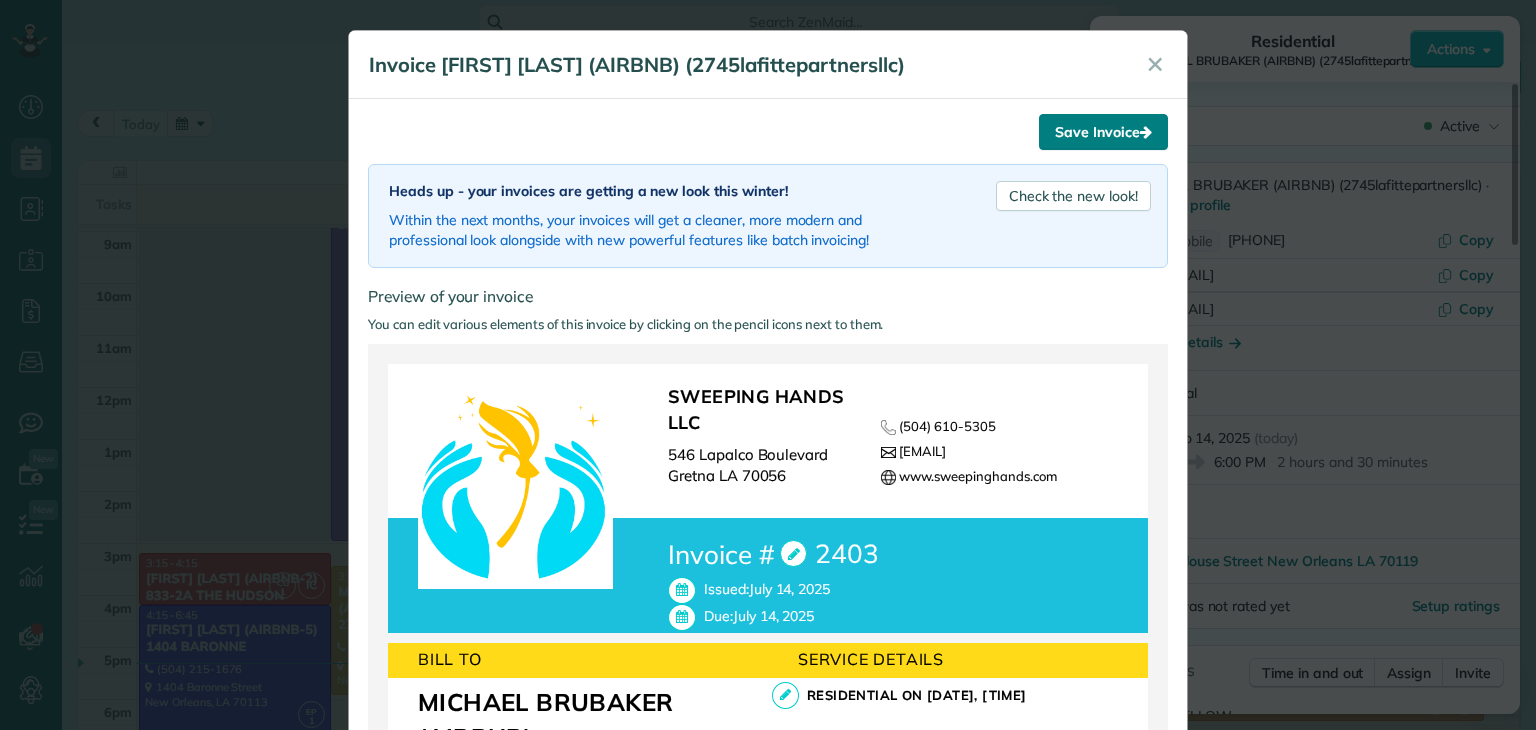 click on "Save Invoice
Heads up - your invoices are getting a new look this winter!
Within the next months, your invoices will get a cleaner, more modern and professional look alongside with new powerful features like batch invoicing!
Check the new look!
Preview of your invoice
You can edit various elements of this invoice by clicking on the pencil icons next to them.
Sweeping Hands LLC
546 Lapalco Boulevard Gretna LA 70056
(504) 610-5305
sweepinghandsllc@yahoo.com" at bounding box center (768, 657) 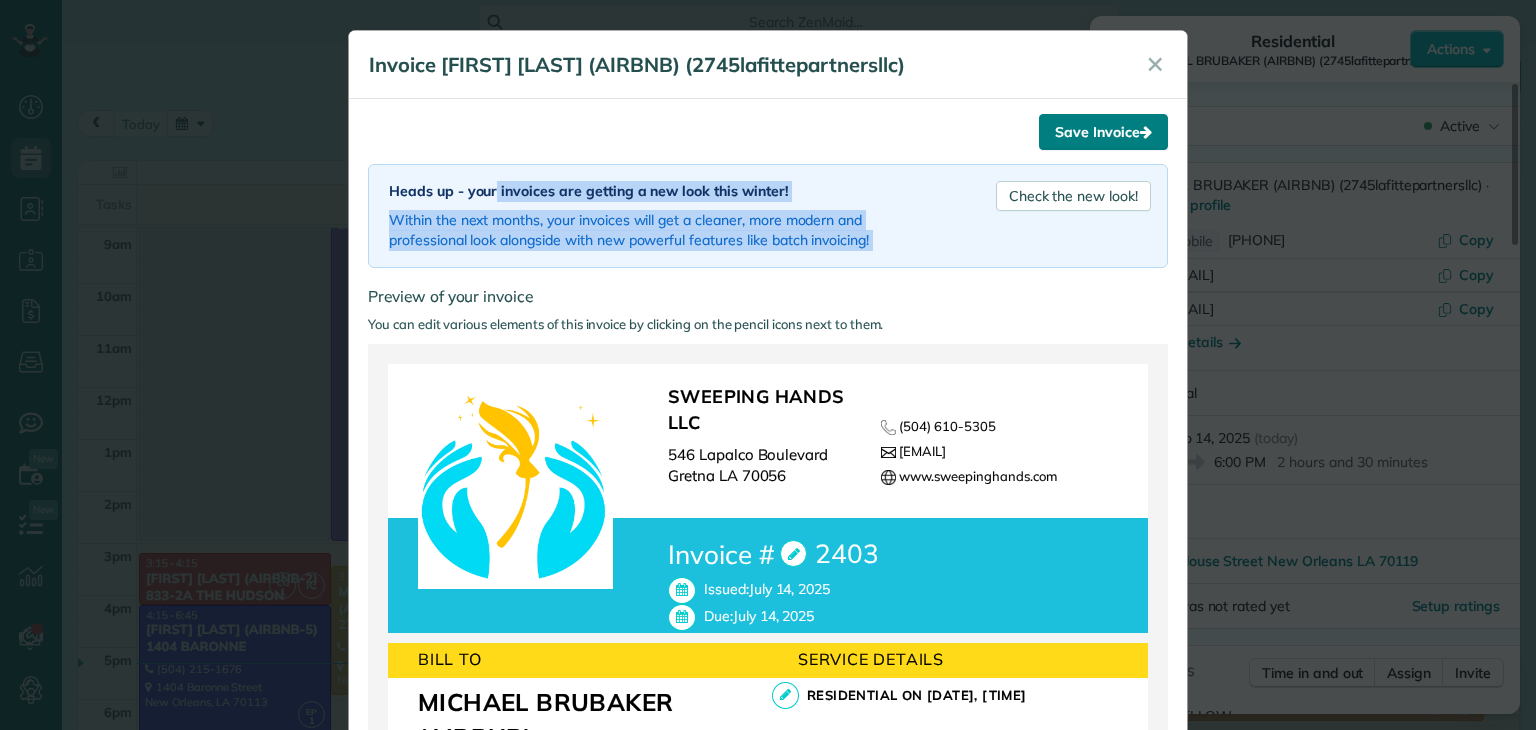 click on "Save Invoice" at bounding box center (1103, 132) 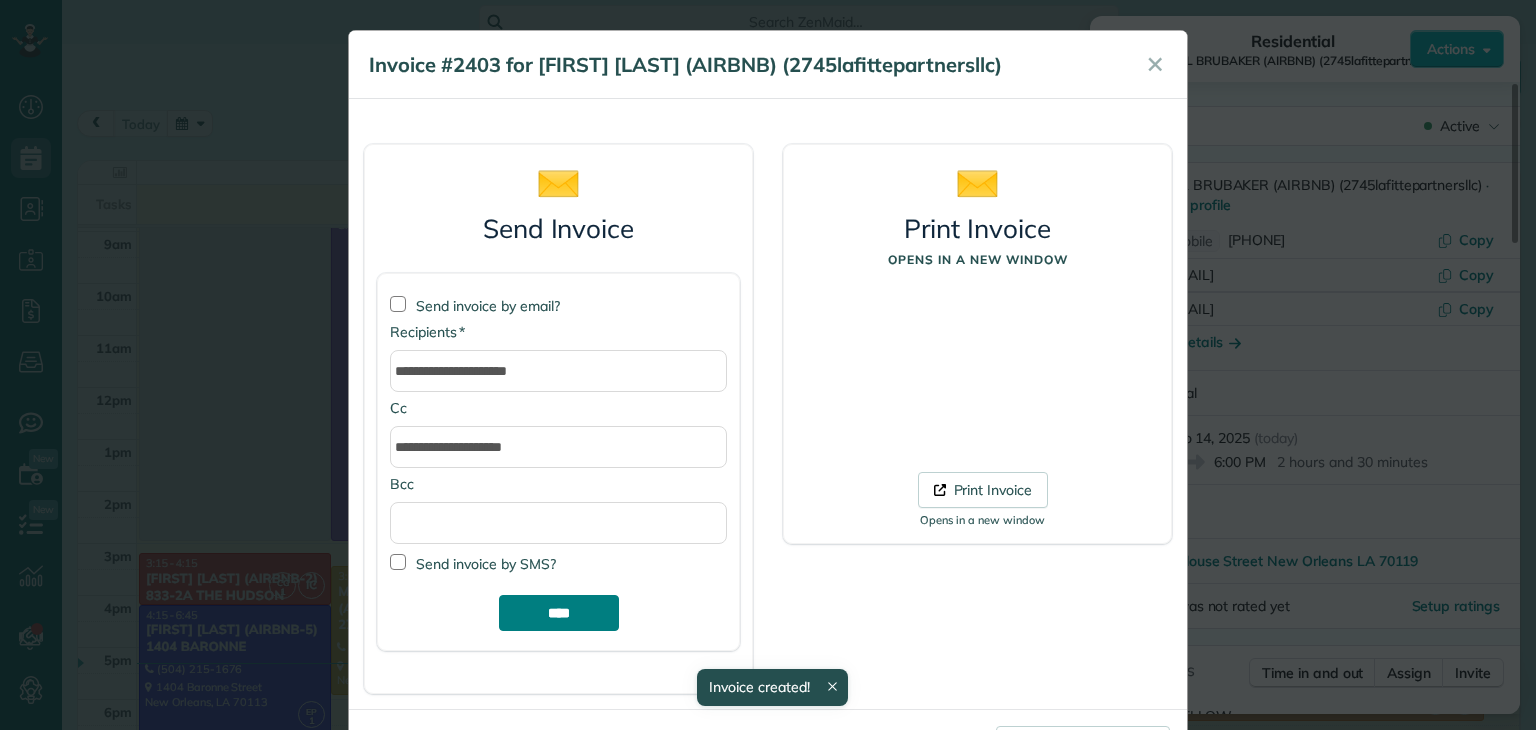 click on "****" at bounding box center (559, 613) 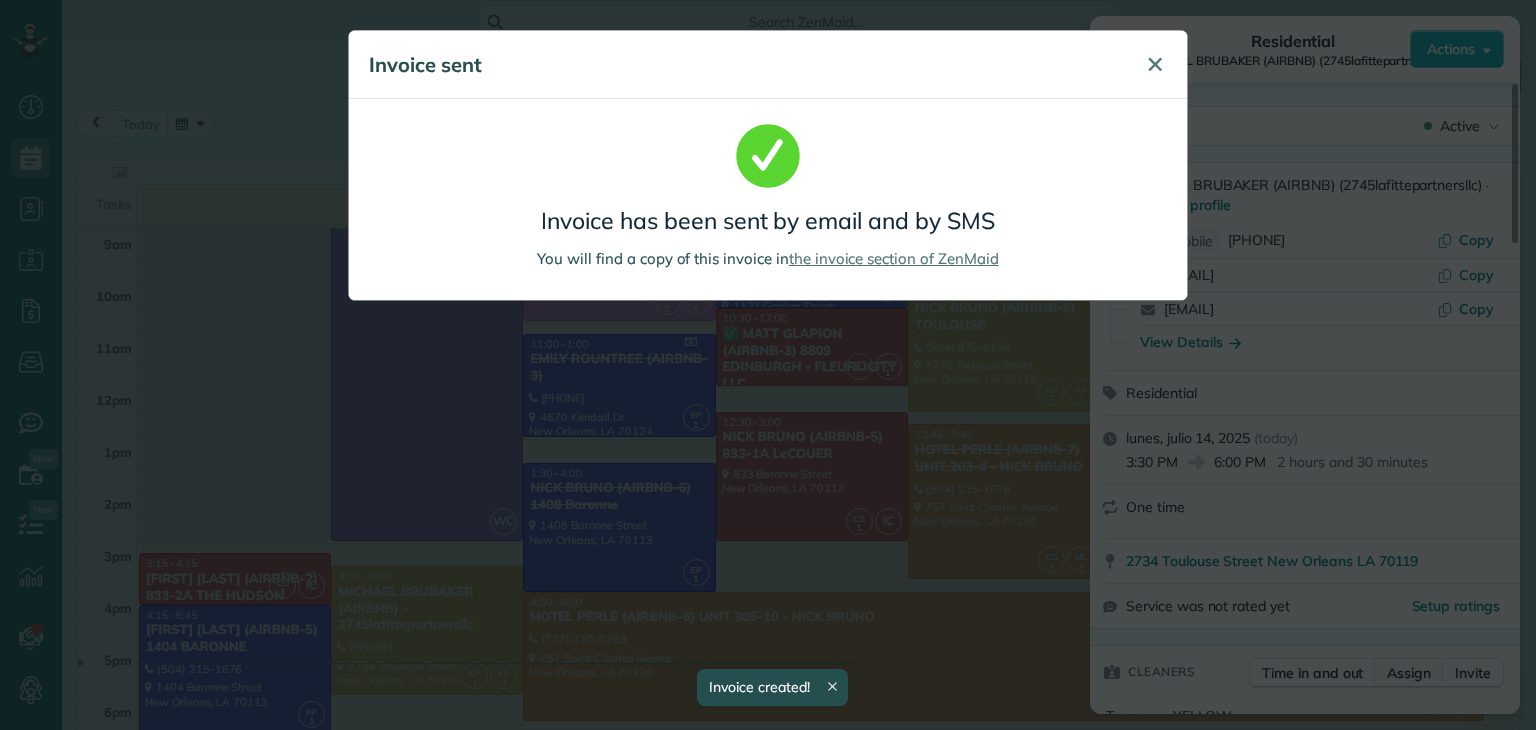 click on "✕" at bounding box center [1155, 64] 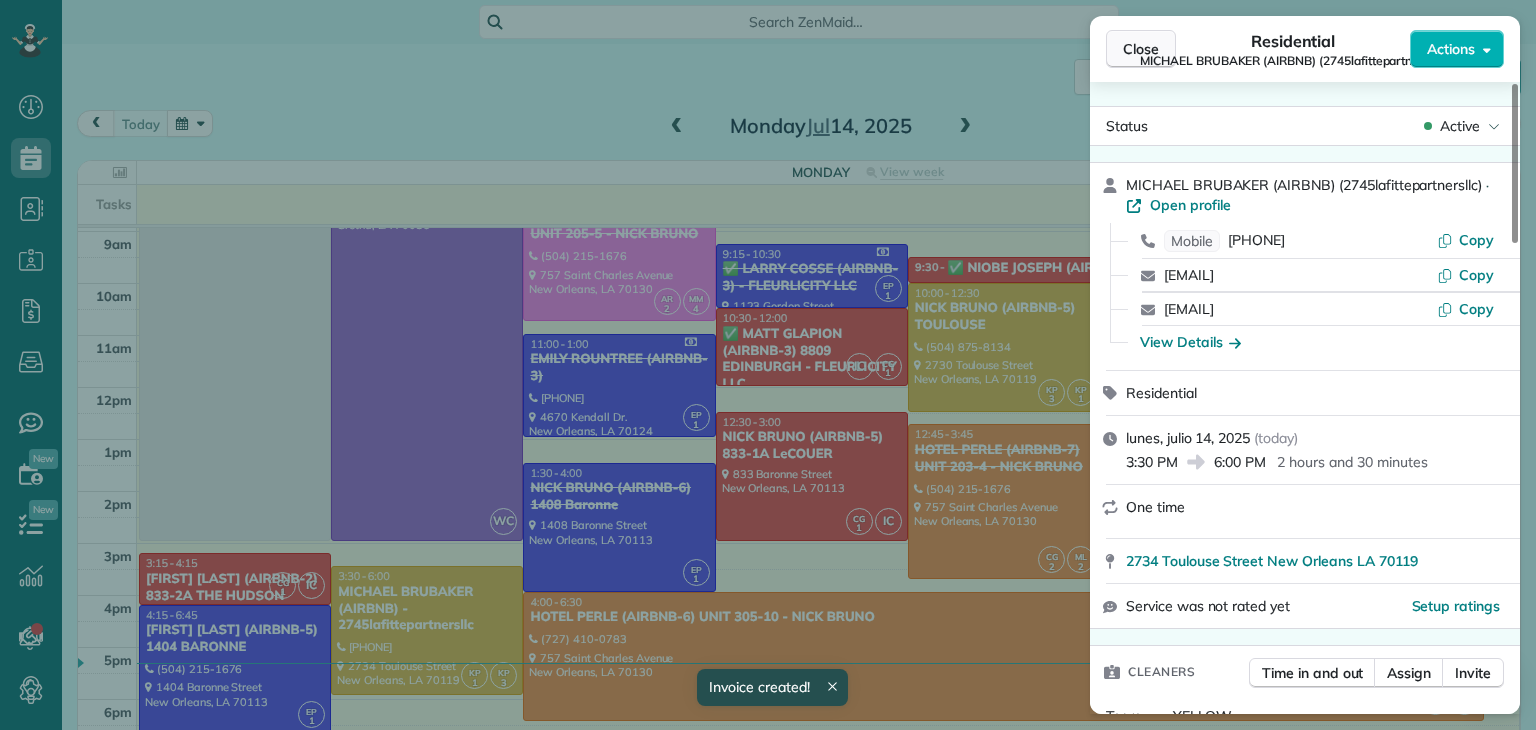 click on "Close" at bounding box center (1141, 49) 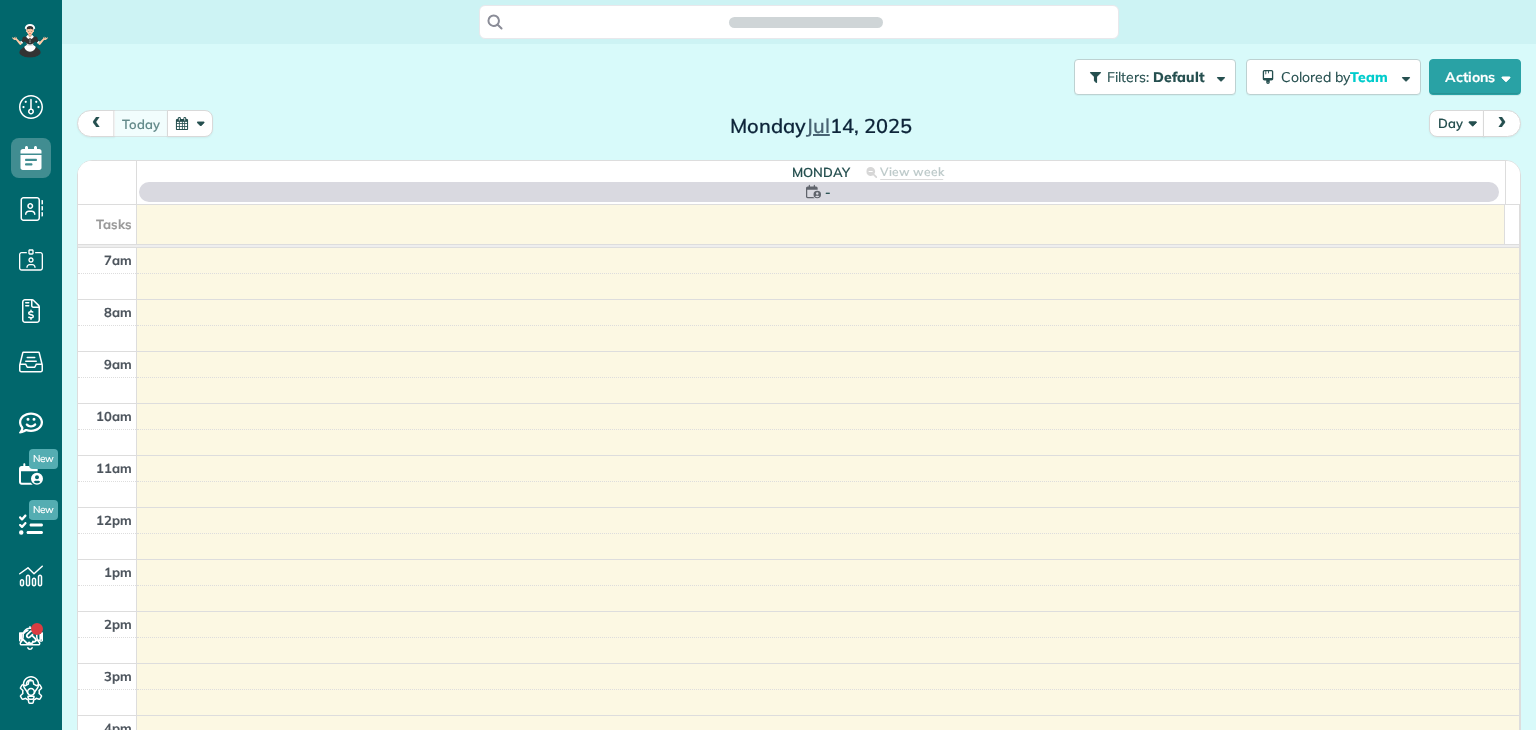 scroll, scrollTop: 0, scrollLeft: 0, axis: both 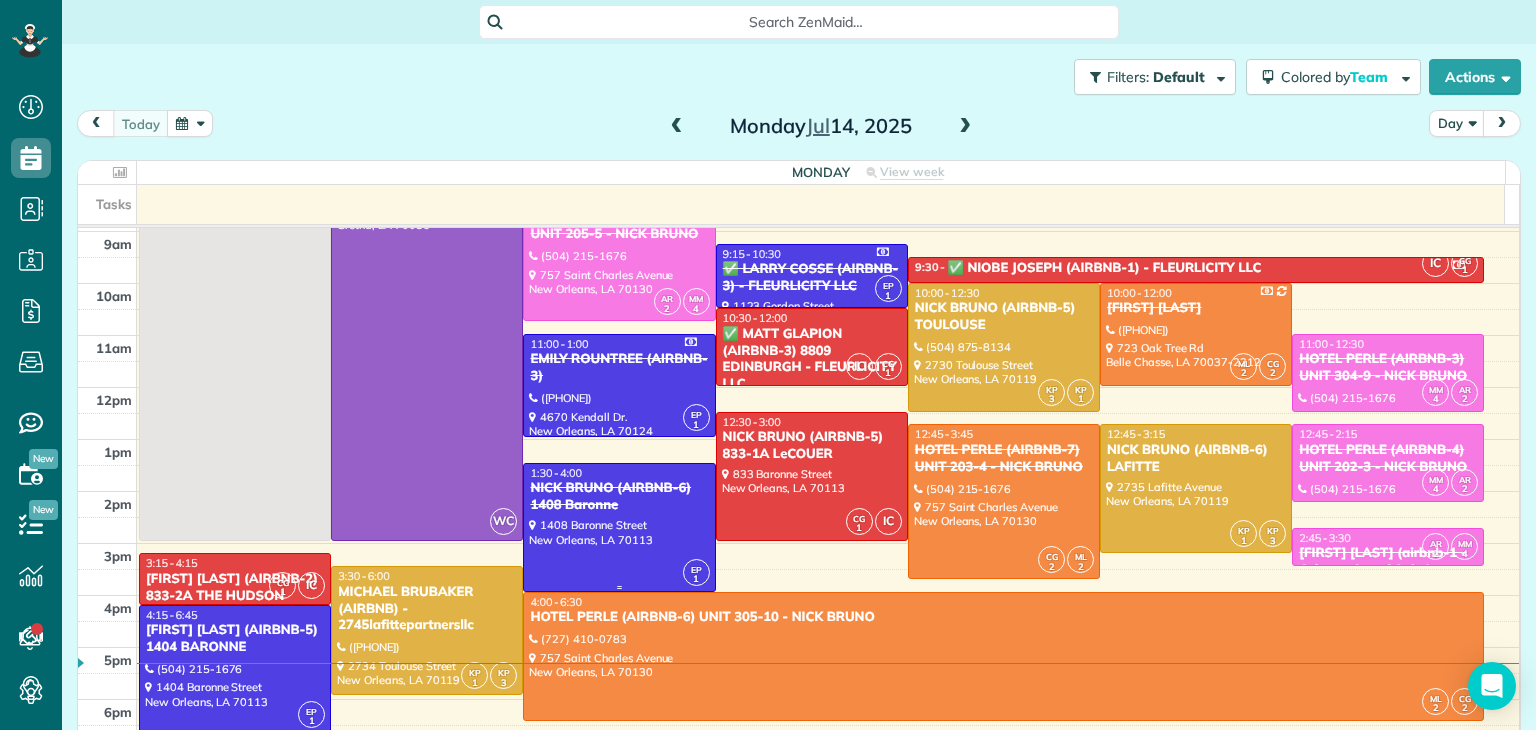 click at bounding box center [619, 527] 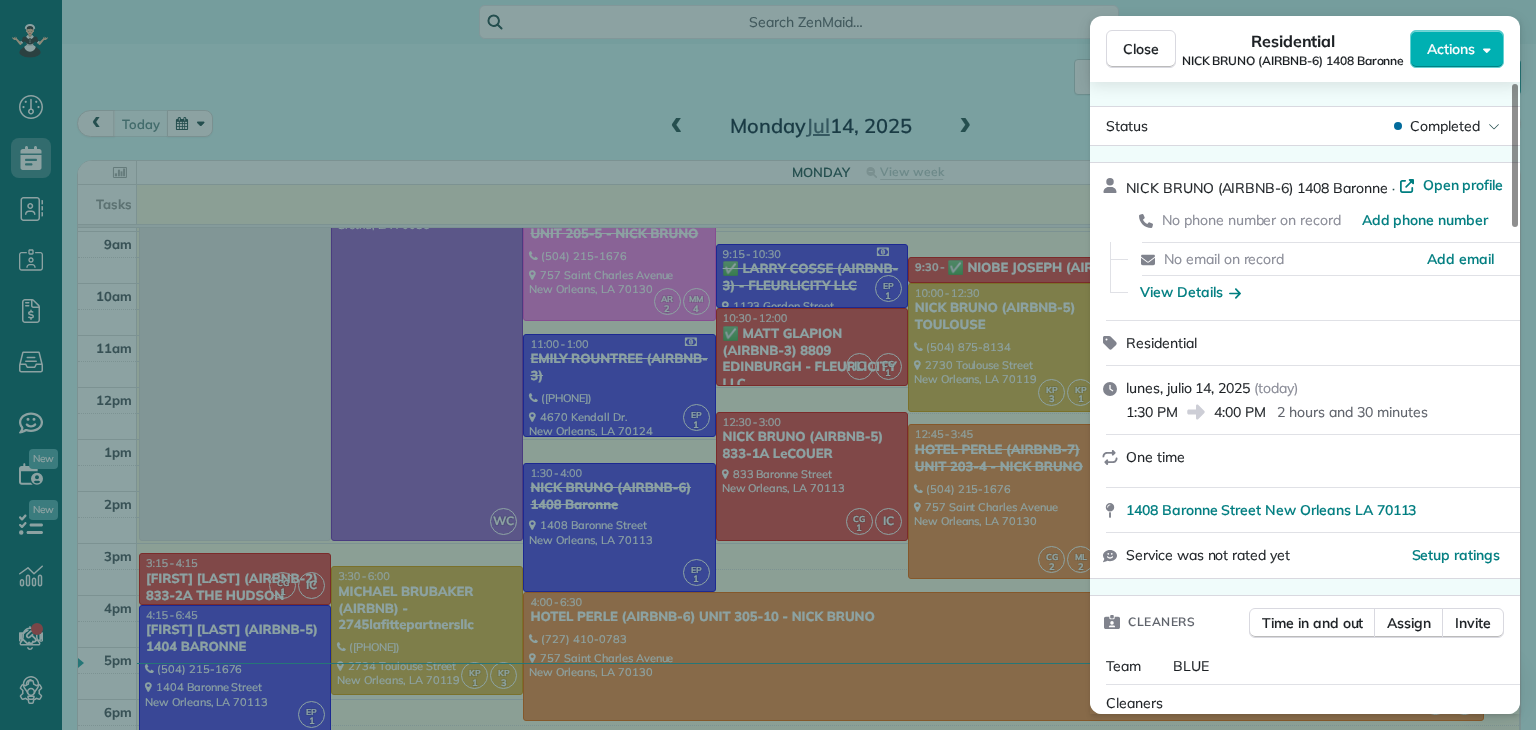 click on "Close Residential [FIRST] [LAST] (AIRBNB-6) 1408 Baronne Actions Status Completed [FIRST] [LAST] (AIRBNB-6) 1408 Baronne · Open profile No phone number on record Add phone number No email on record Add email View Details Residential lunes, julio 14, 2025 ( today ) 1:30 PM 4:00 PM 2 hours and 30 minutes One time 1408 Baronne Street New Orleans LA 70113 Service was not rated yet Setup ratings Cleaners Time in and out Assign Invite Team BLUE Cleaners EUNICE PALMA 1:11 PM 4:00 PM Checklist Try Now Keep this appointment up to your standards. Stay on top of every detail, keep your cleaners organised, and your client happy. Assign a checklist Watch a 5 min demo Billing Billing actions Price $250.00 Overcharge $0.00 Discount $0.00 Coupon discount - Primary tax - Secondary tax - Total appointment price $250.00 Tips collected New feature! $0.00 Unpaid Mark as paid Total including tip $250.00 Get paid online in no-time! Send an invoice and reward your cleaners with tips Charge customer credit card Appointment custom fields 2" at bounding box center [768, 365] 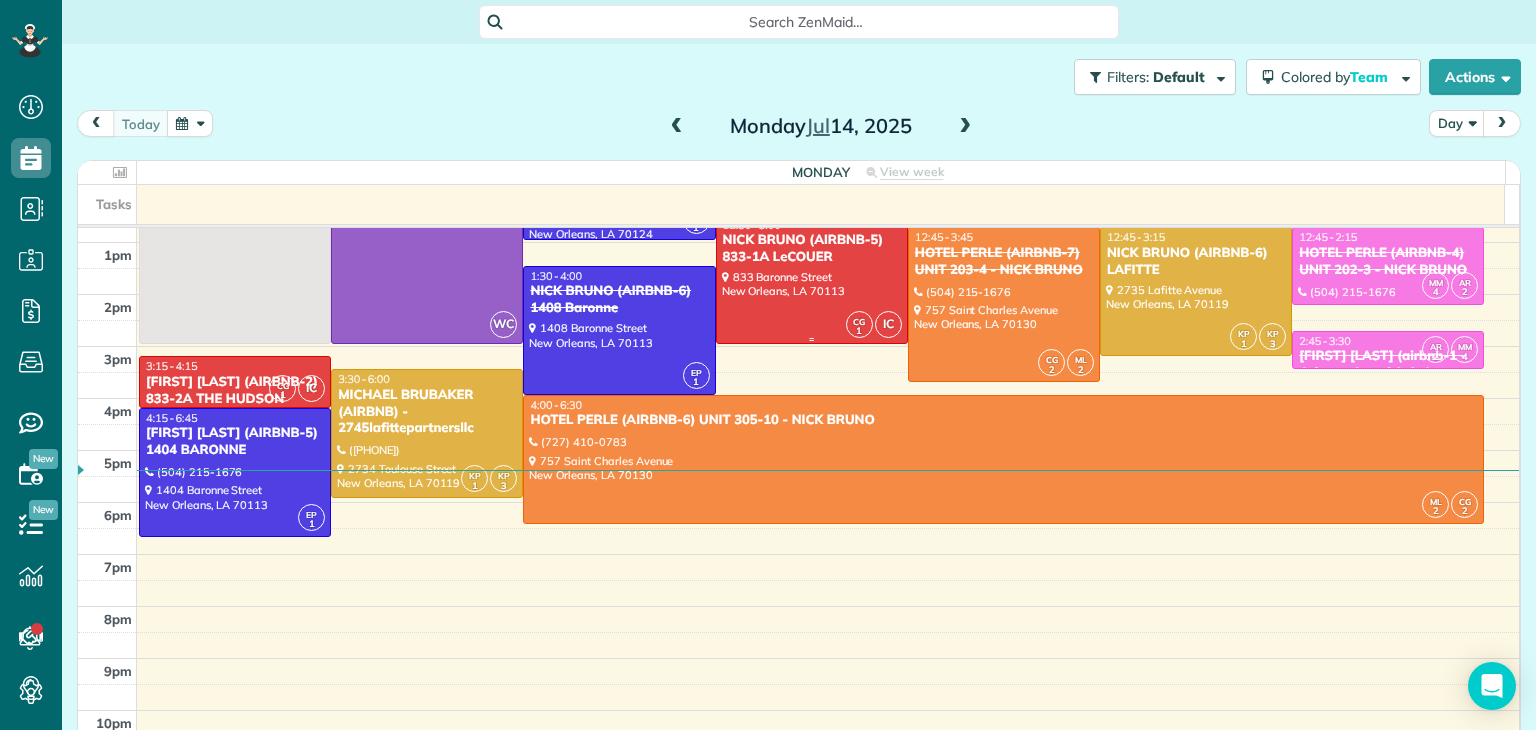 scroll, scrollTop: 300, scrollLeft: 0, axis: vertical 